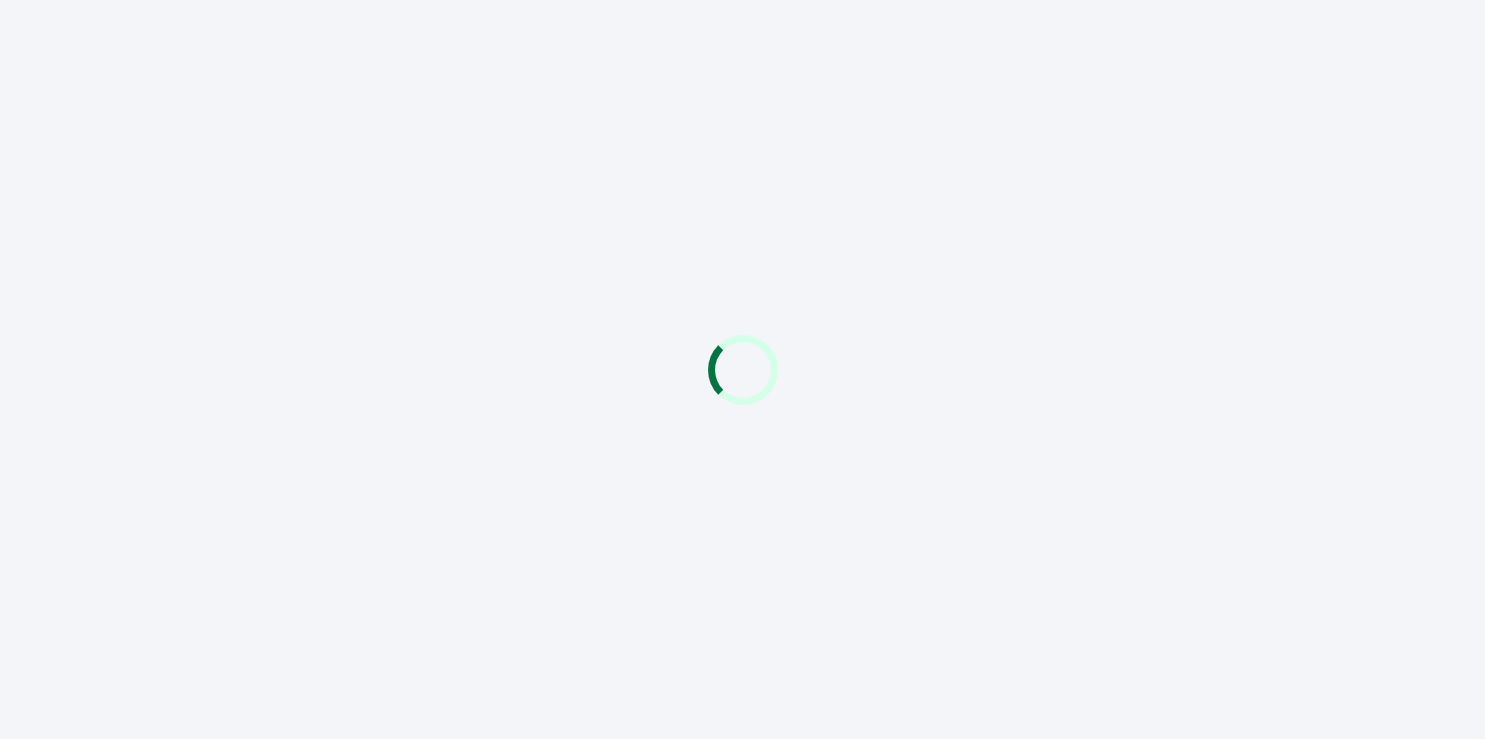 scroll, scrollTop: 0, scrollLeft: 0, axis: both 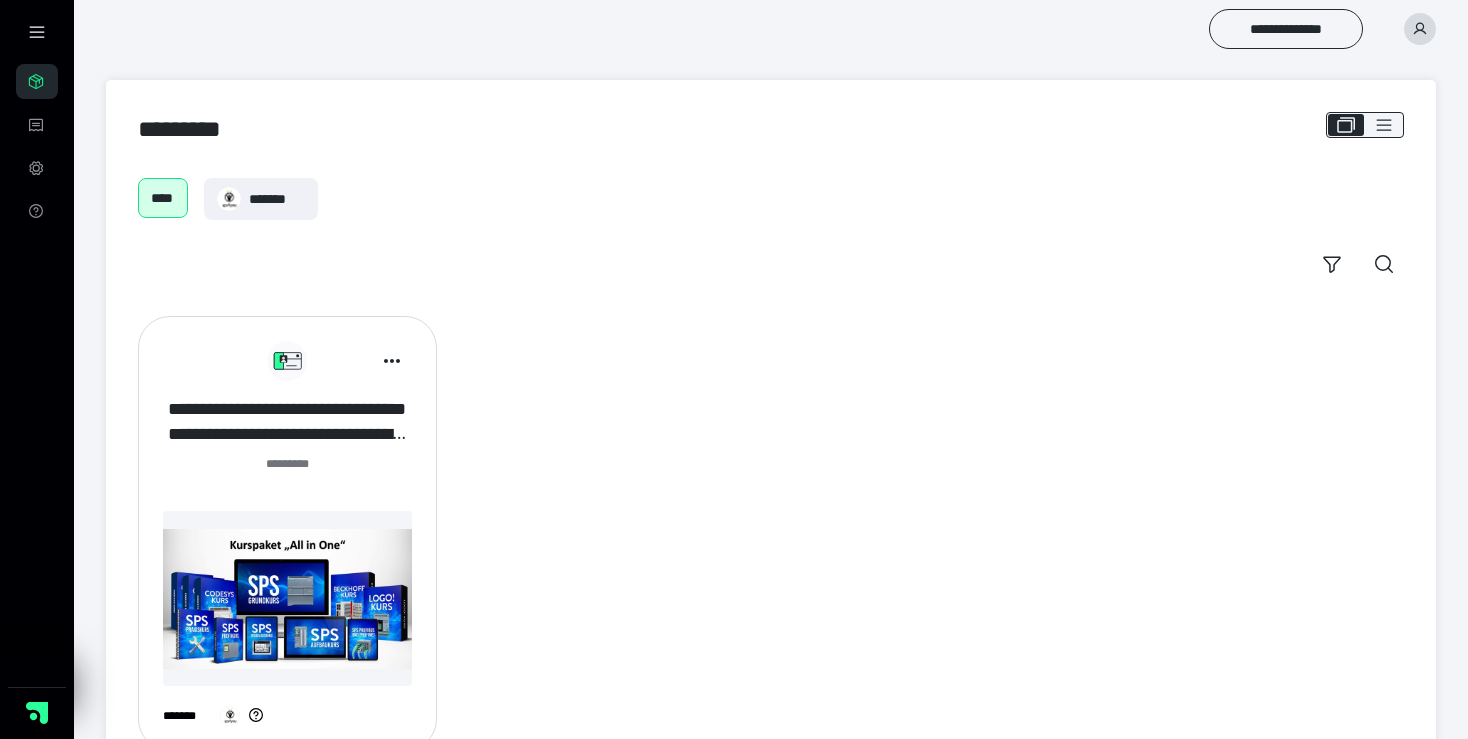 click on "**********" at bounding box center (287, 422) 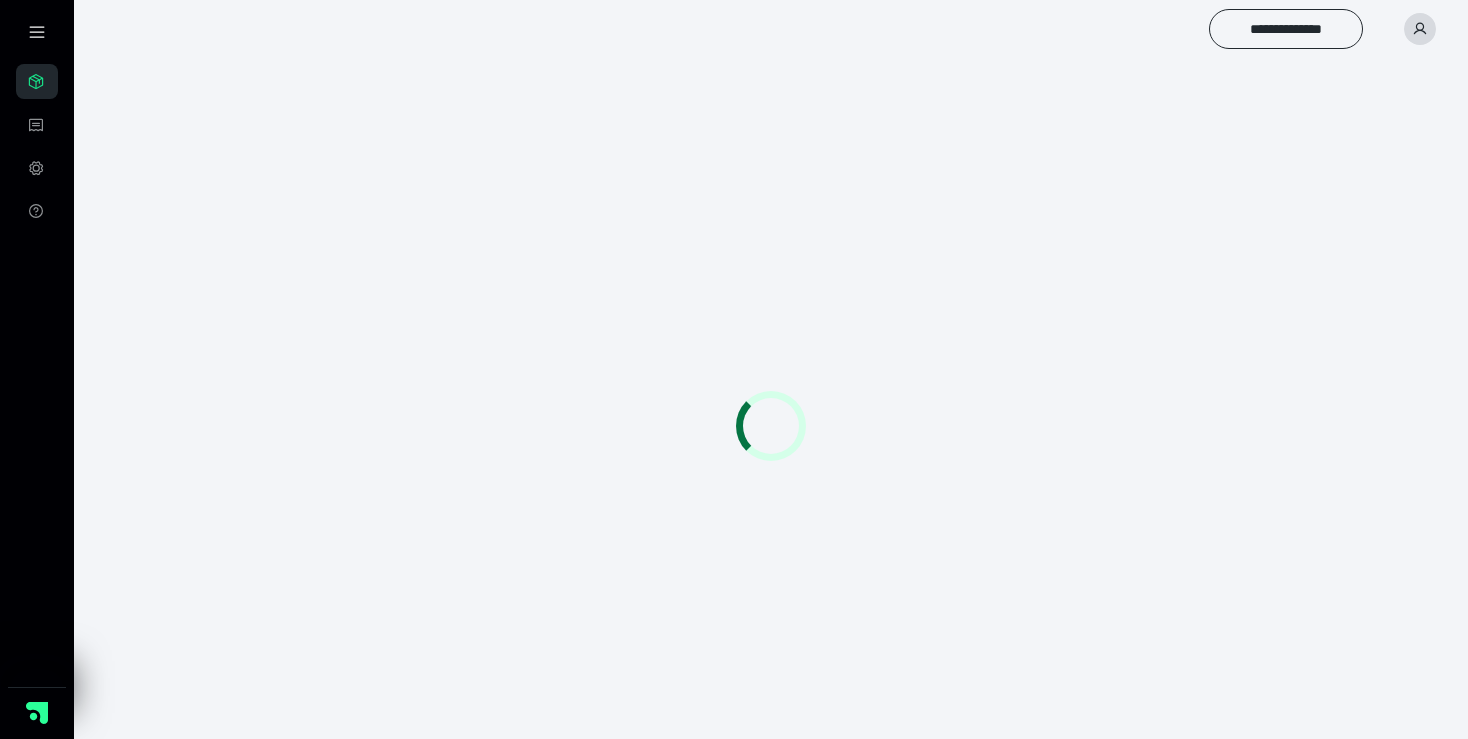 scroll, scrollTop: 0, scrollLeft: 0, axis: both 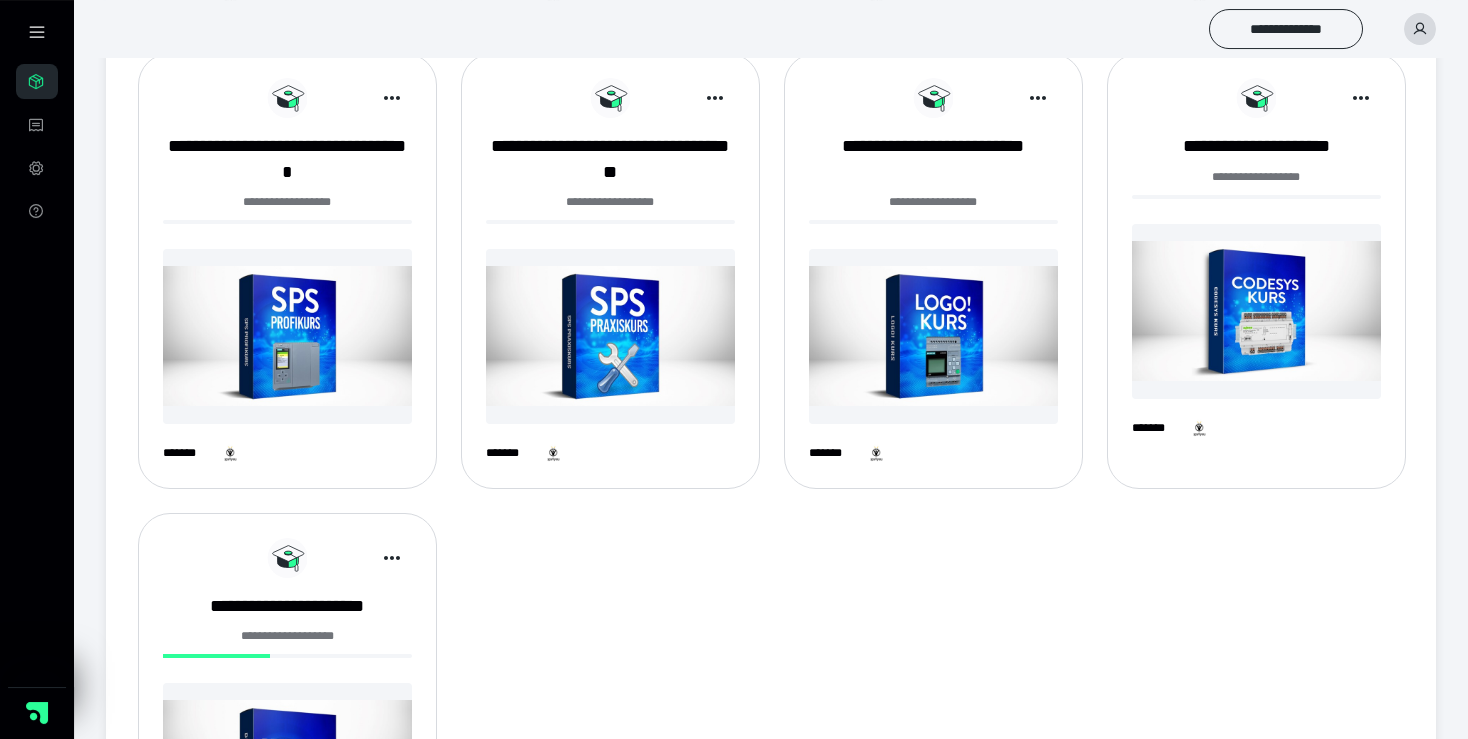 click on "**********" at bounding box center [287, 718] 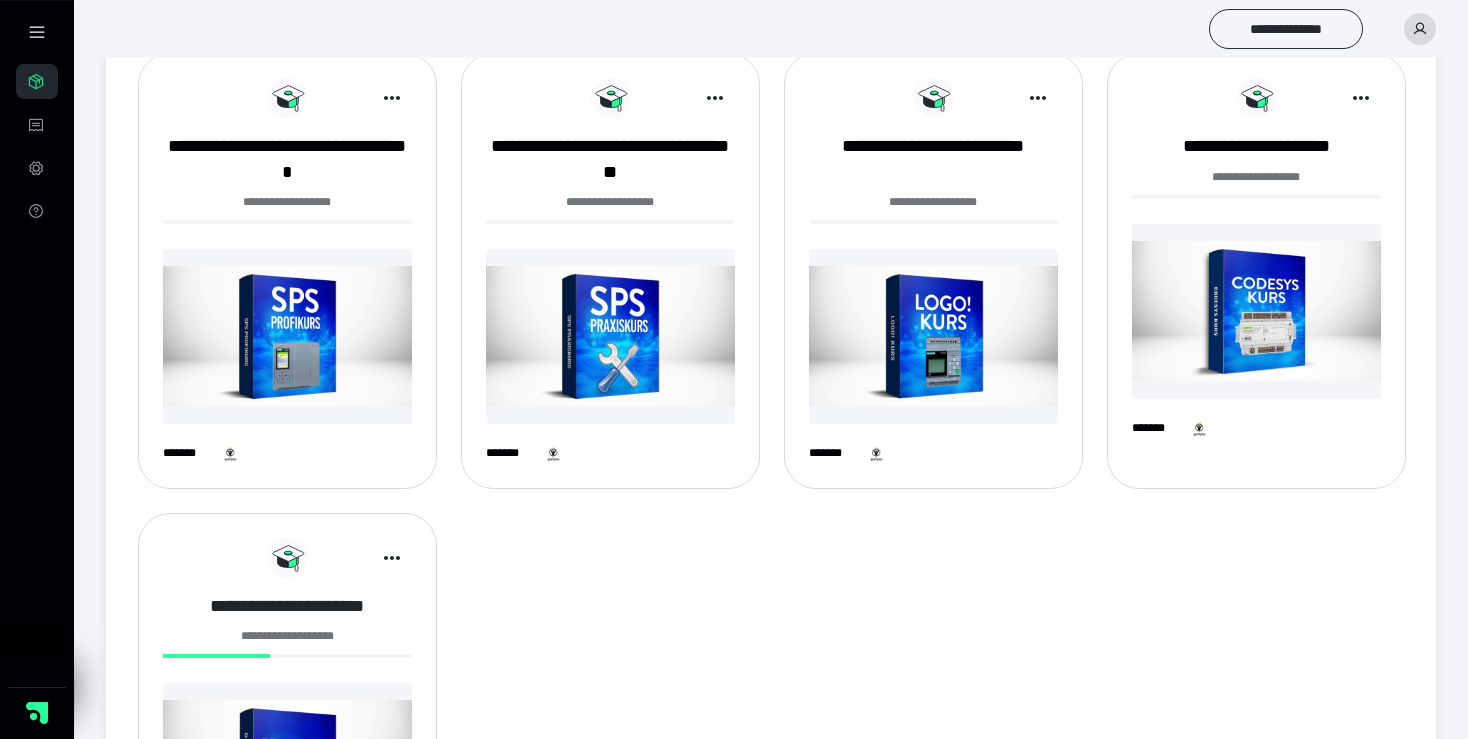 click on "**********" at bounding box center (287, 606) 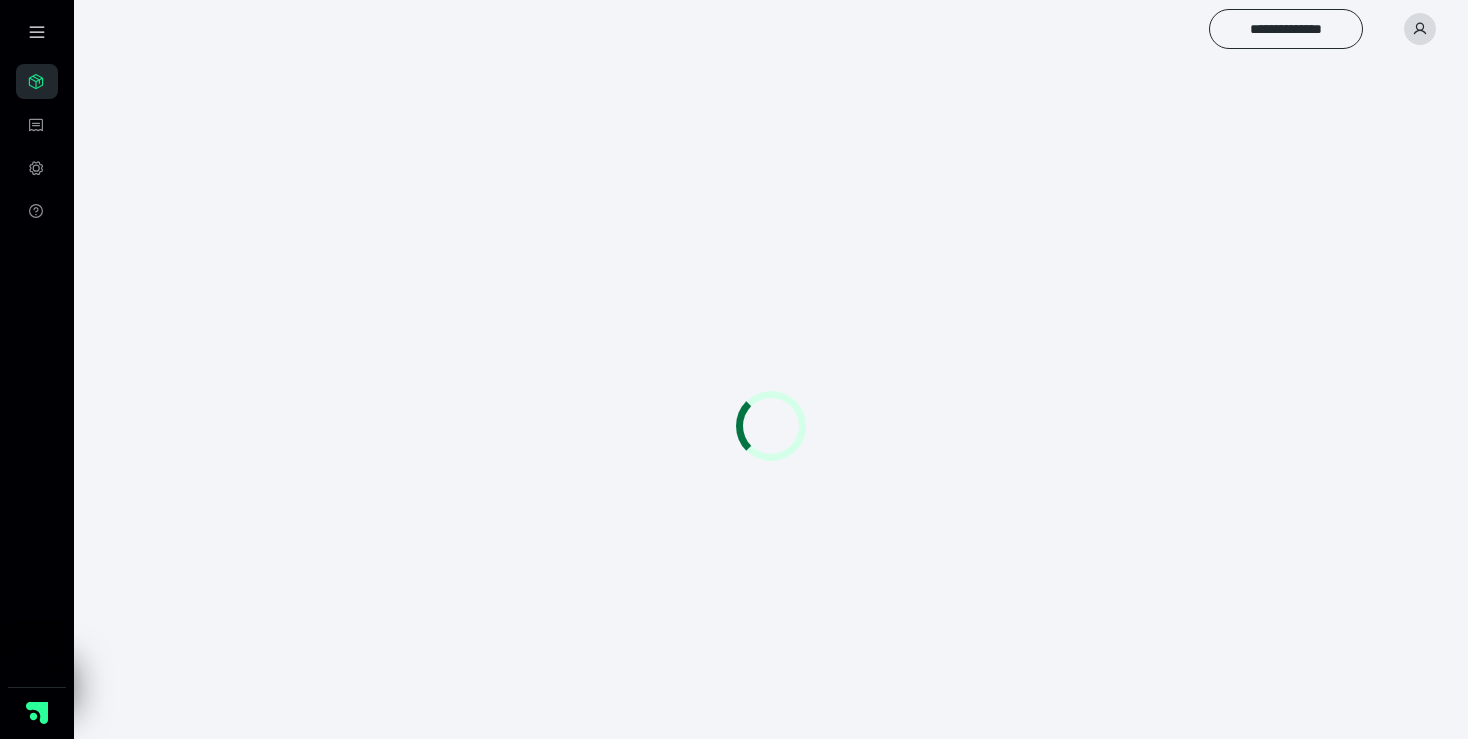 scroll, scrollTop: 0, scrollLeft: 0, axis: both 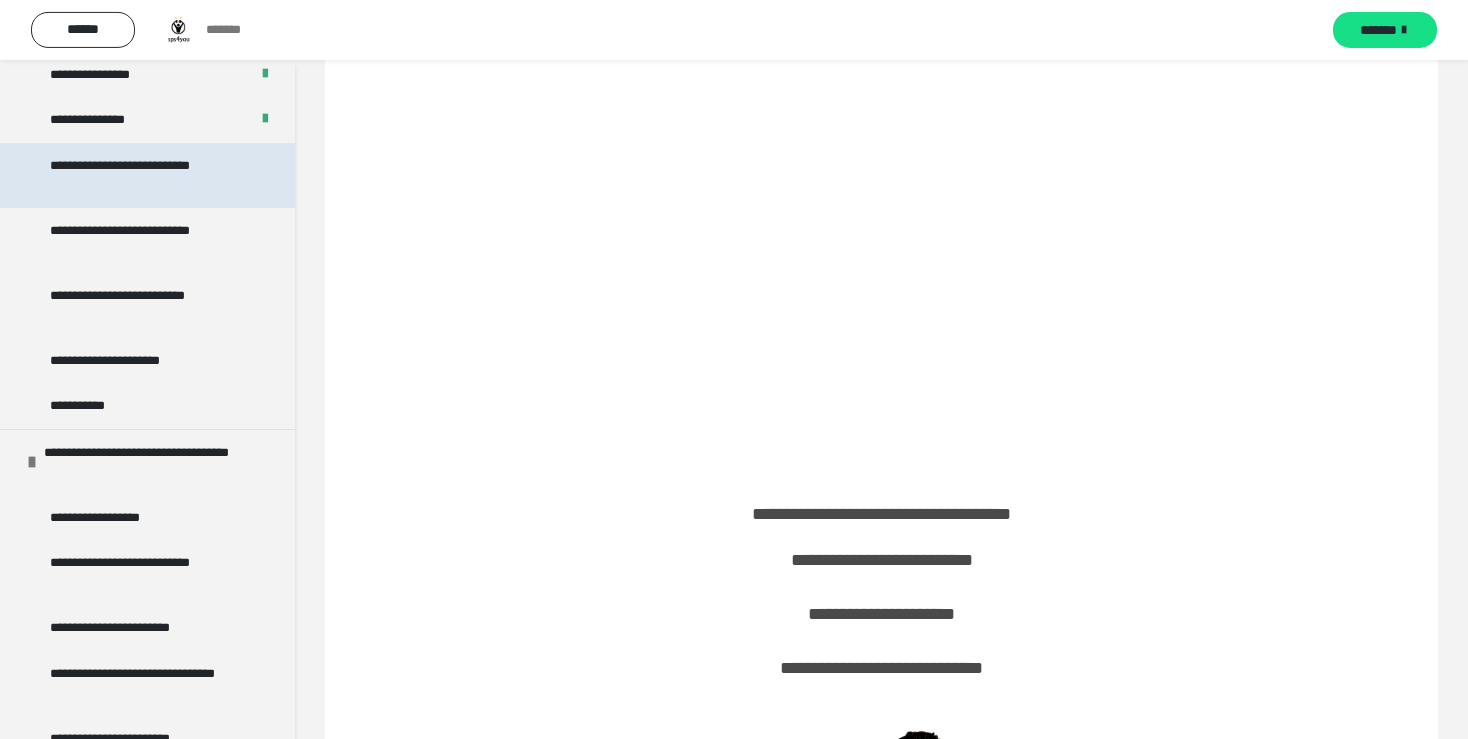 click on "**********" at bounding box center (141, 175) 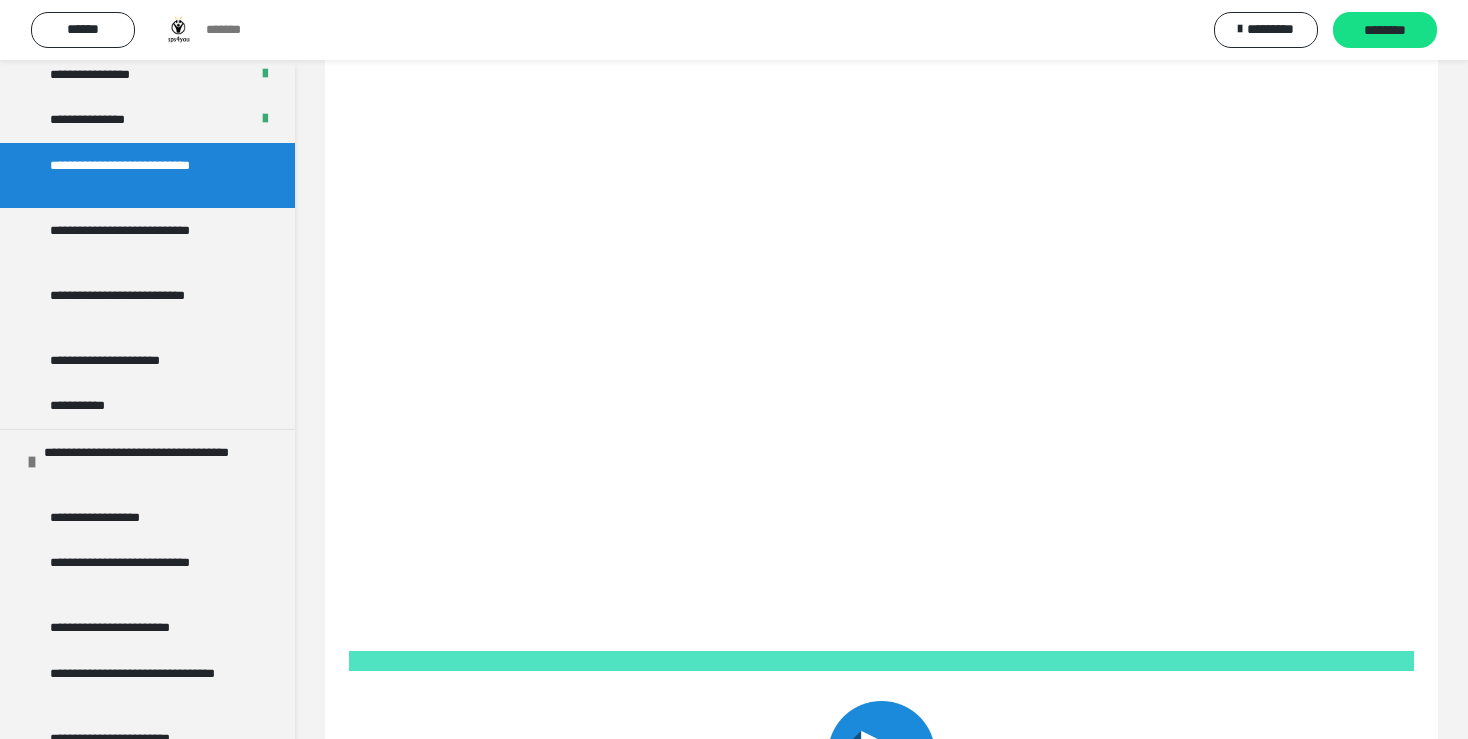 scroll, scrollTop: 111, scrollLeft: 0, axis: vertical 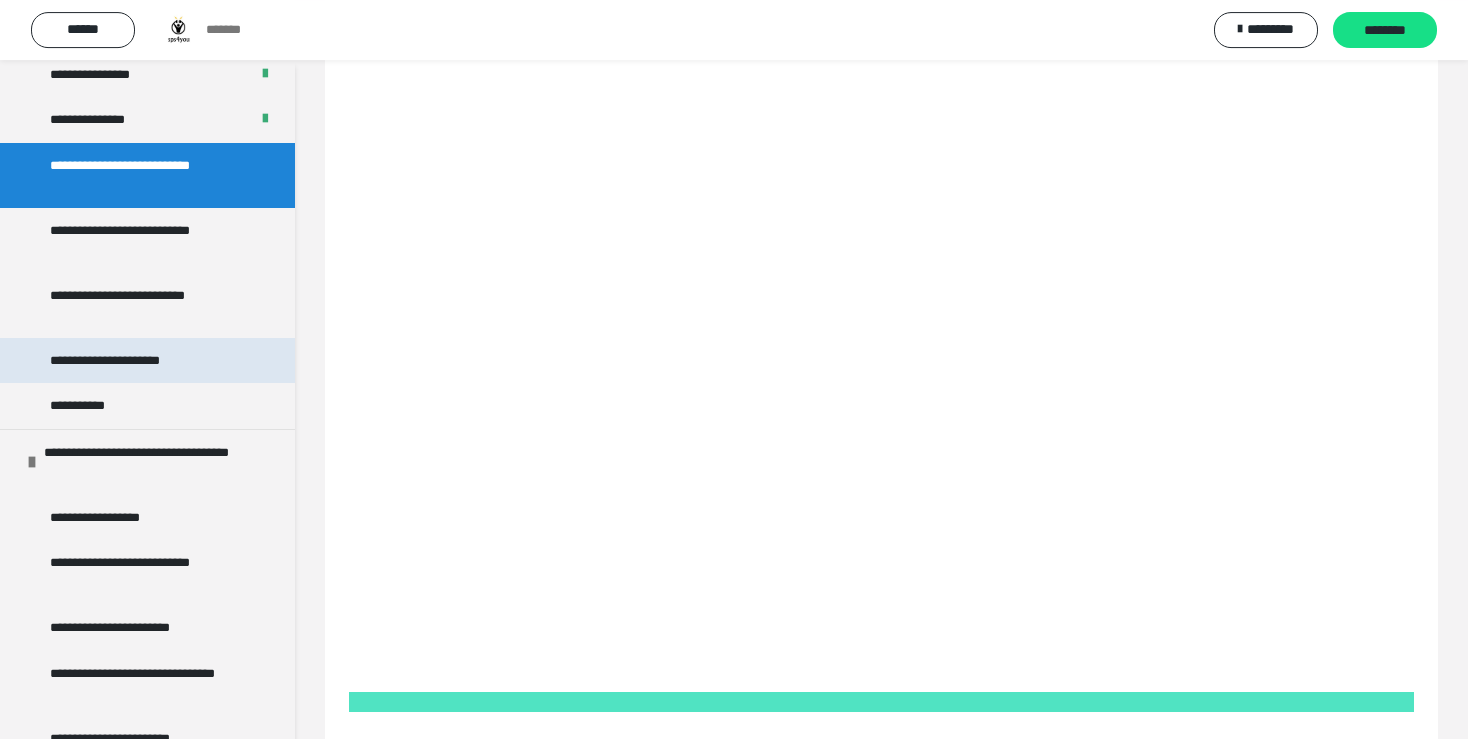 click on "**********" at bounding box center [130, 361] 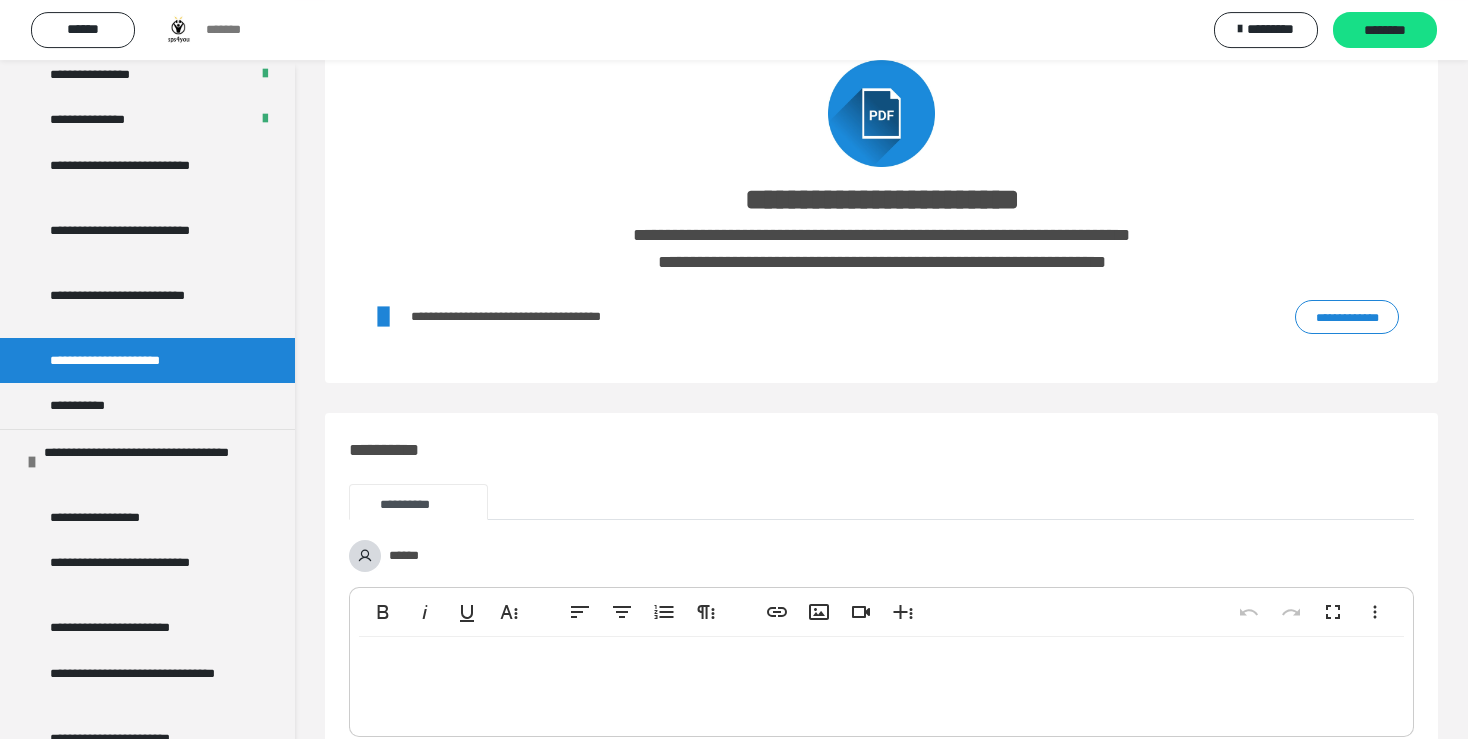 click on "**********" at bounding box center [1347, 317] 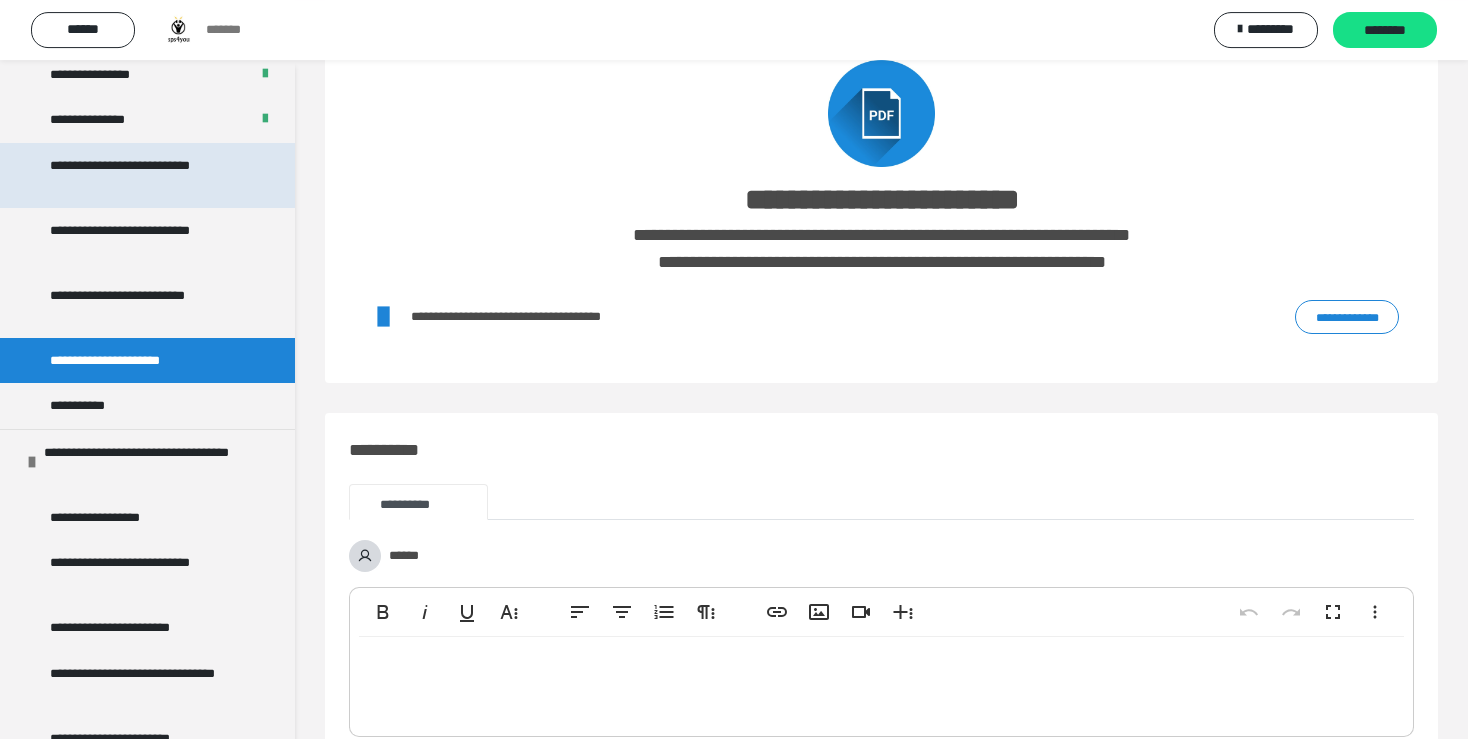 click on "**********" at bounding box center [141, 175] 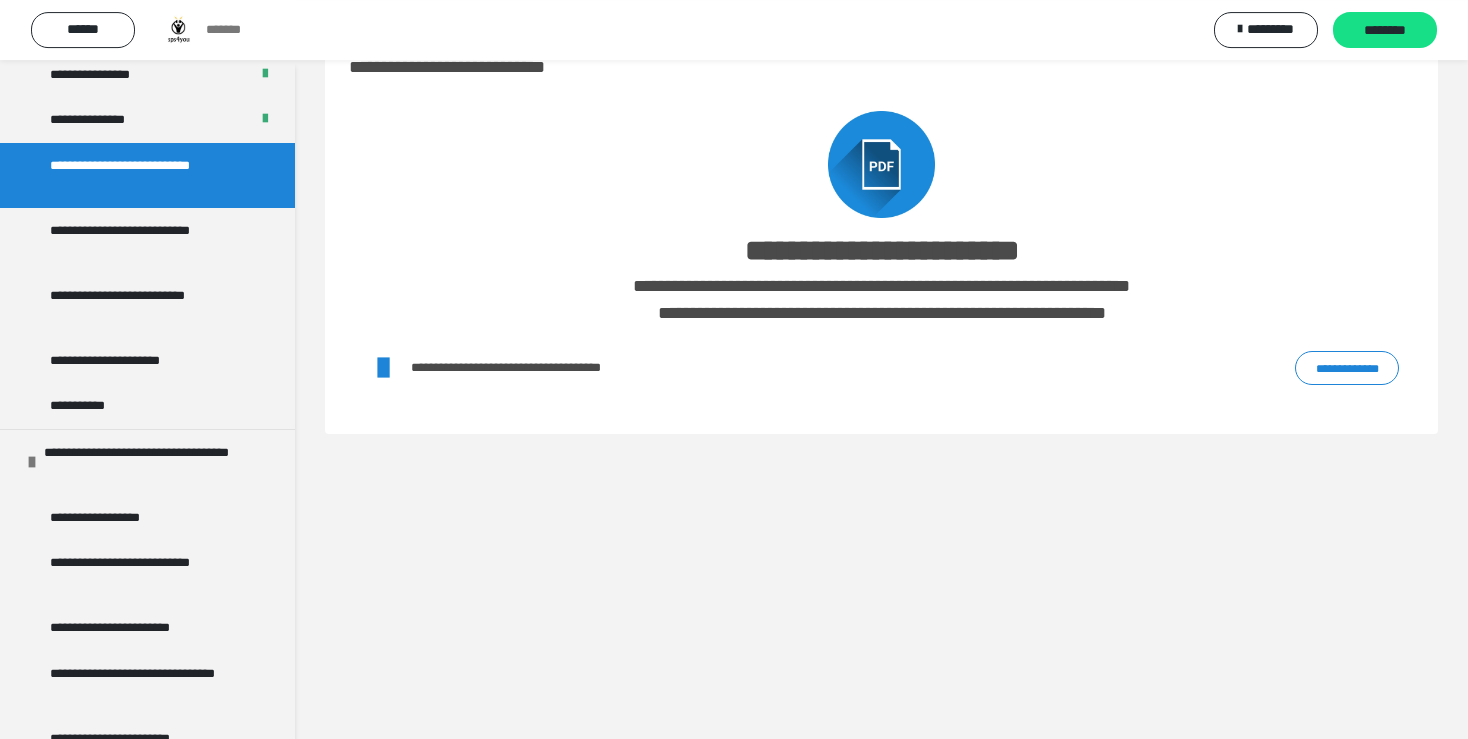 scroll, scrollTop: 60, scrollLeft: 0, axis: vertical 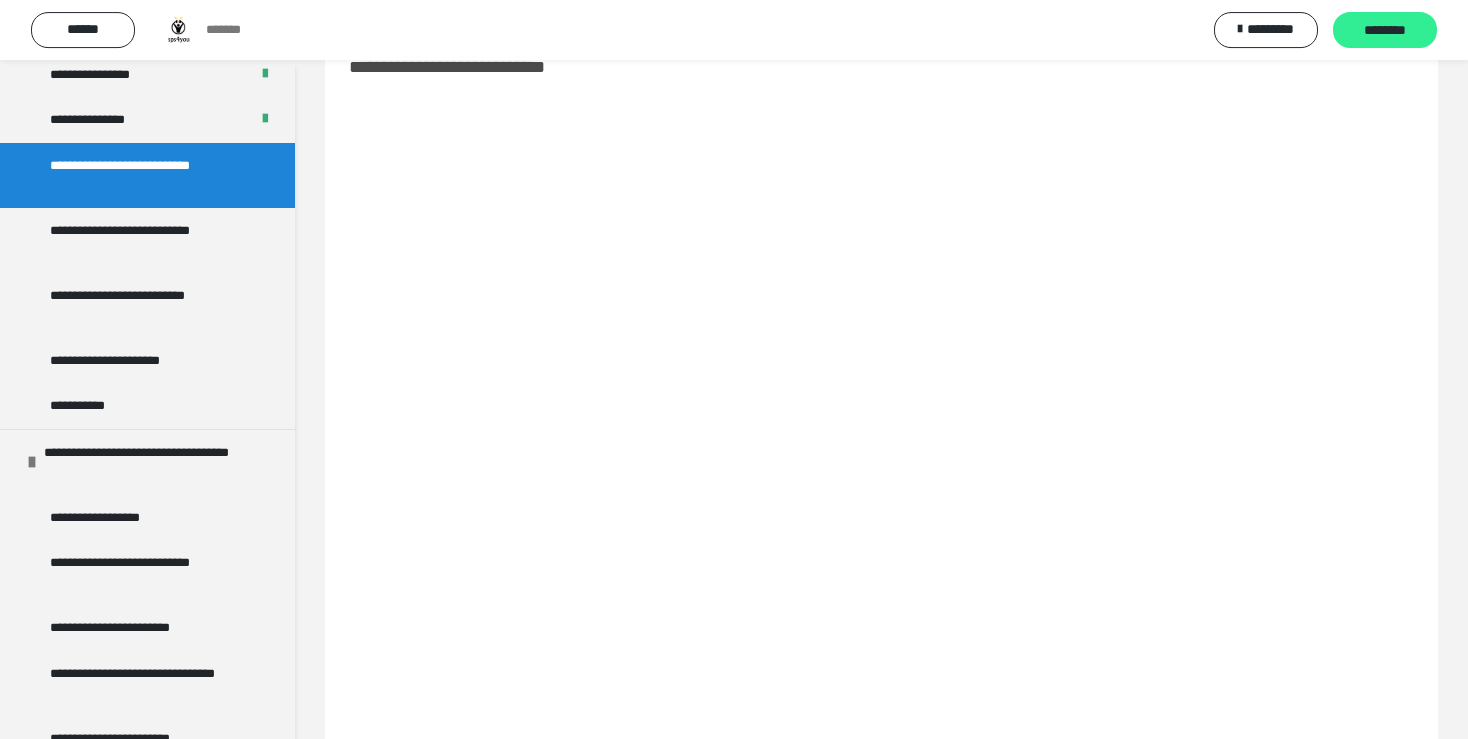 click on "********" at bounding box center [1385, 30] 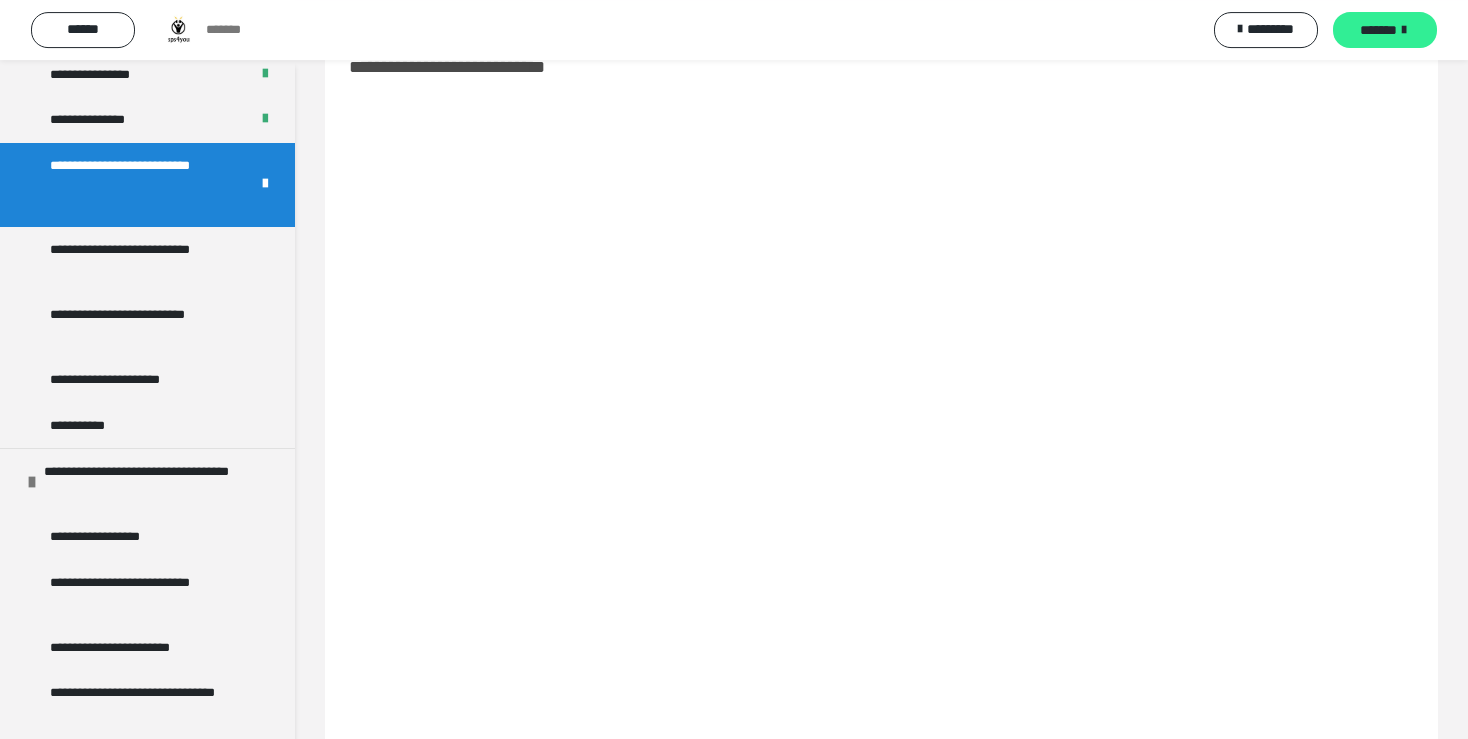 click on "*******" at bounding box center (1385, 30) 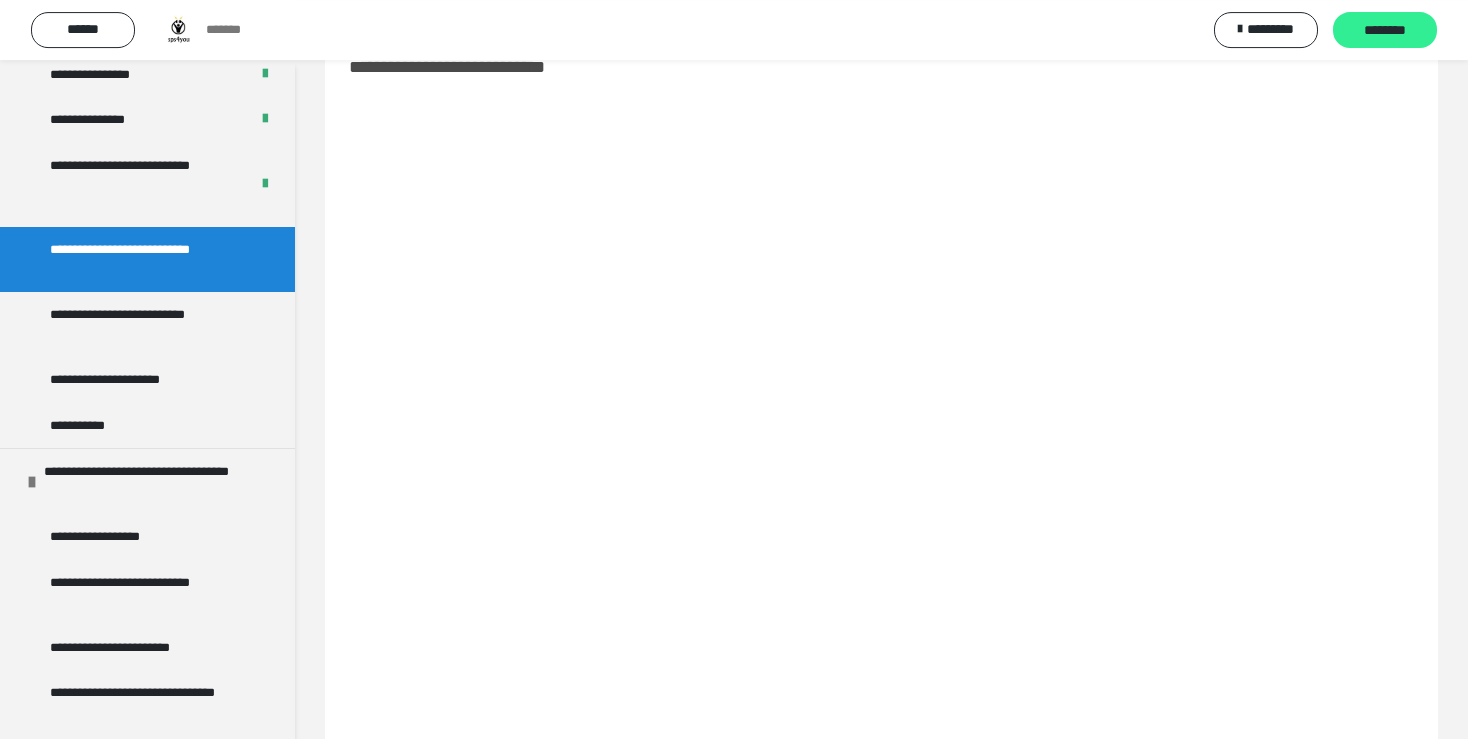 click on "********" at bounding box center [1385, 30] 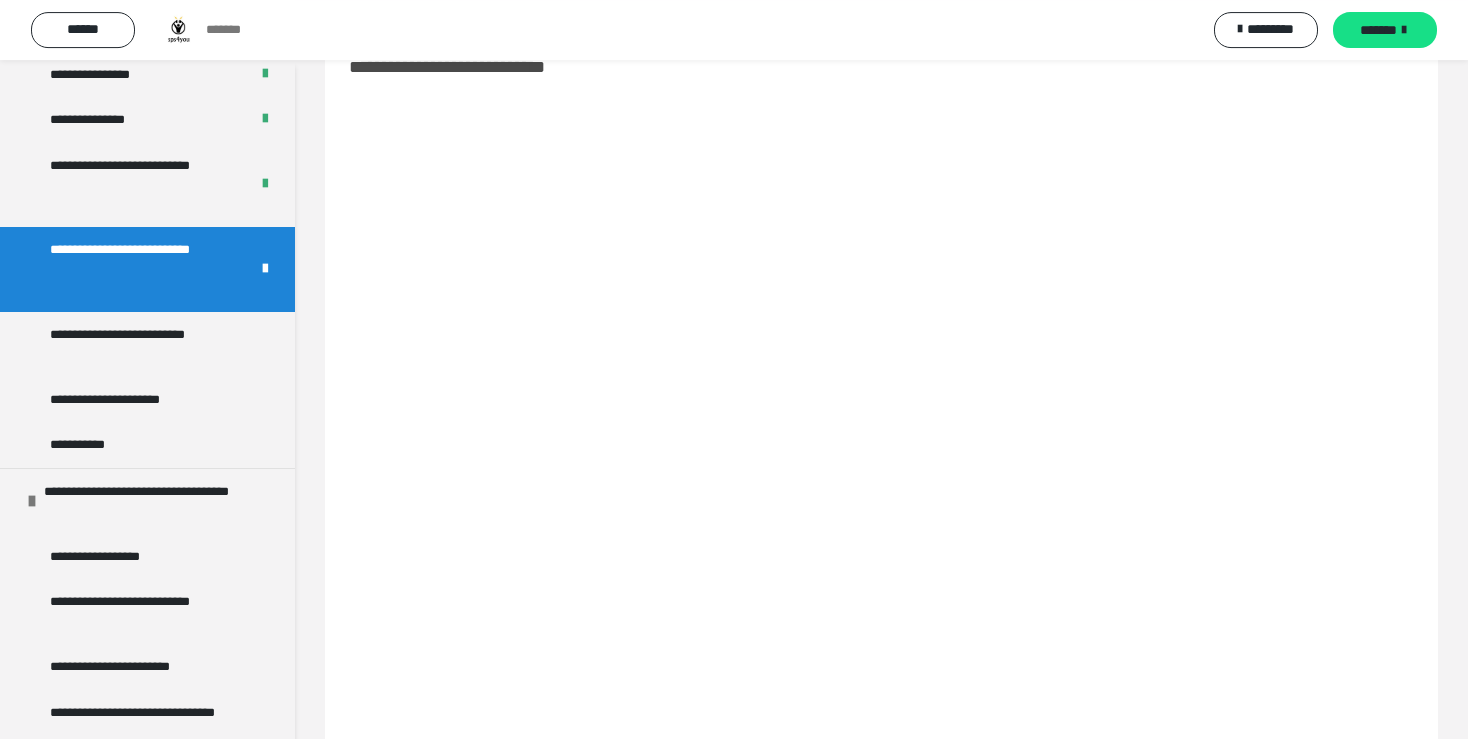 click on "*******" at bounding box center (1385, 30) 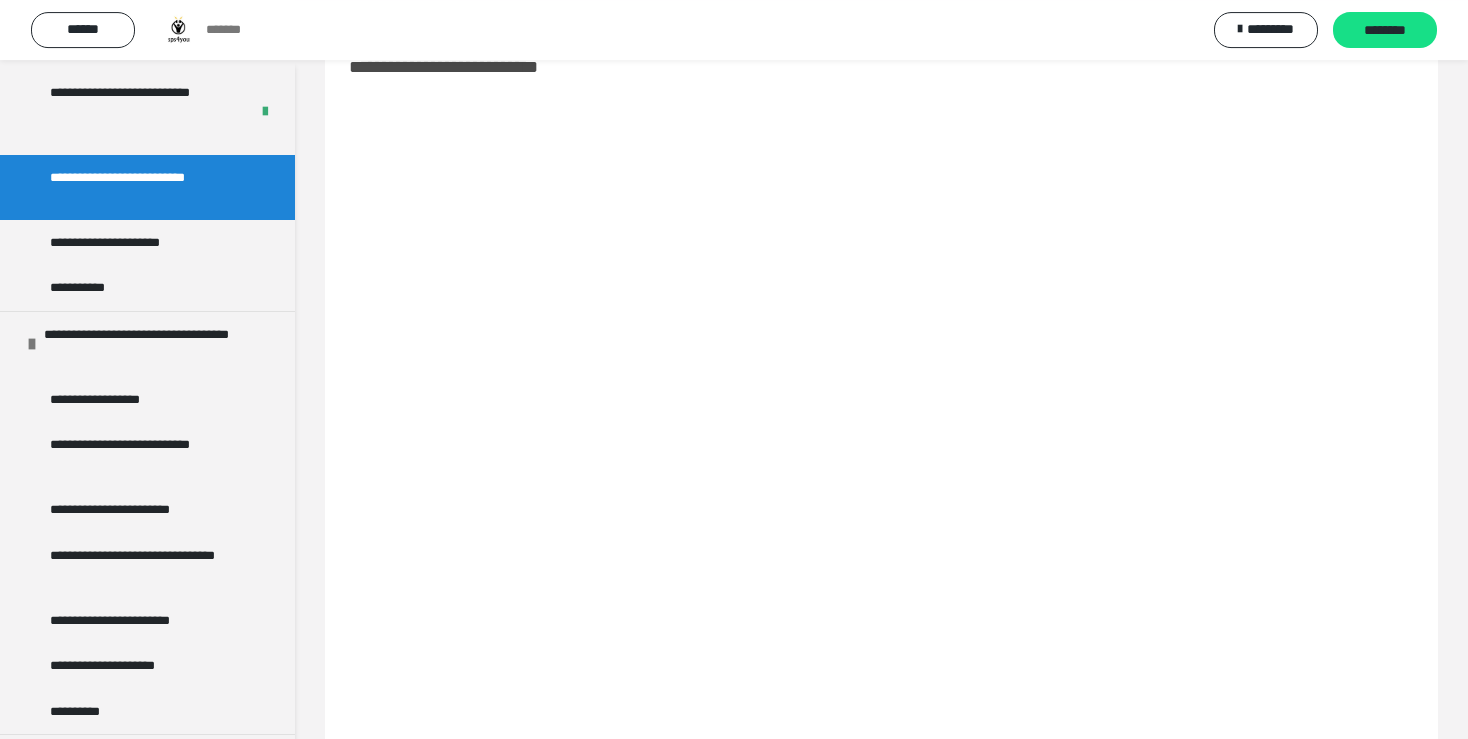 scroll, scrollTop: 1412, scrollLeft: 0, axis: vertical 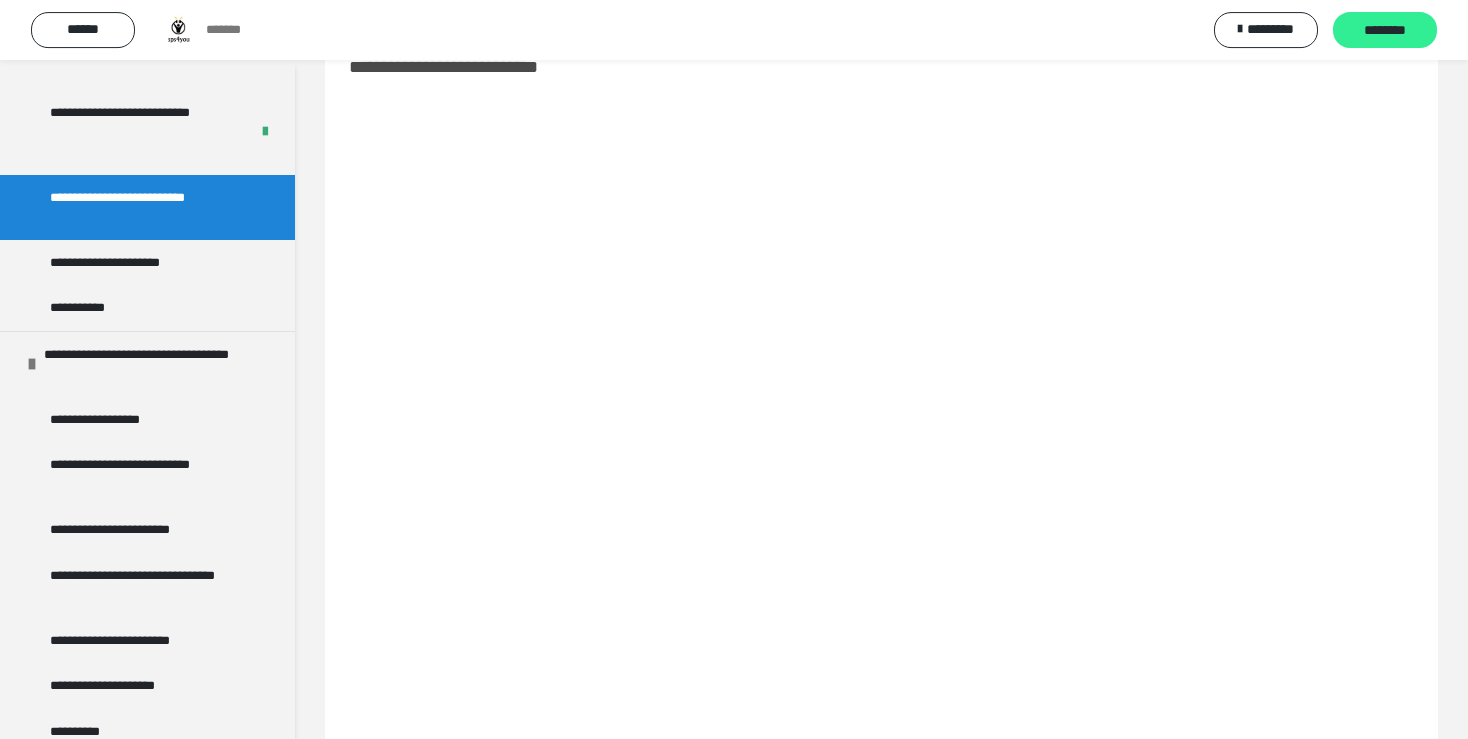click on "********" at bounding box center (1385, 31) 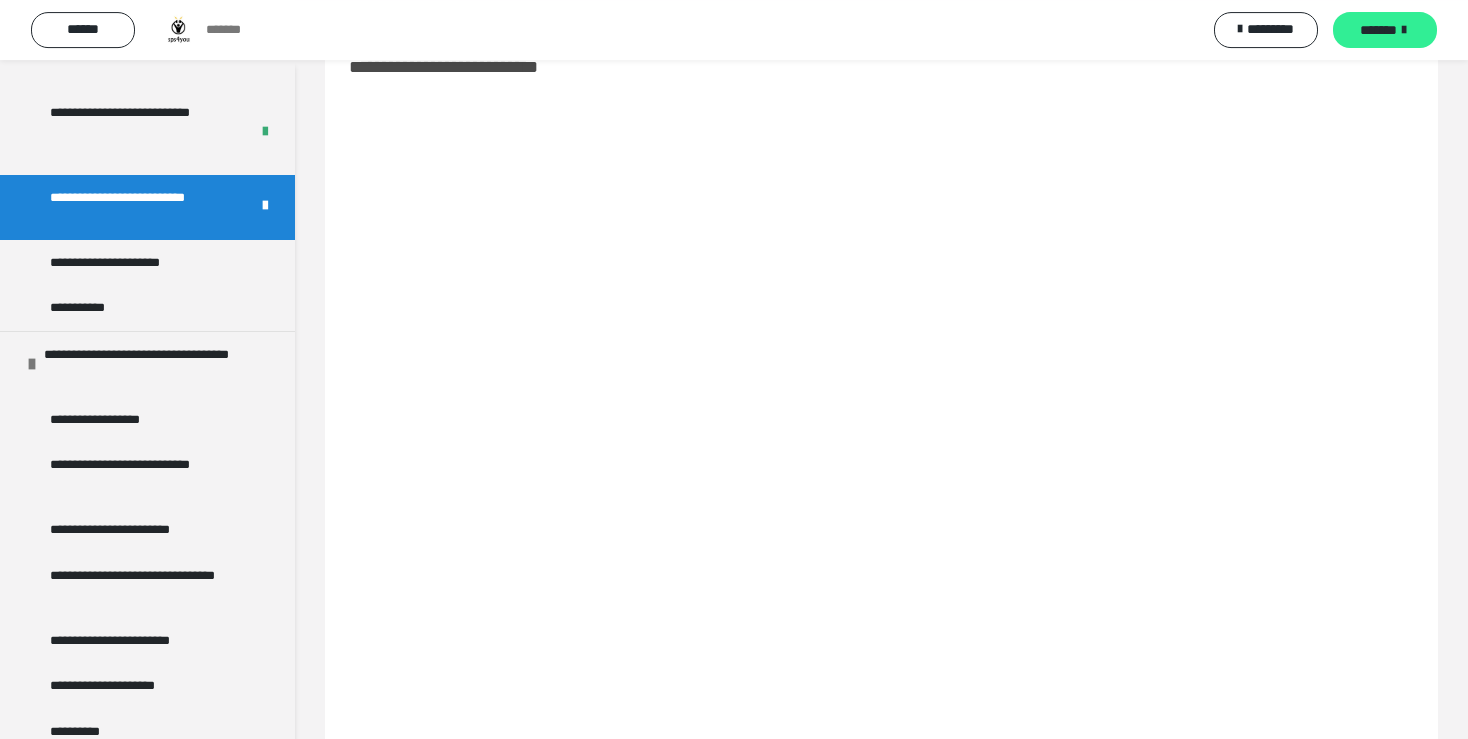 click on "*******" at bounding box center [1378, 30] 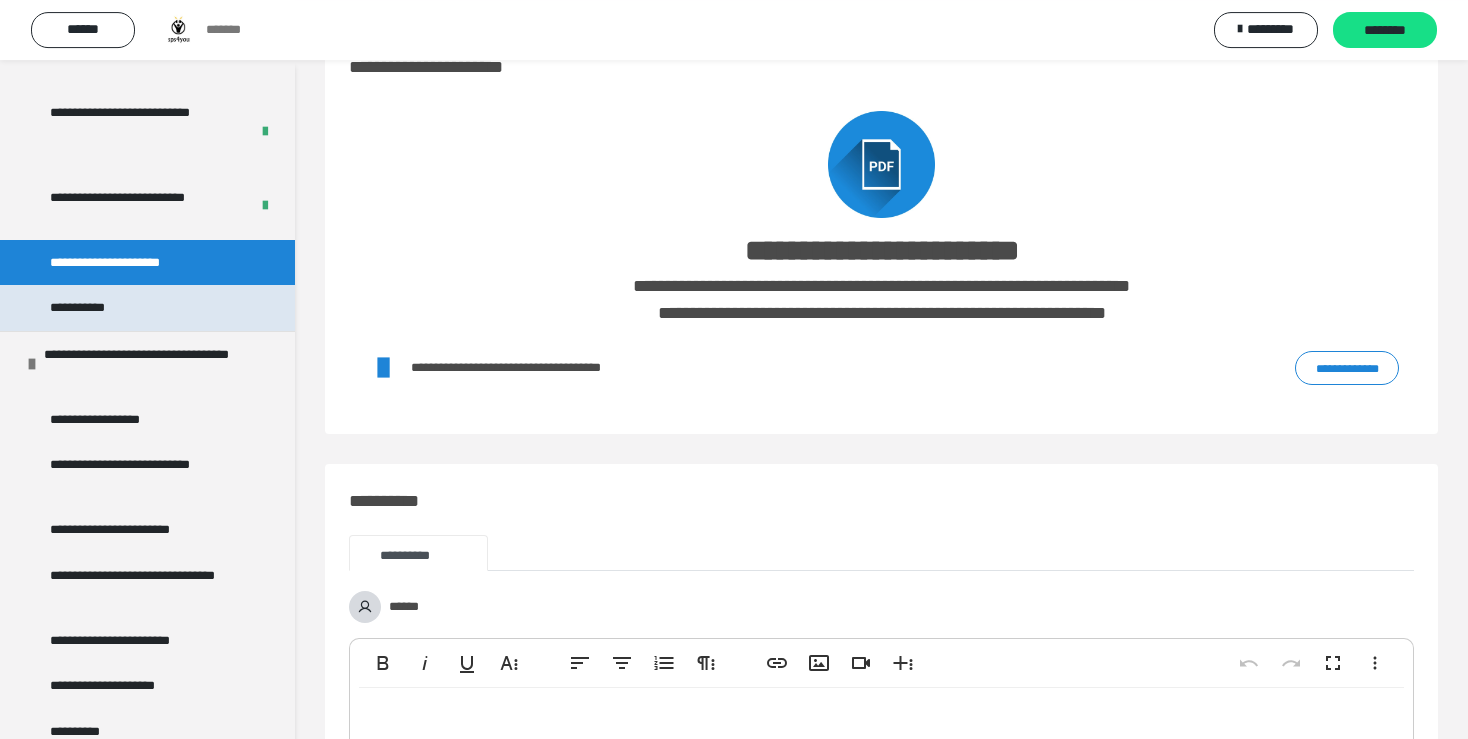 click on "**********" at bounding box center (80, 308) 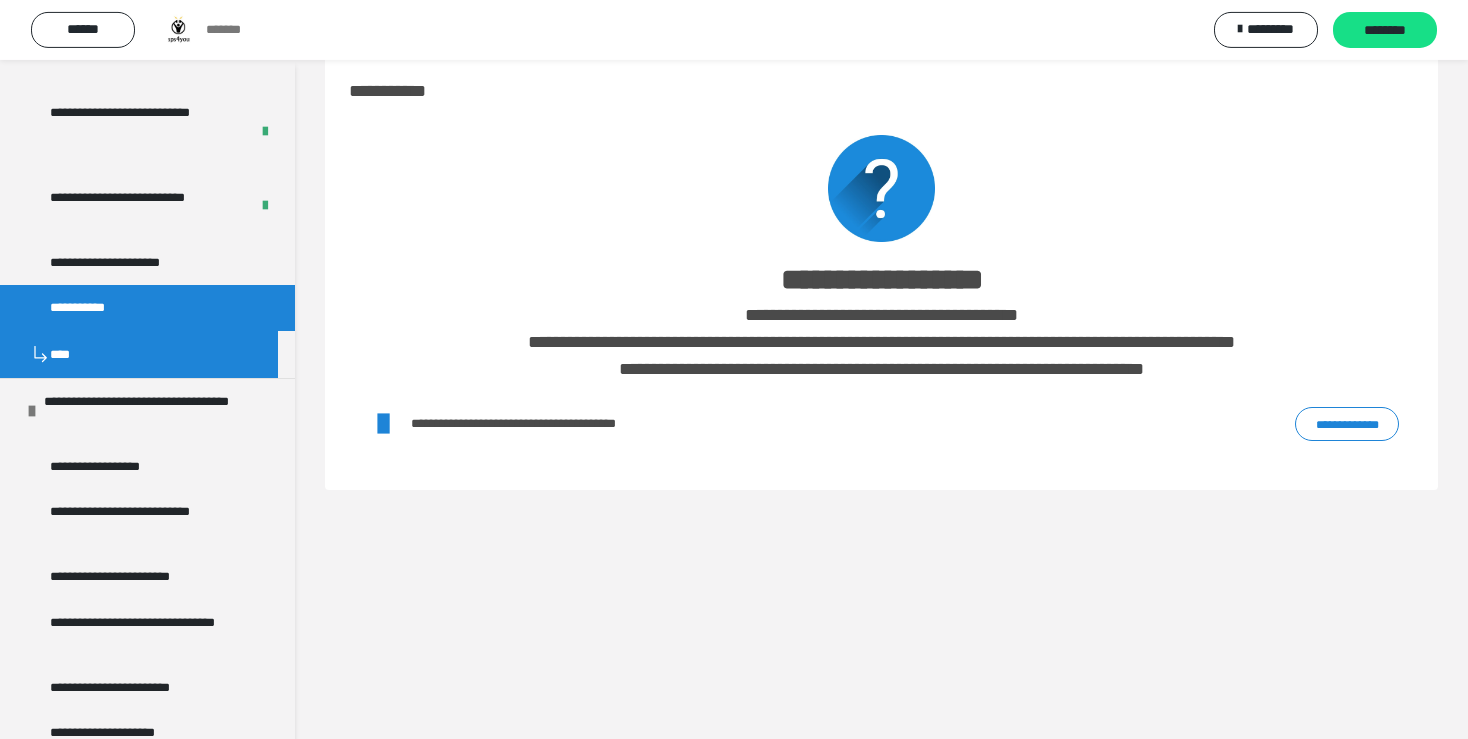 scroll, scrollTop: 0, scrollLeft: 0, axis: both 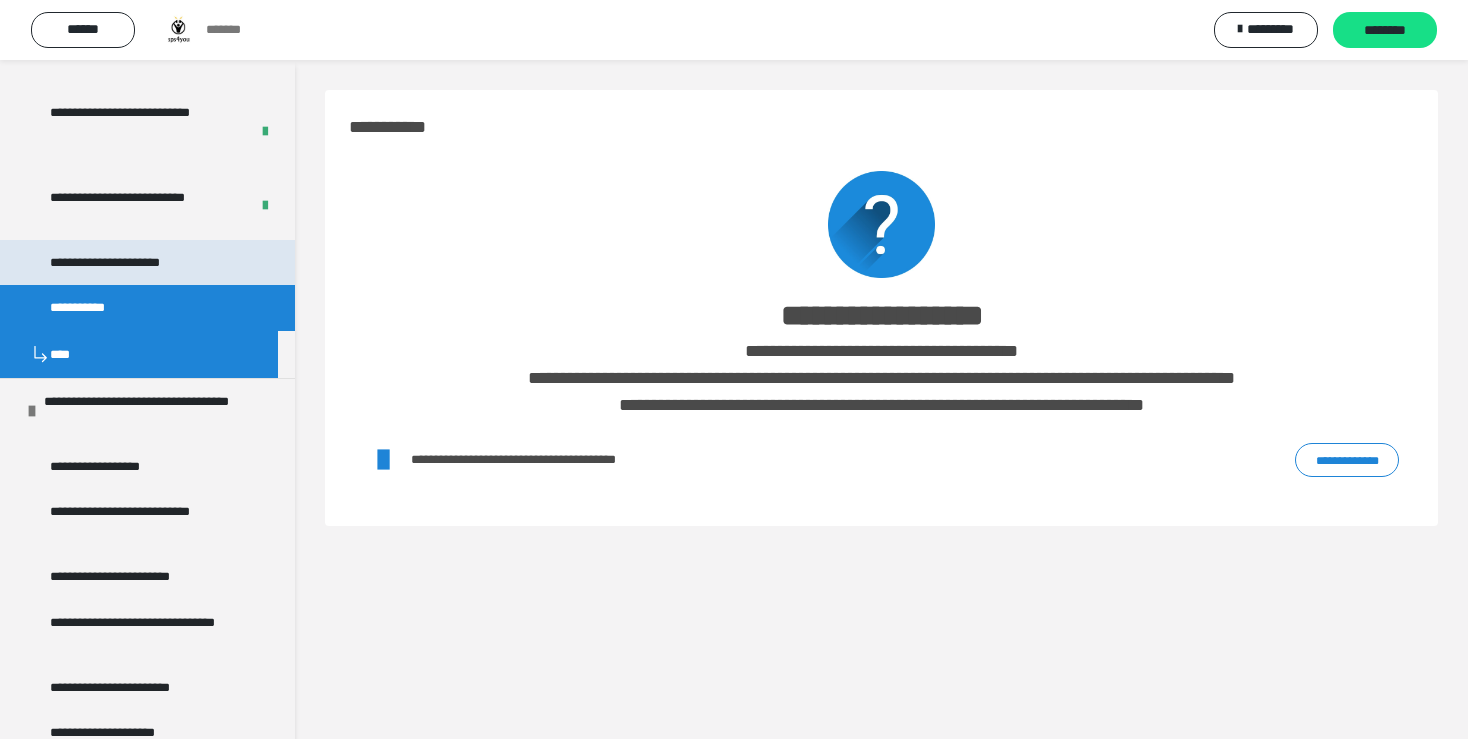 click on "**********" at bounding box center (130, 263) 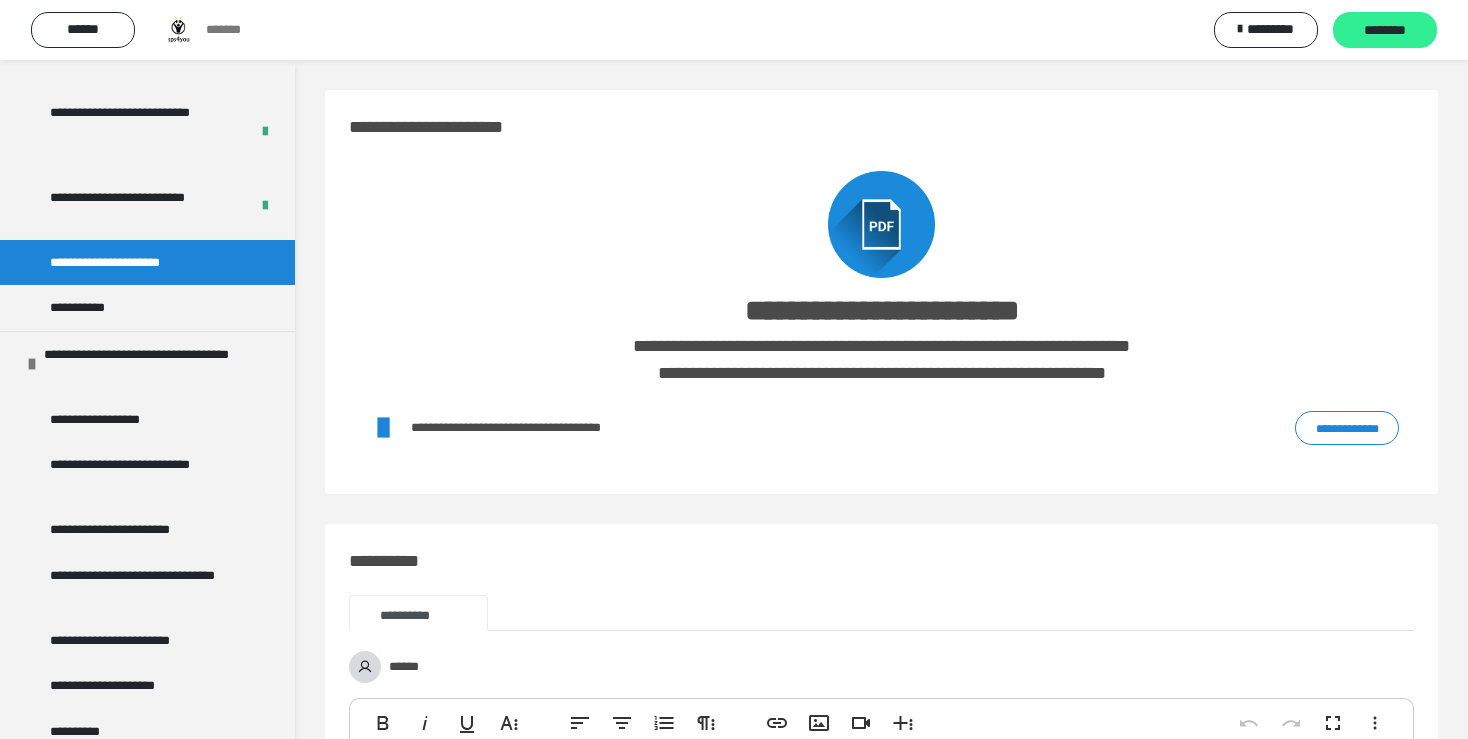 click on "********" at bounding box center [1385, 31] 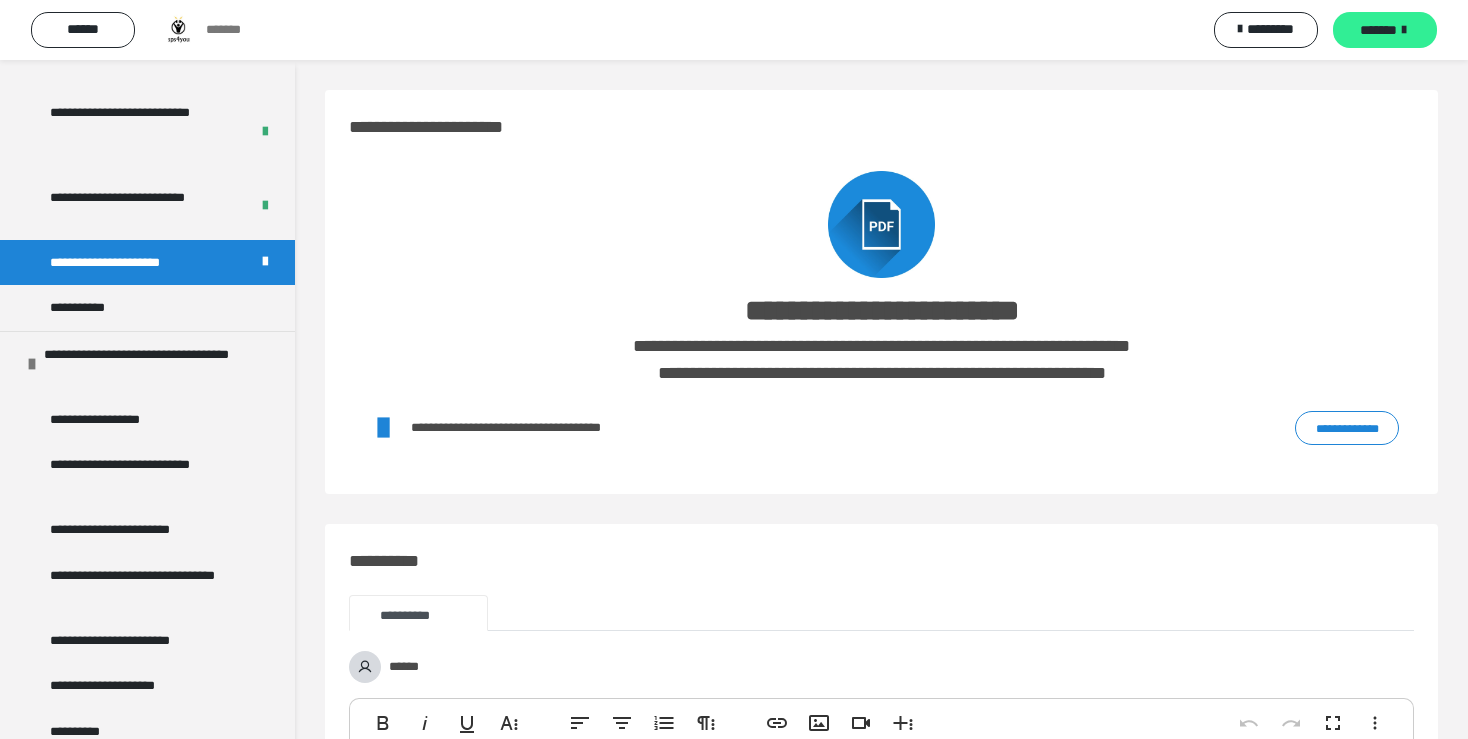click on "*******" at bounding box center (1378, 30) 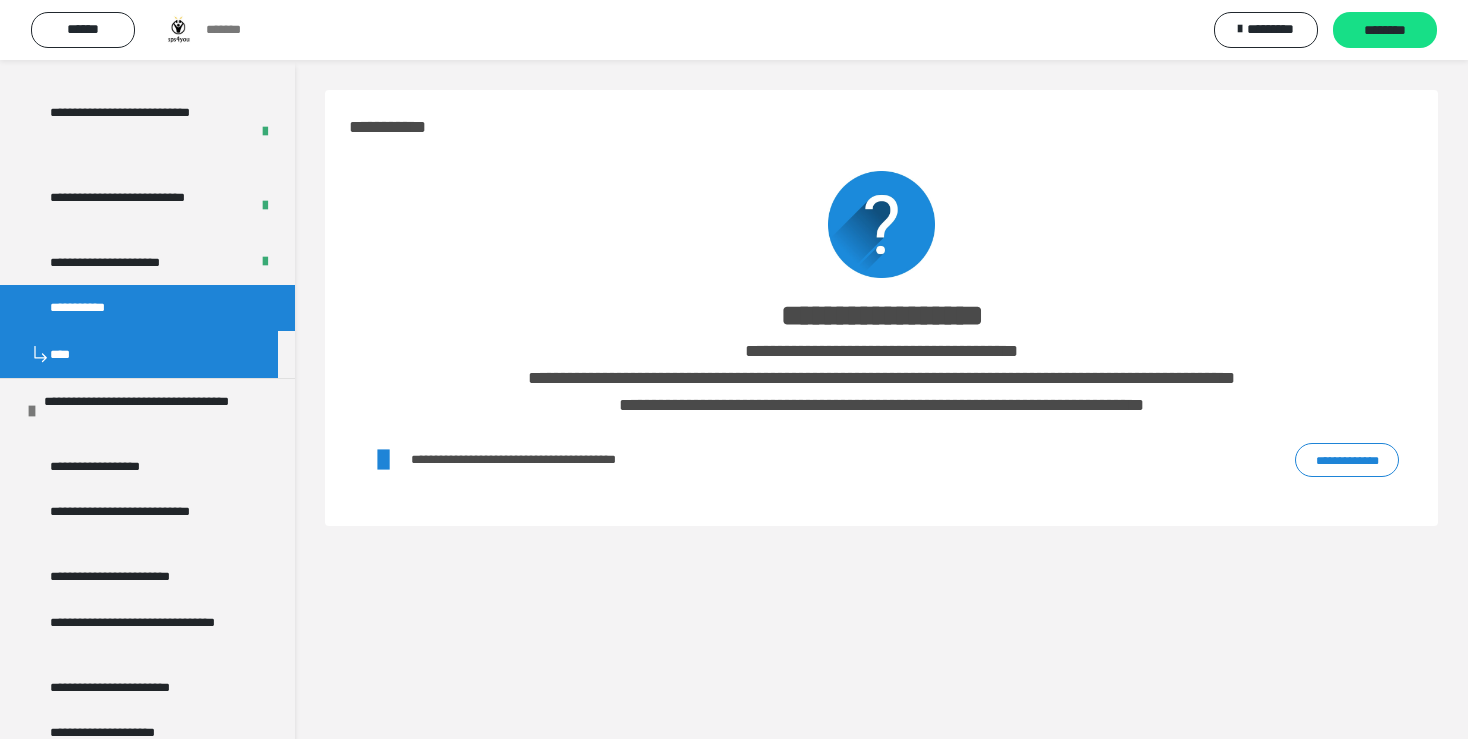 click on "********" at bounding box center [1385, 31] 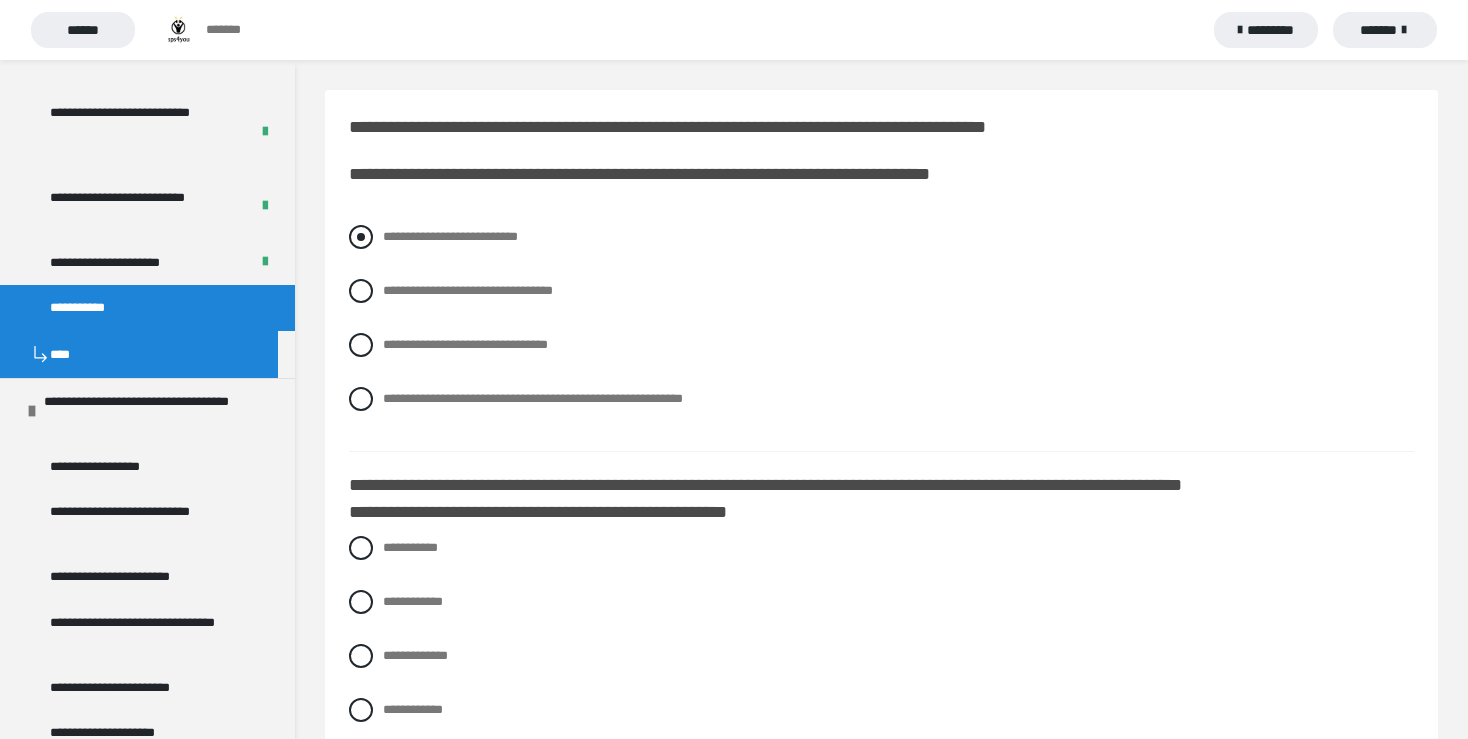 click on "**********" at bounding box center (450, 236) 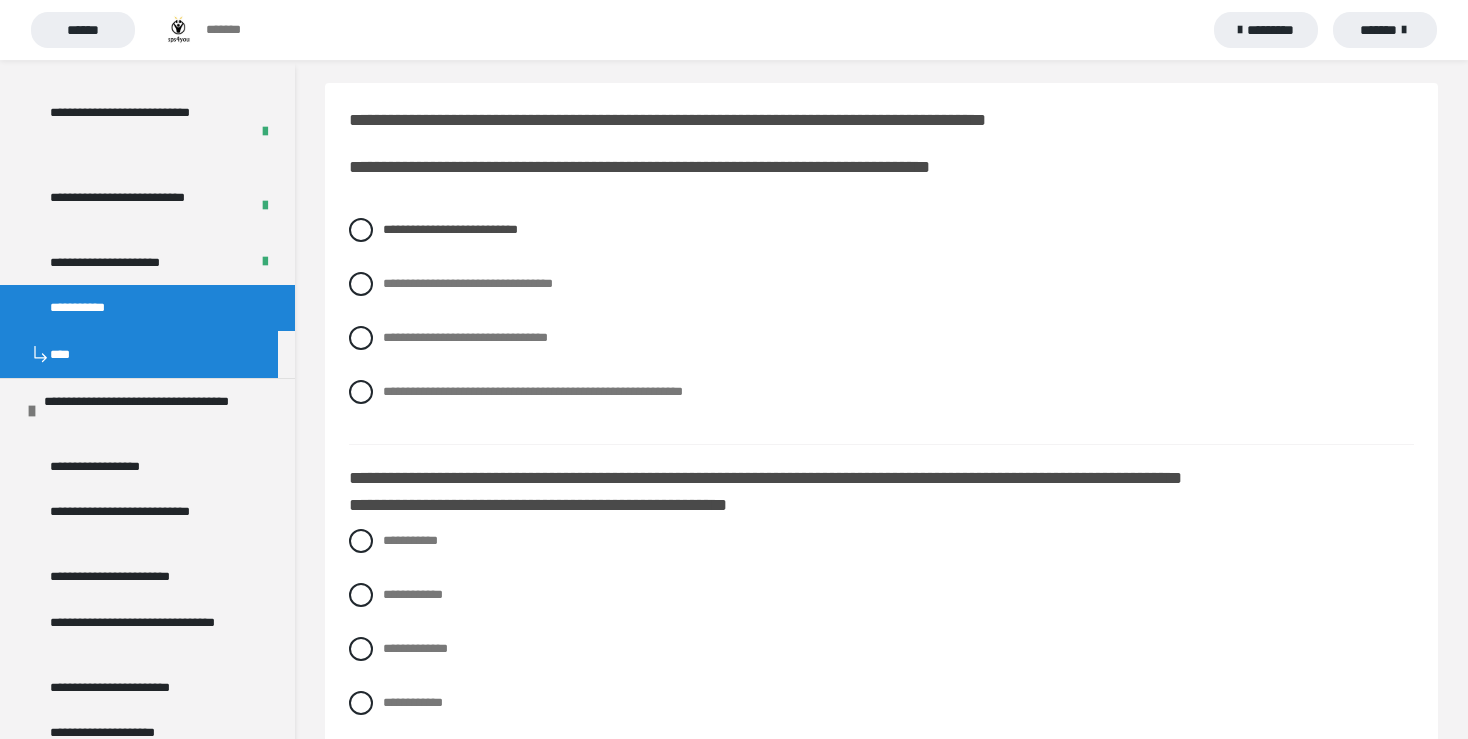 scroll, scrollTop: 0, scrollLeft: 0, axis: both 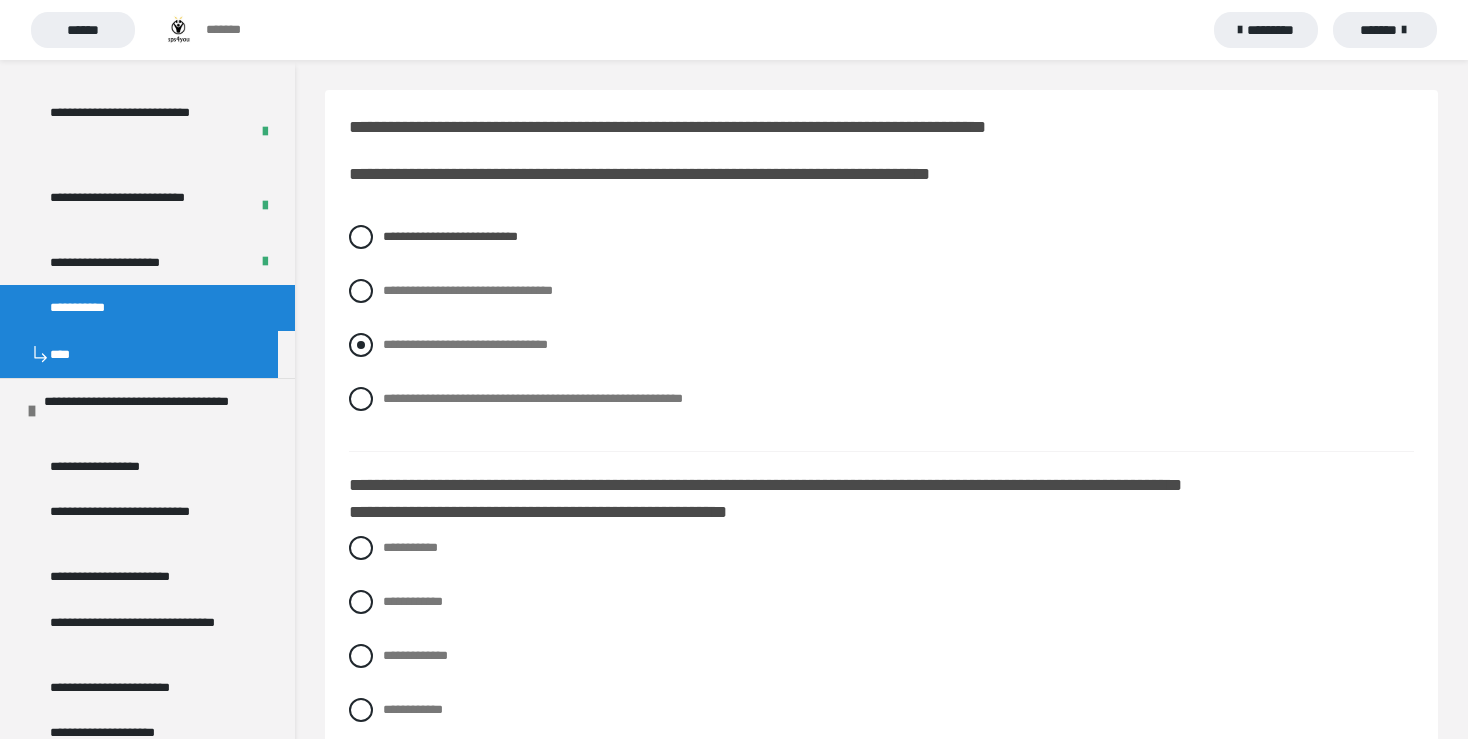 click at bounding box center (361, 345) 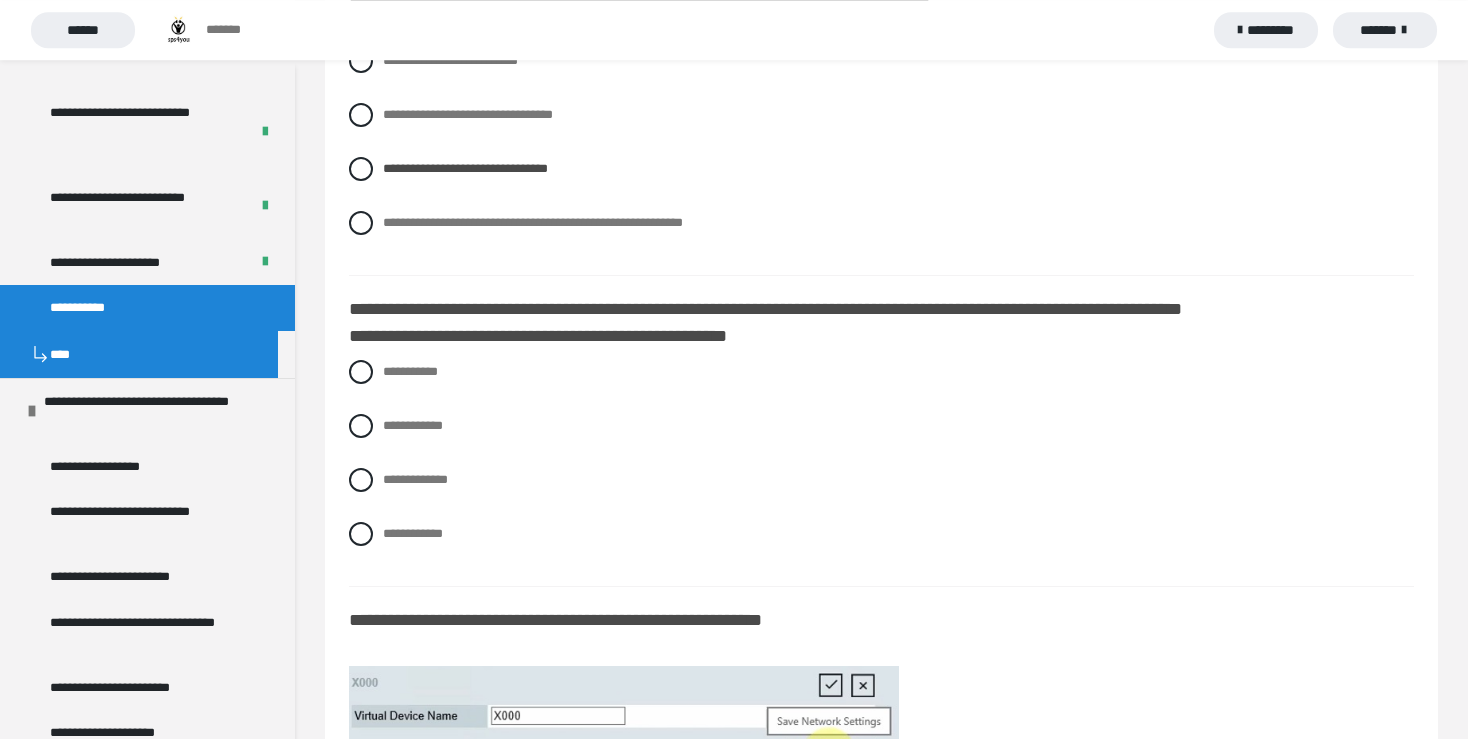 scroll, scrollTop: 316, scrollLeft: 0, axis: vertical 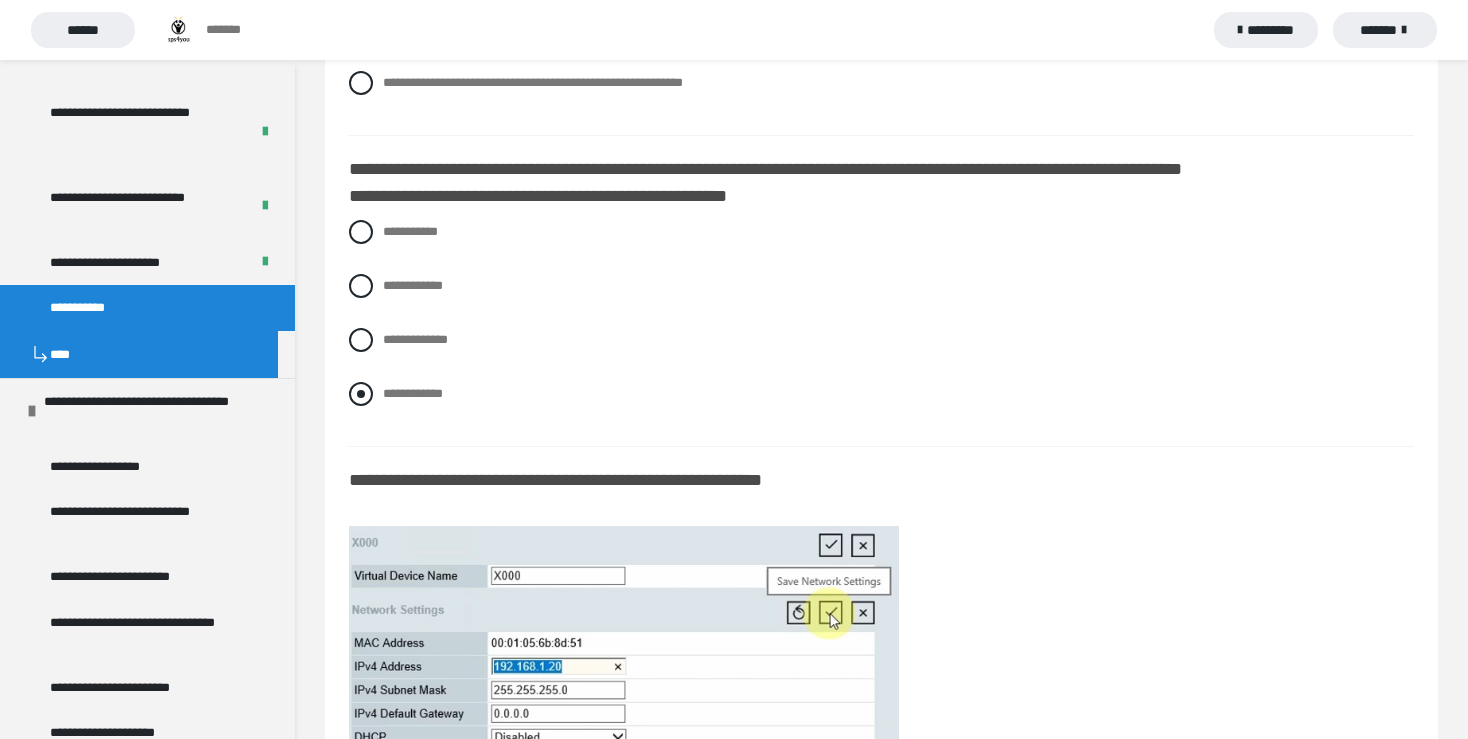 click at bounding box center [361, 394] 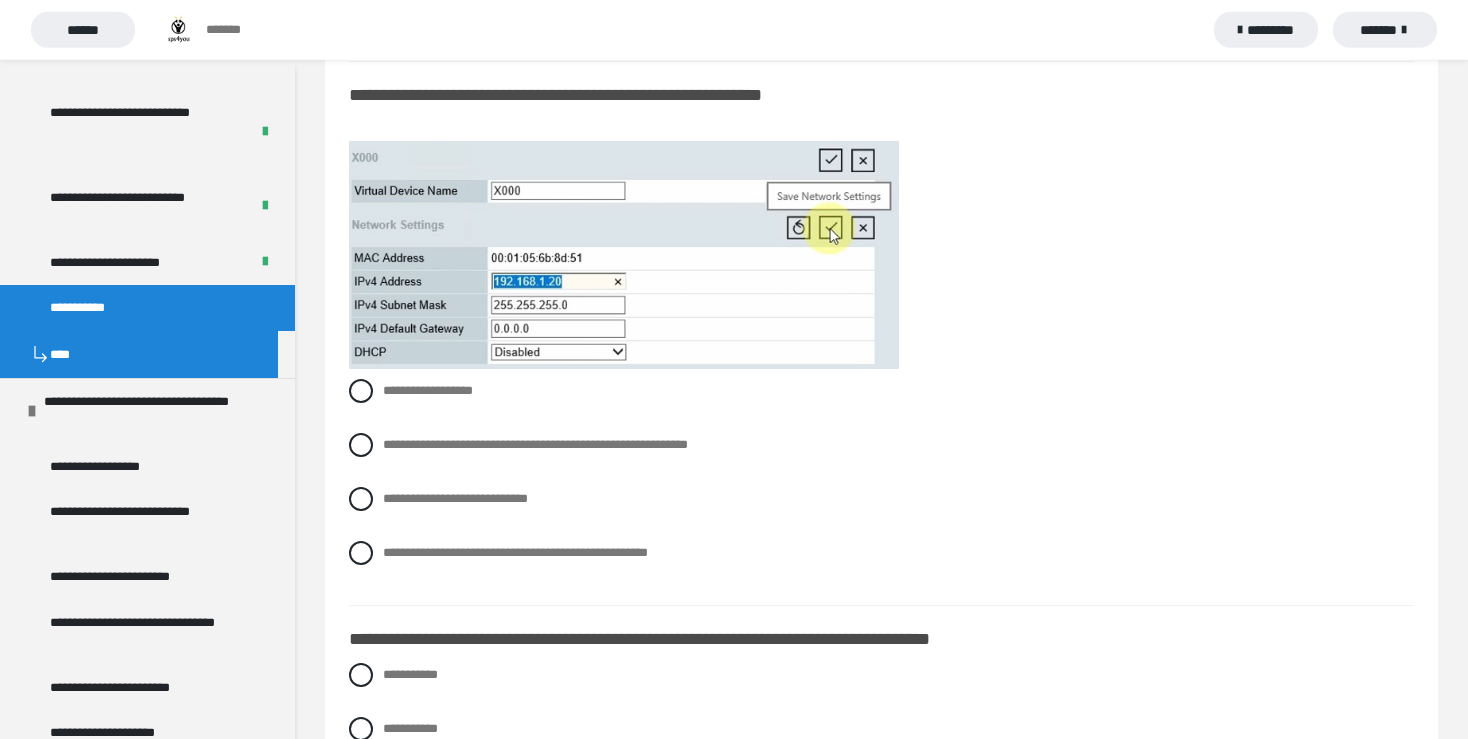scroll, scrollTop: 739, scrollLeft: 0, axis: vertical 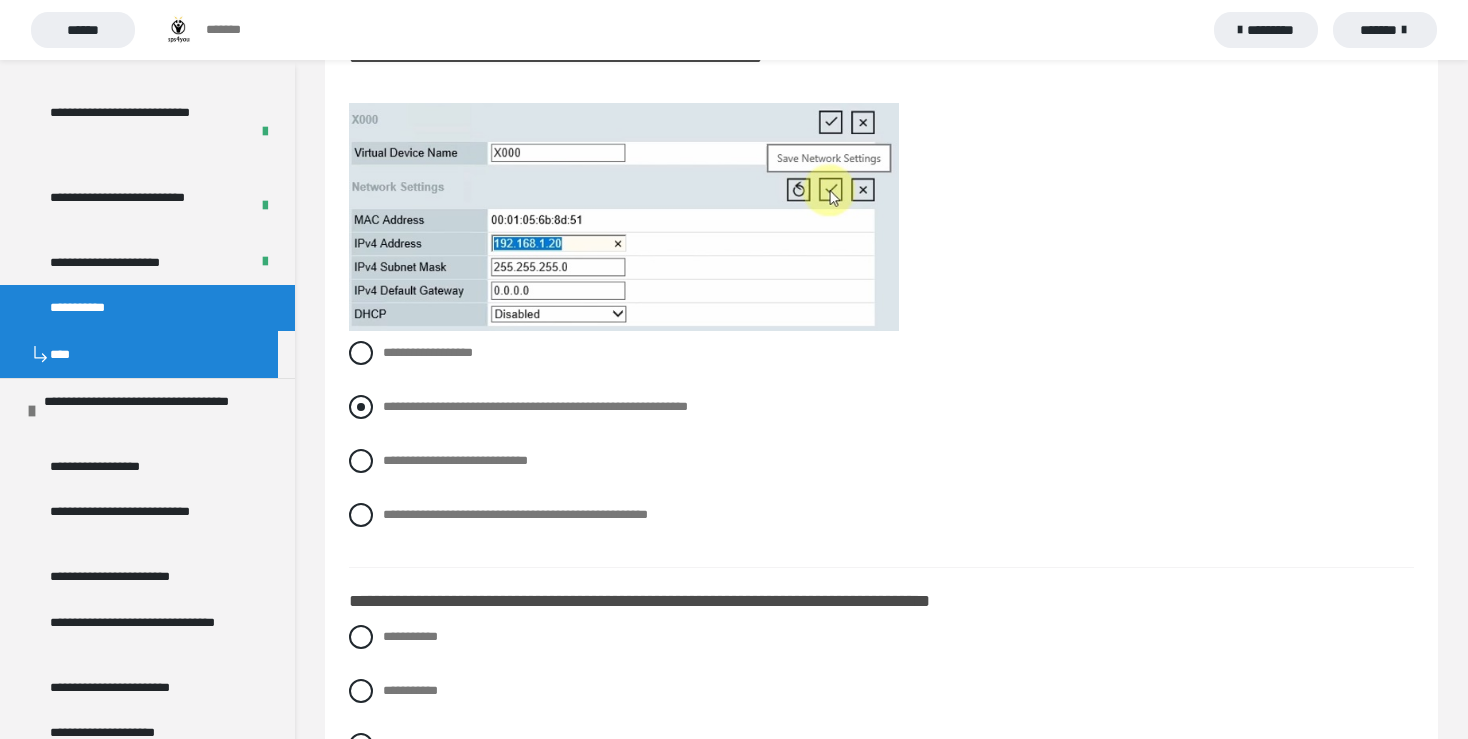click at bounding box center (361, 407) 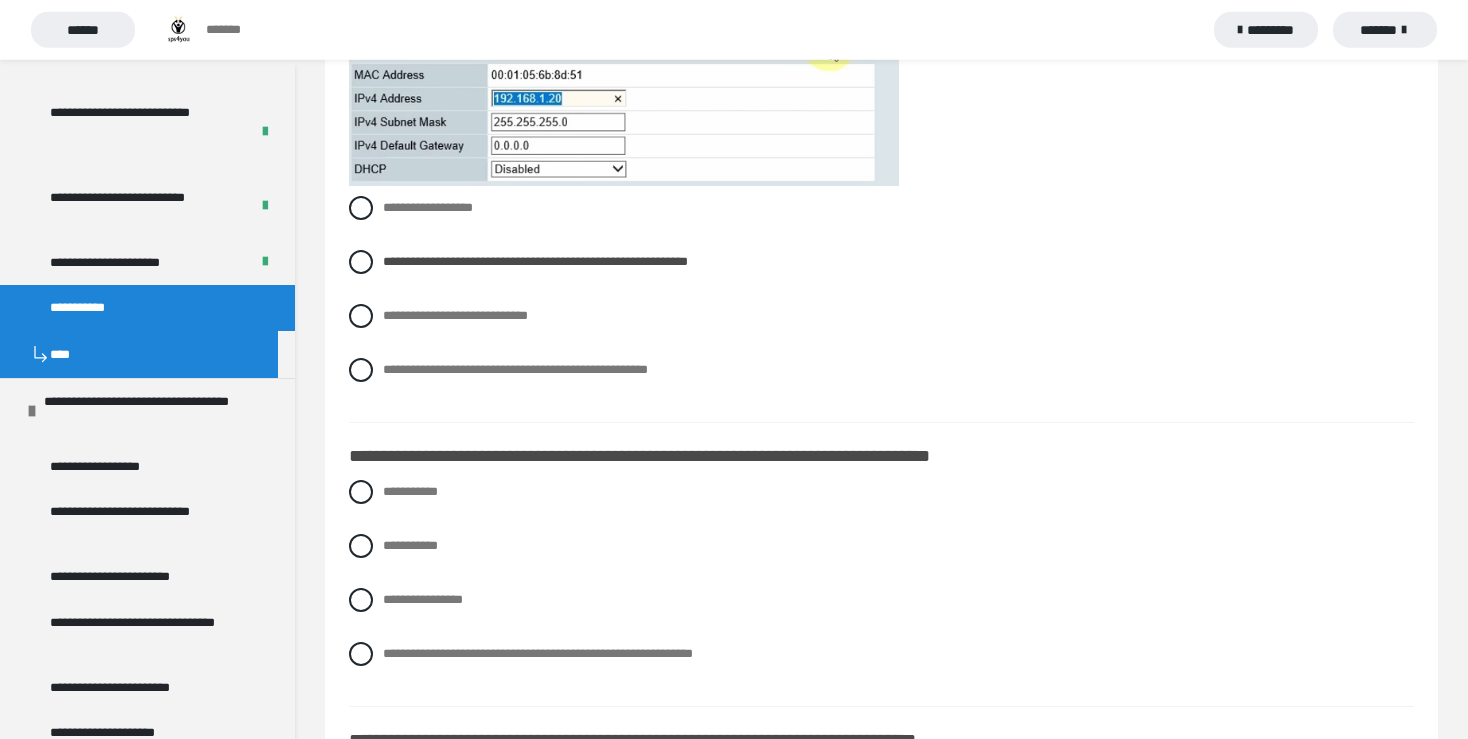 scroll, scrollTop: 950, scrollLeft: 0, axis: vertical 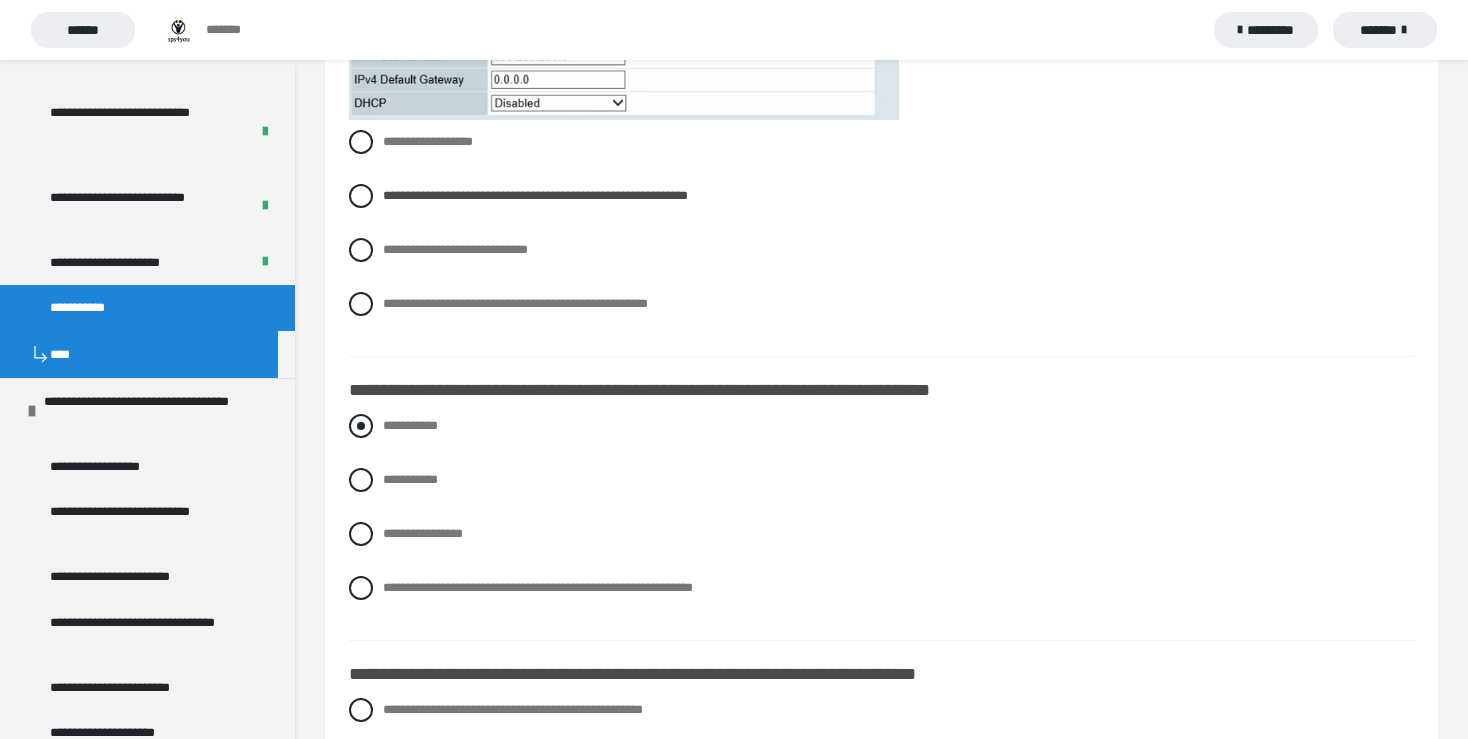 click at bounding box center (361, 426) 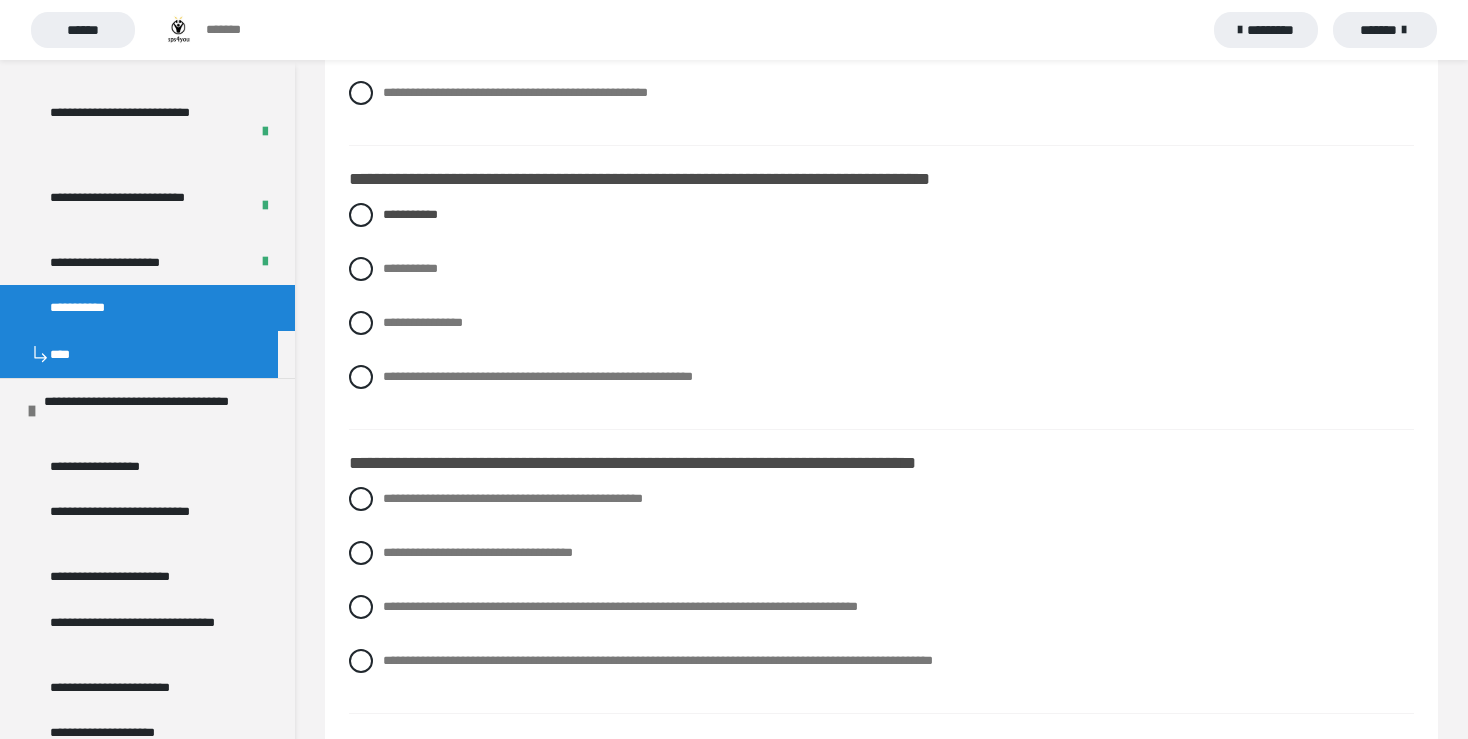 scroll, scrollTop: 739, scrollLeft: 0, axis: vertical 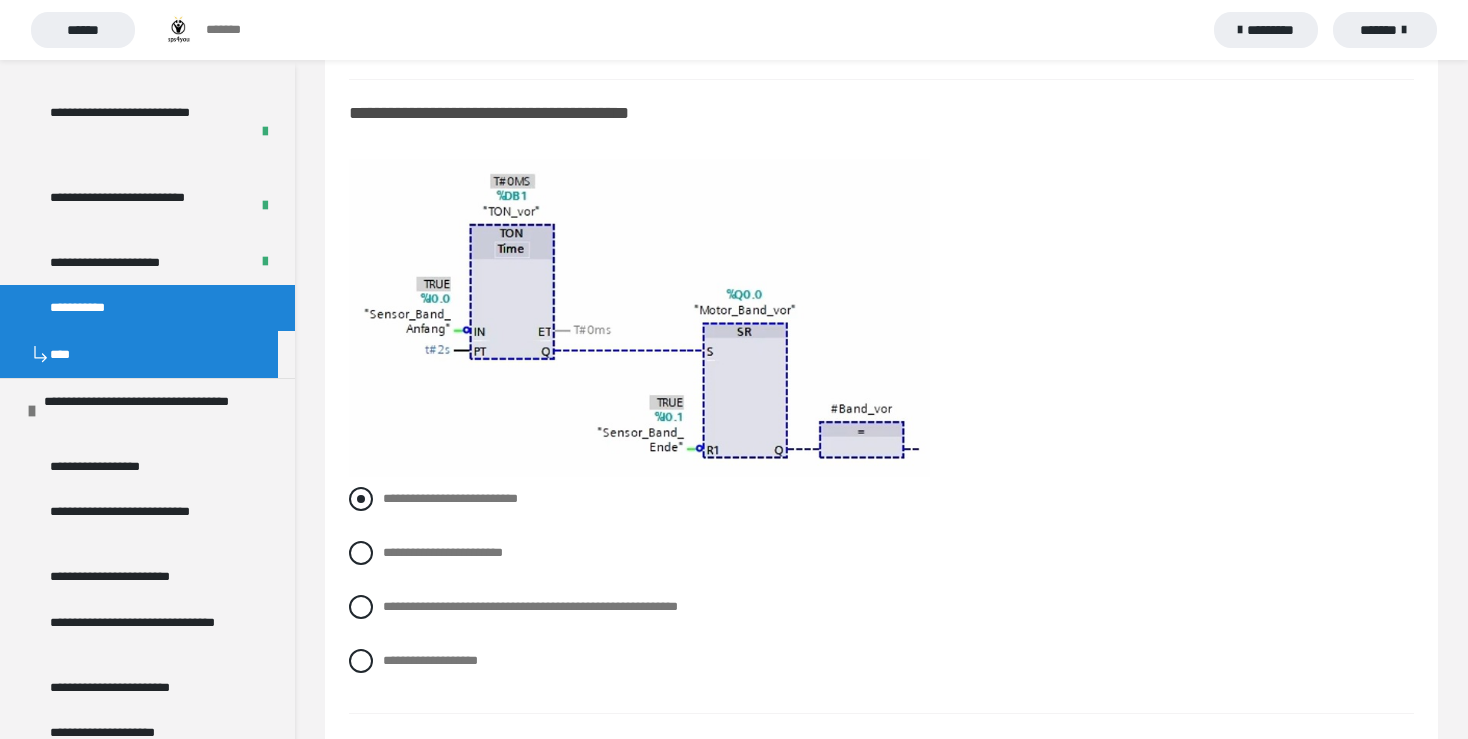 click at bounding box center [361, 499] 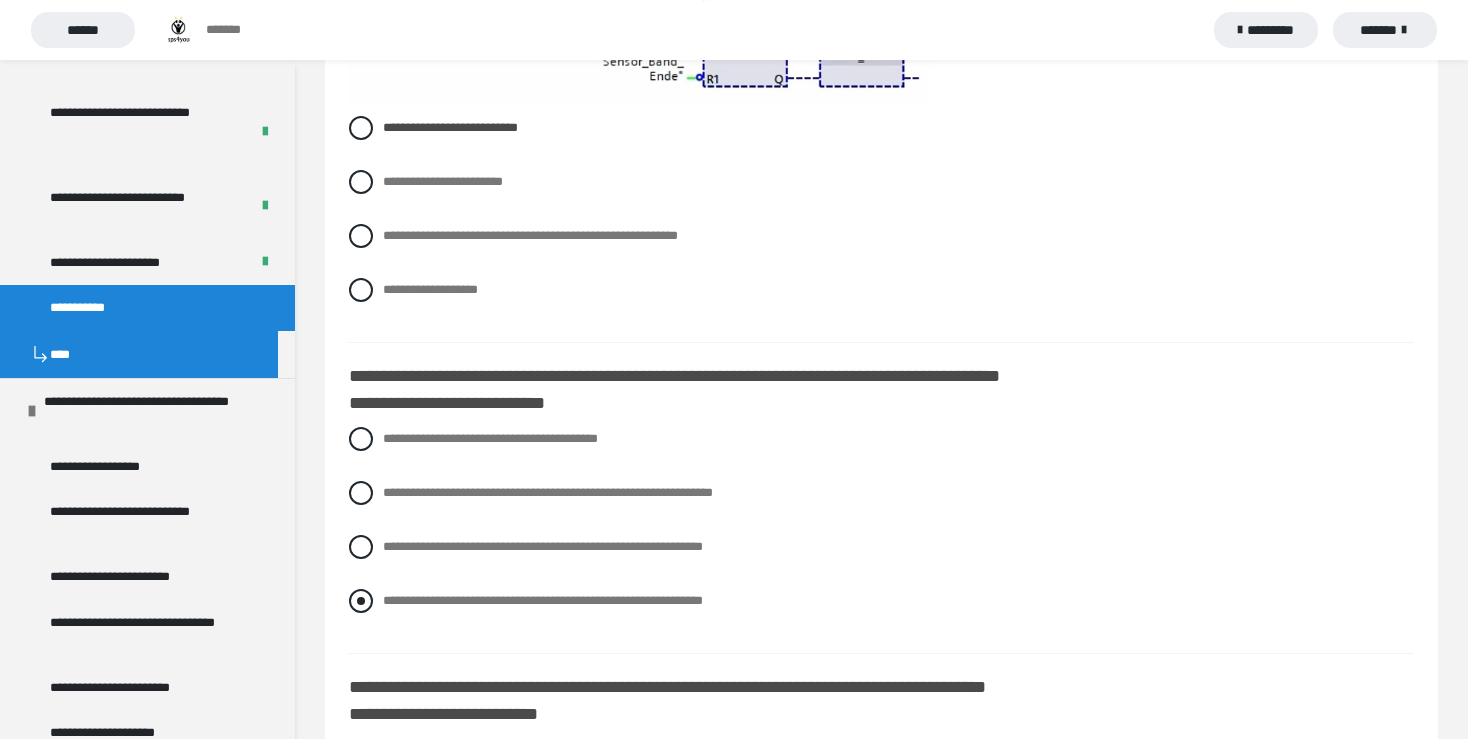 scroll, scrollTop: 2217, scrollLeft: 0, axis: vertical 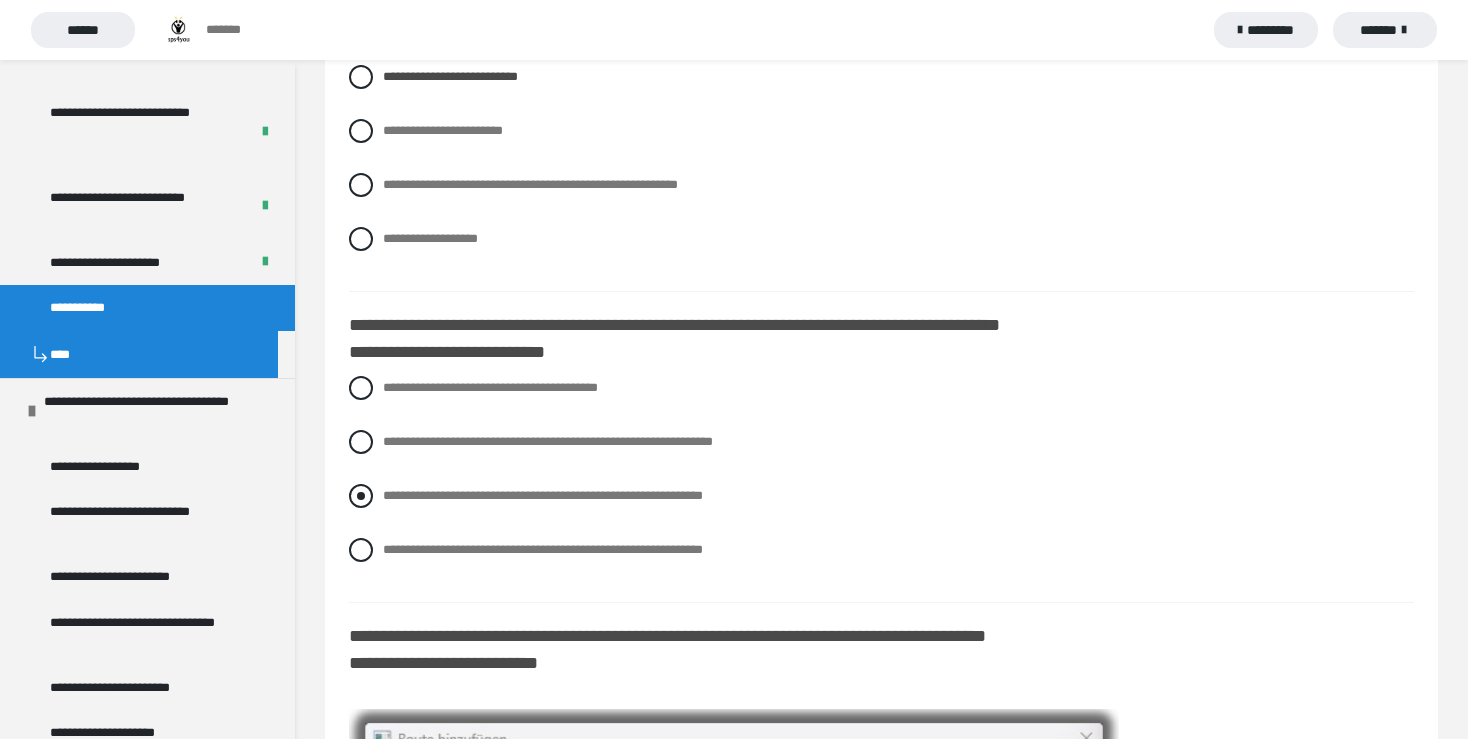 click at bounding box center (361, 496) 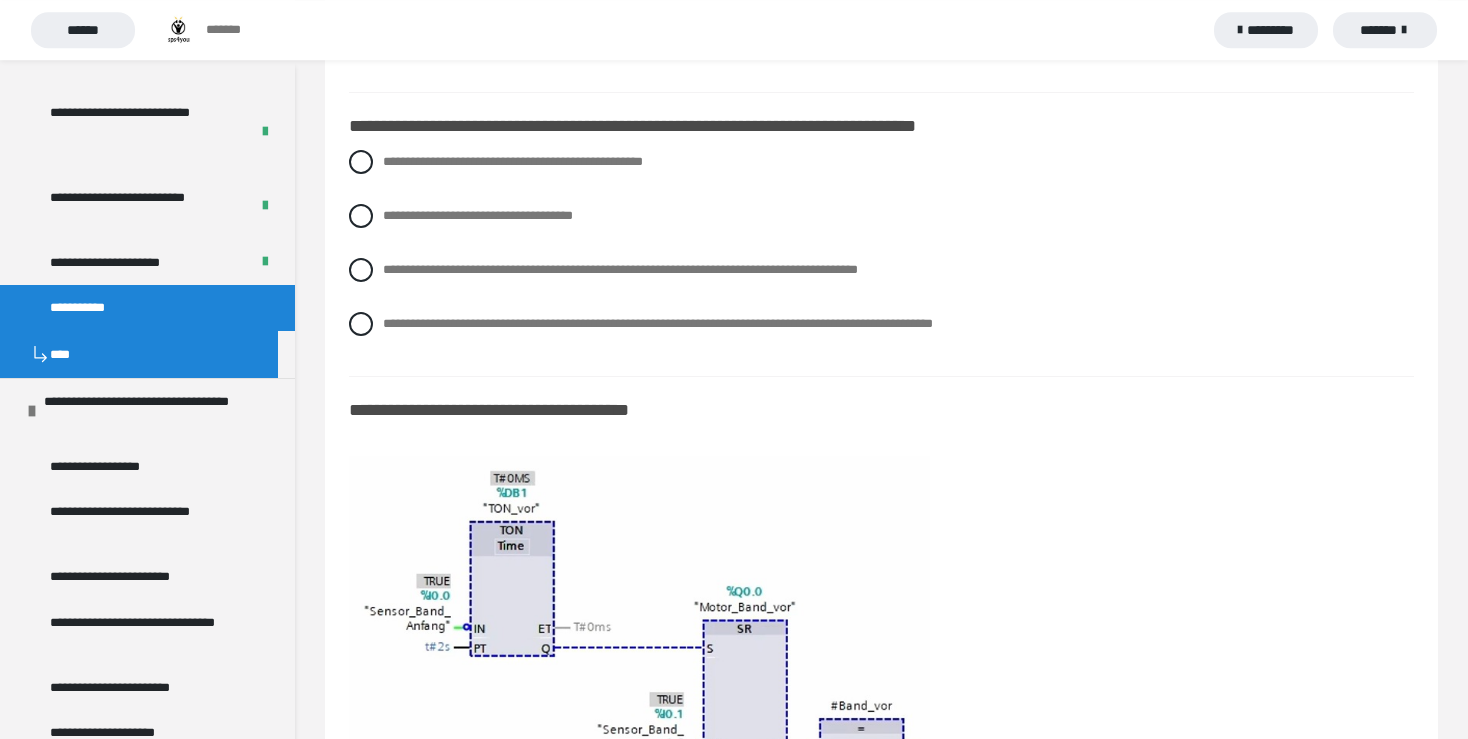 scroll, scrollTop: 1478, scrollLeft: 0, axis: vertical 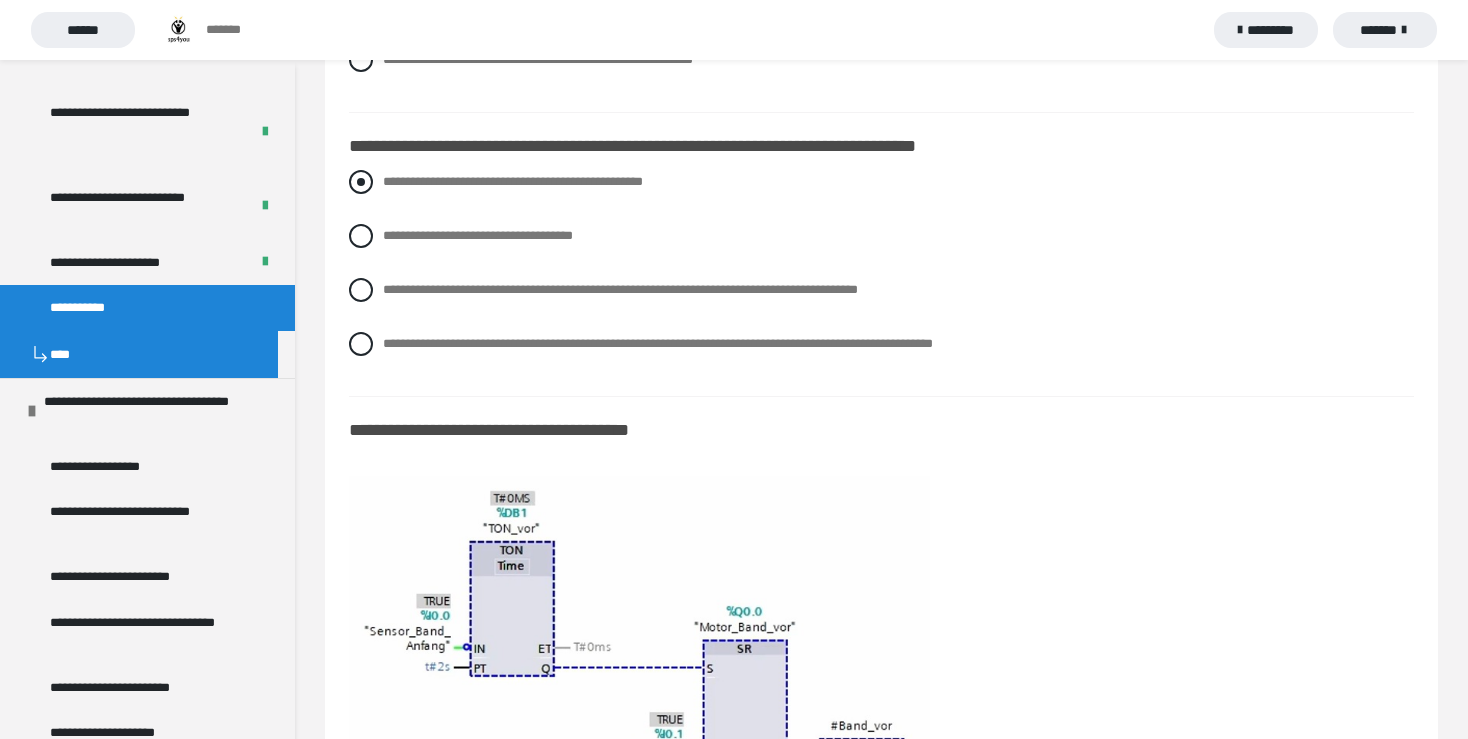 click at bounding box center [361, 182] 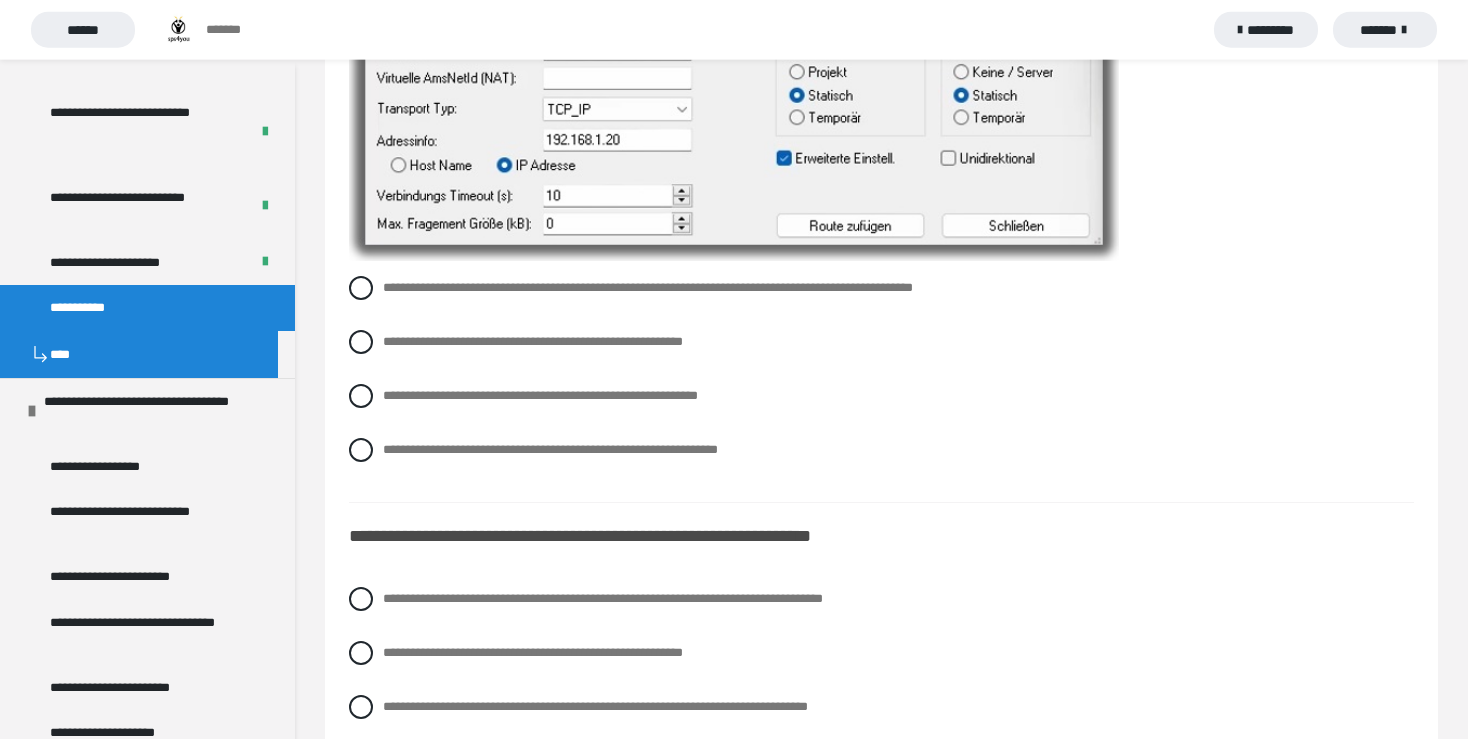 scroll, scrollTop: 3273, scrollLeft: 0, axis: vertical 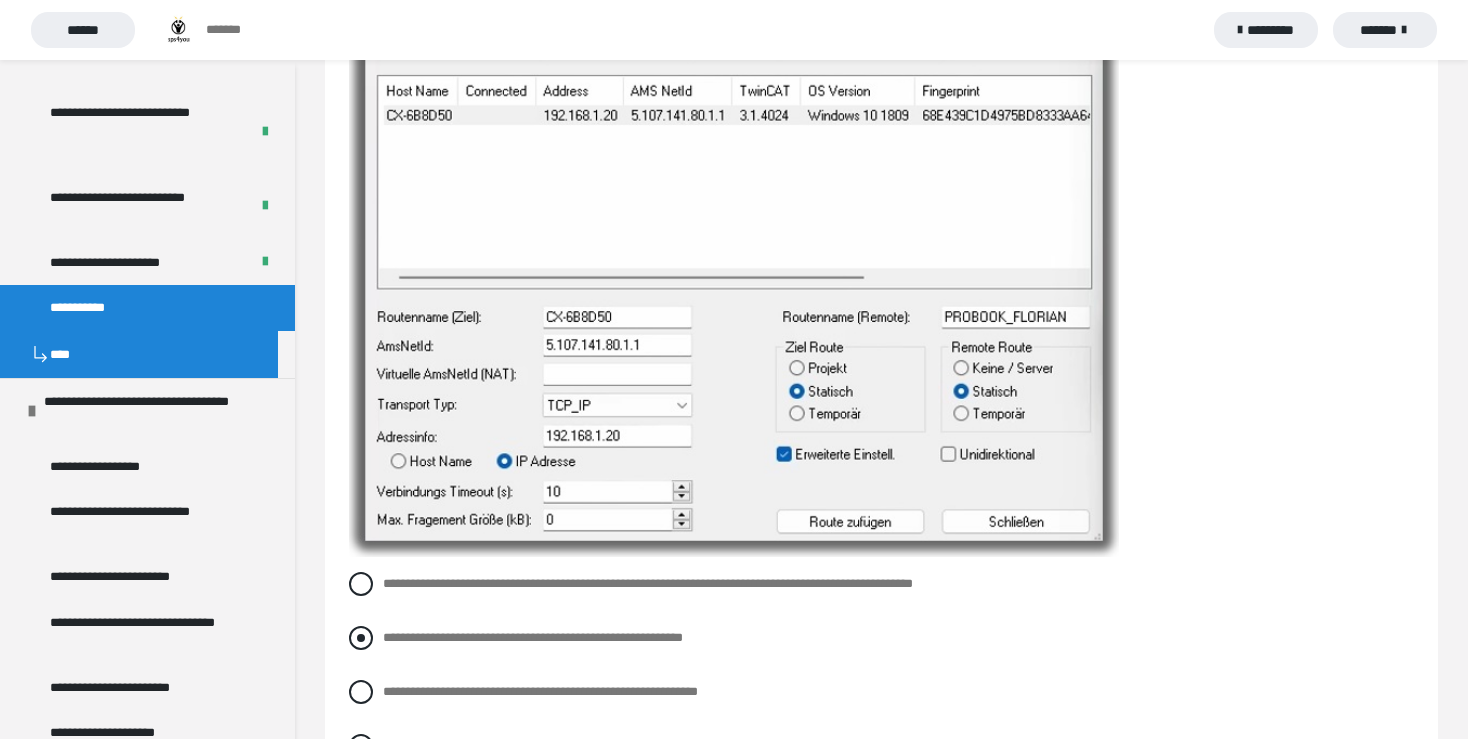 click at bounding box center [361, 638] 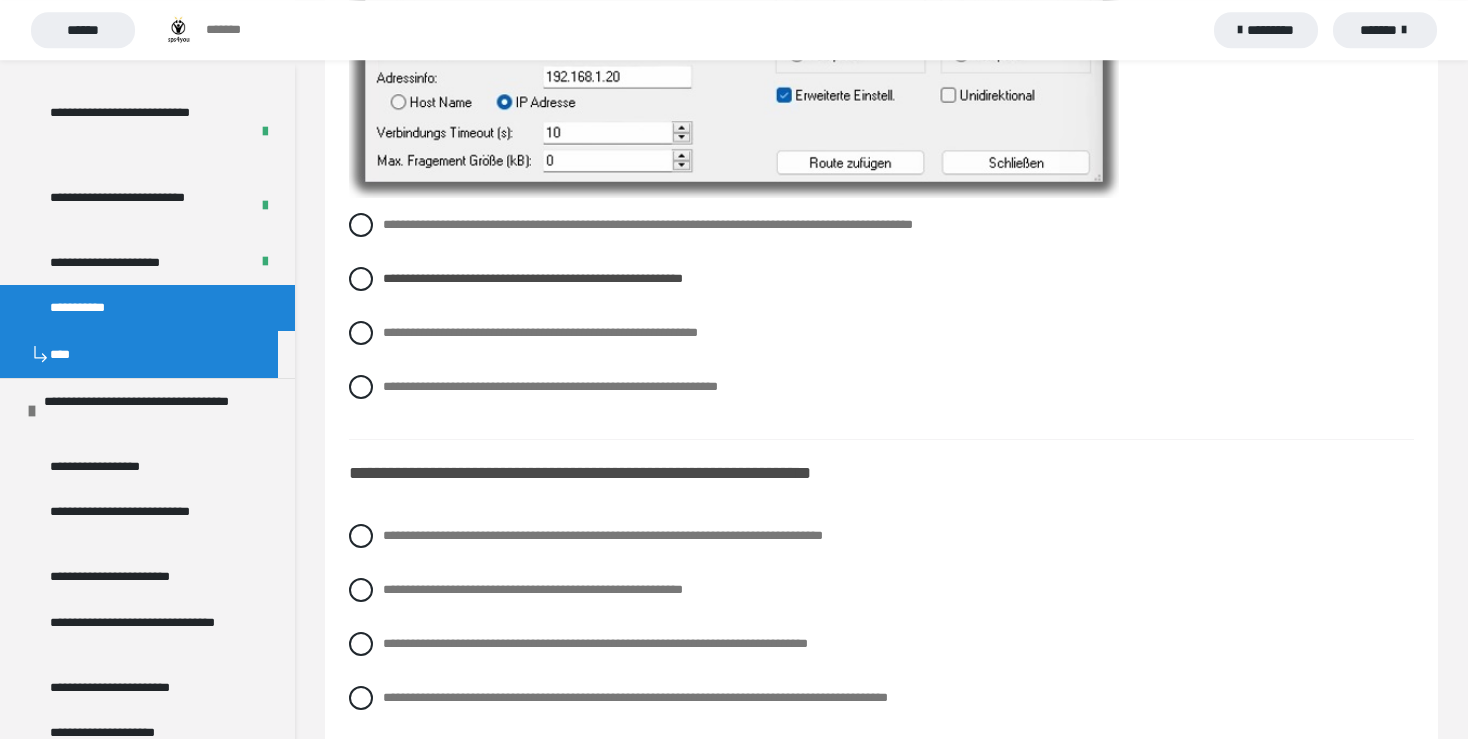 scroll, scrollTop: 3484, scrollLeft: 0, axis: vertical 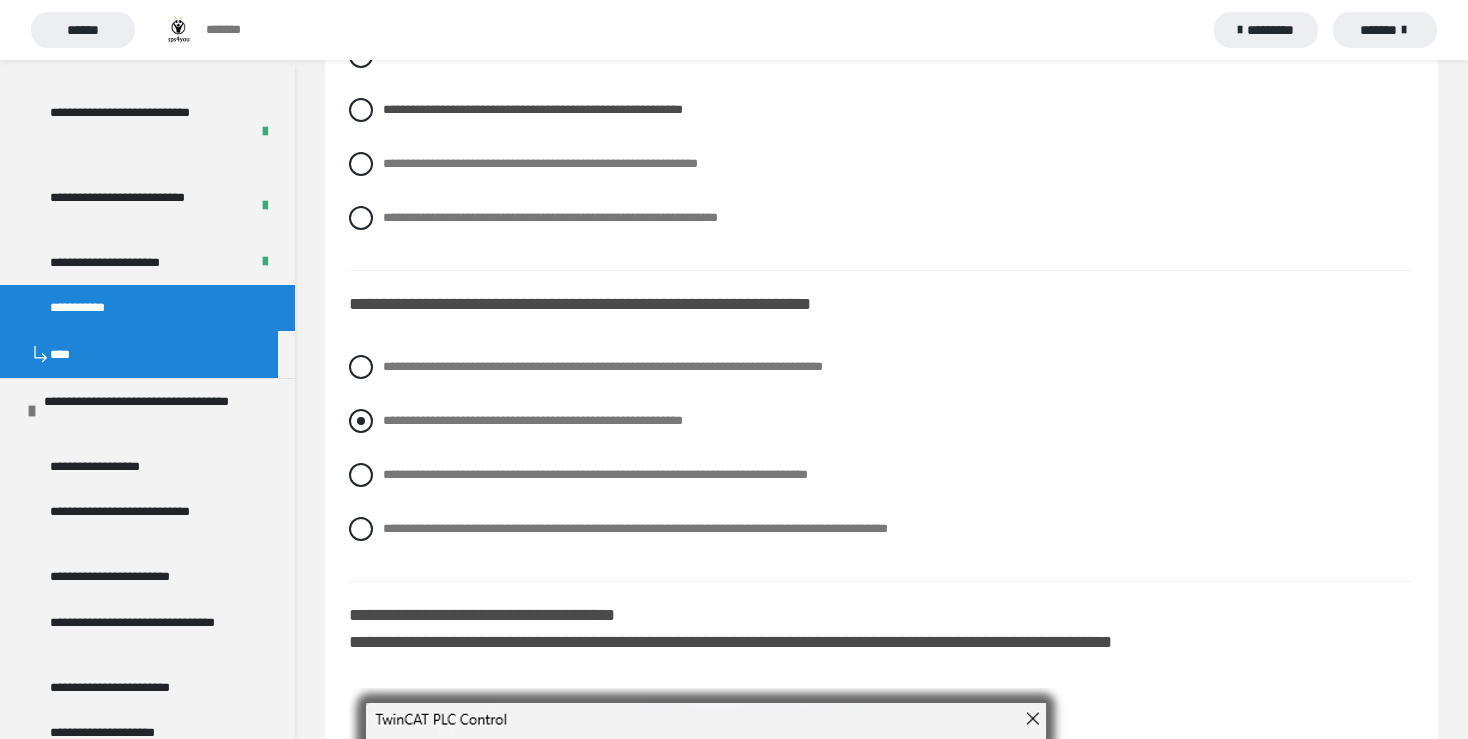 click at bounding box center (361, 421) 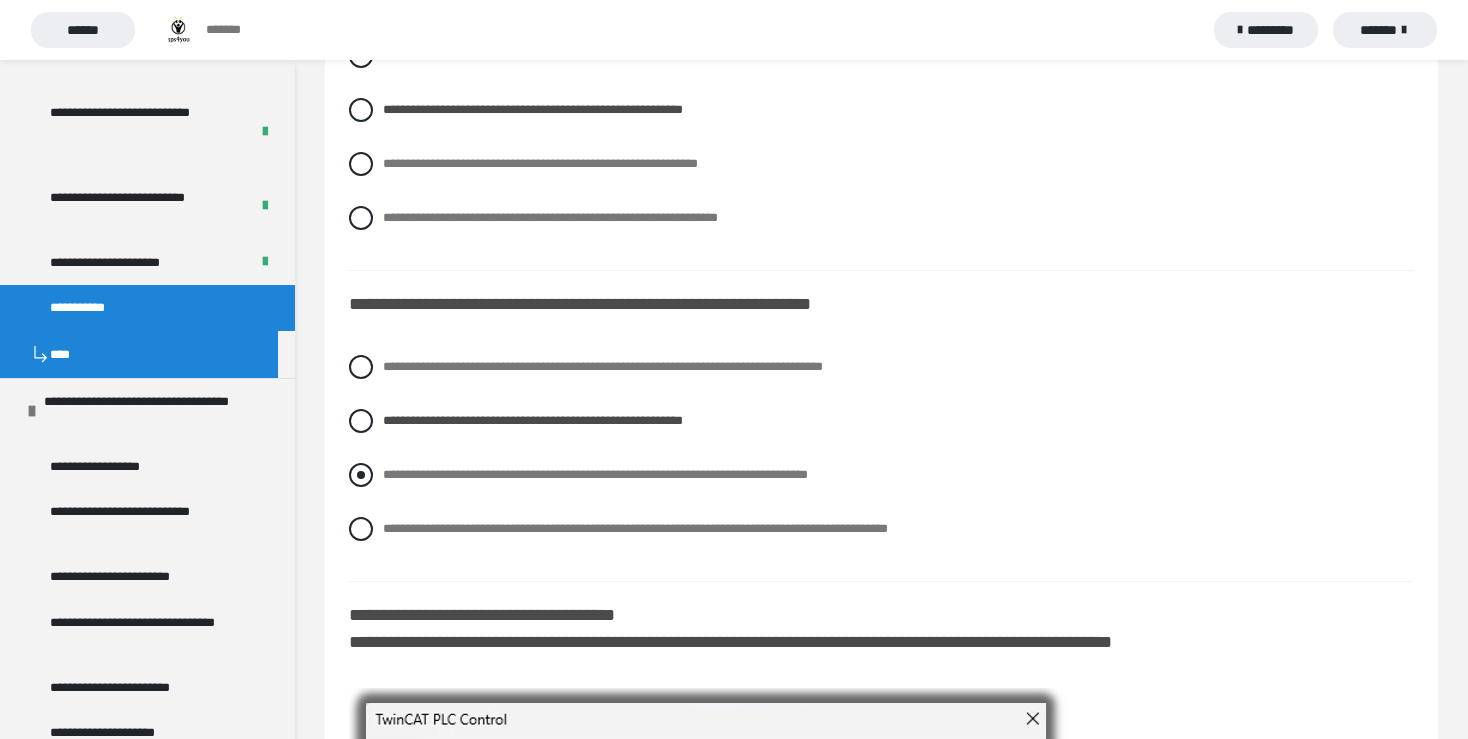 click on "**********" at bounding box center [881, 475] 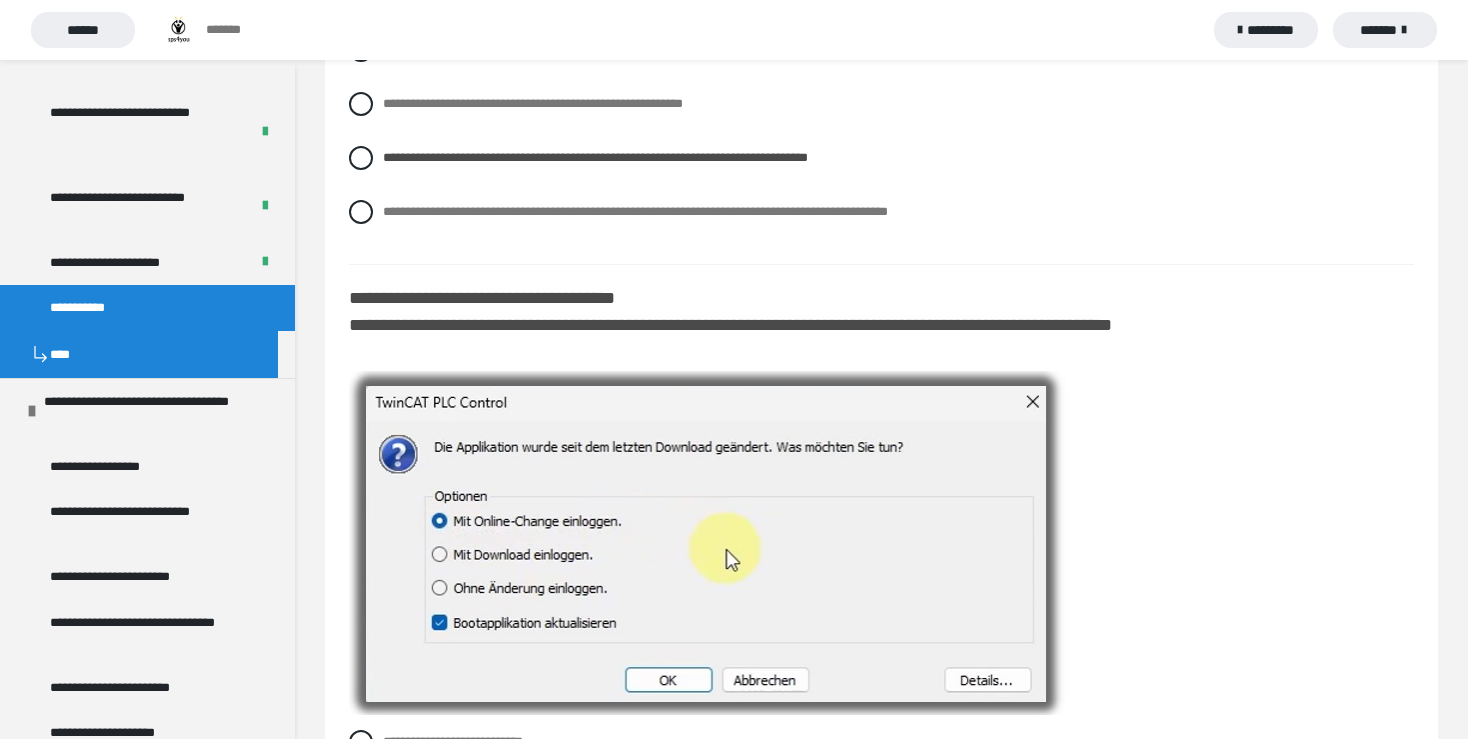scroll, scrollTop: 4118, scrollLeft: 0, axis: vertical 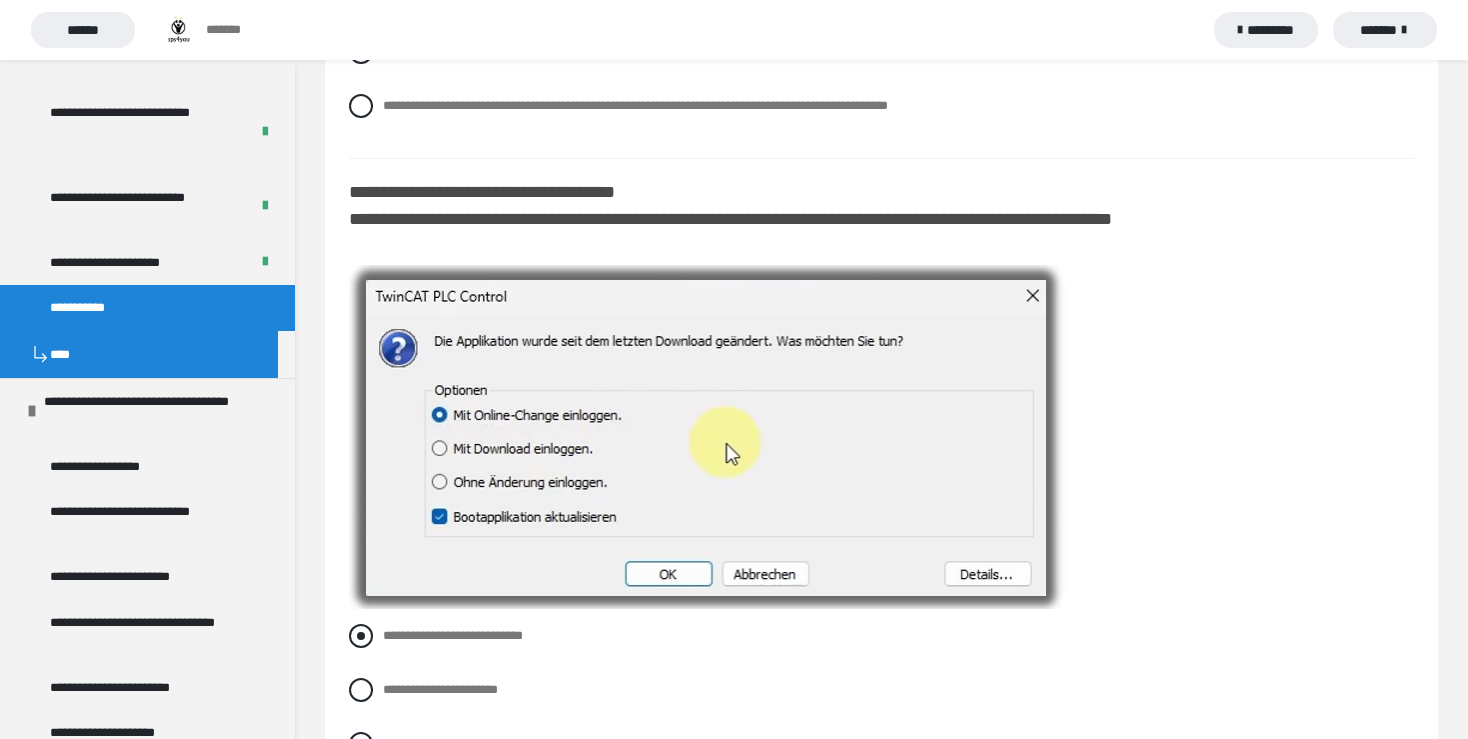 click on "**********" at bounding box center [881, 636] 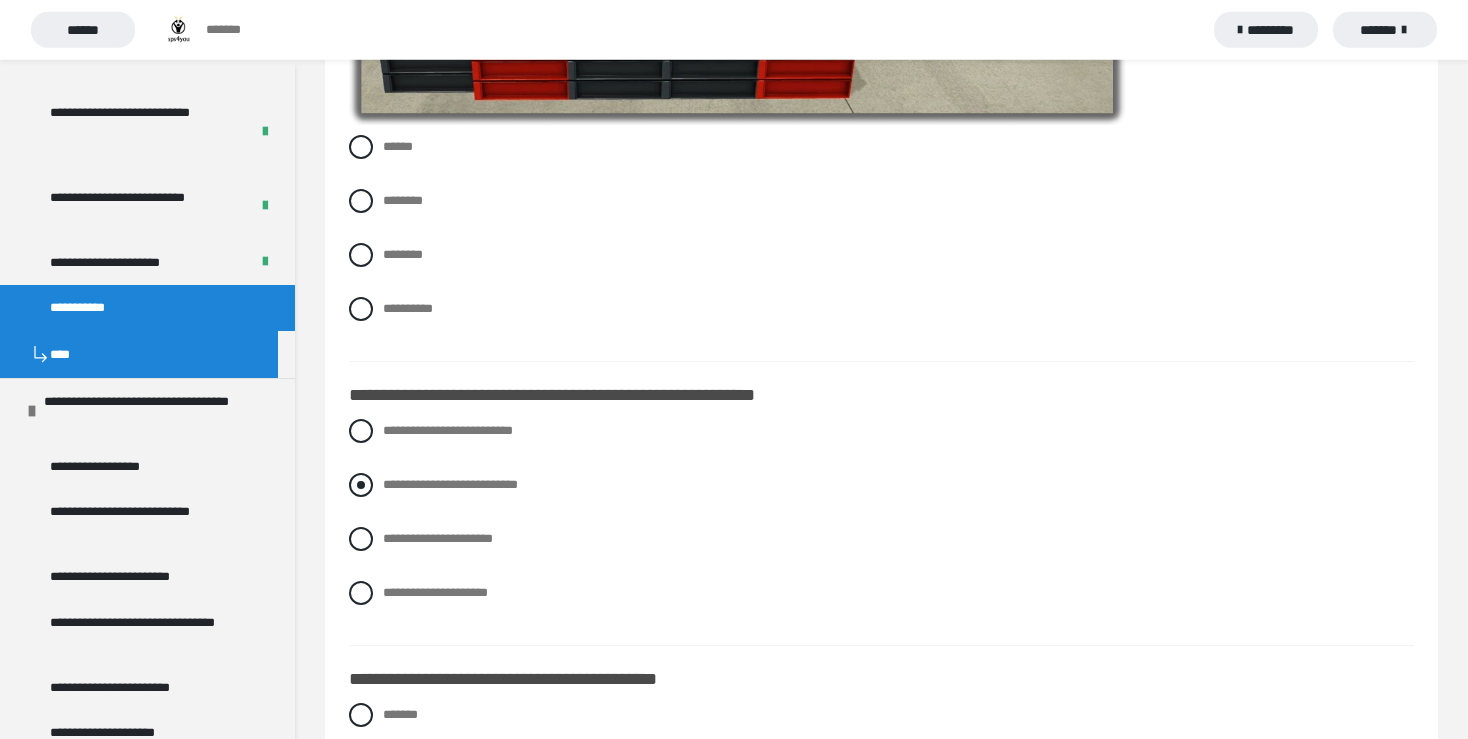 scroll, scrollTop: 5280, scrollLeft: 0, axis: vertical 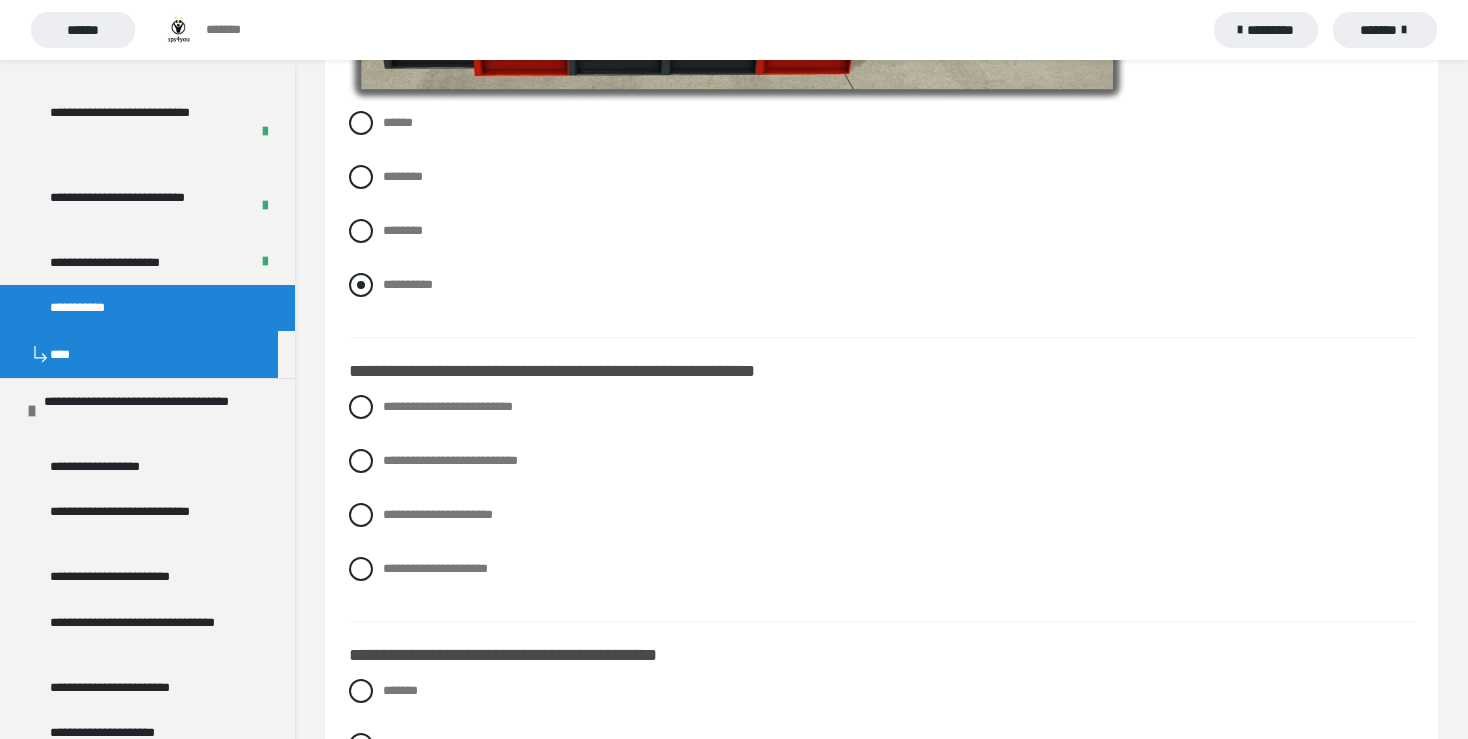 click at bounding box center [361, 285] 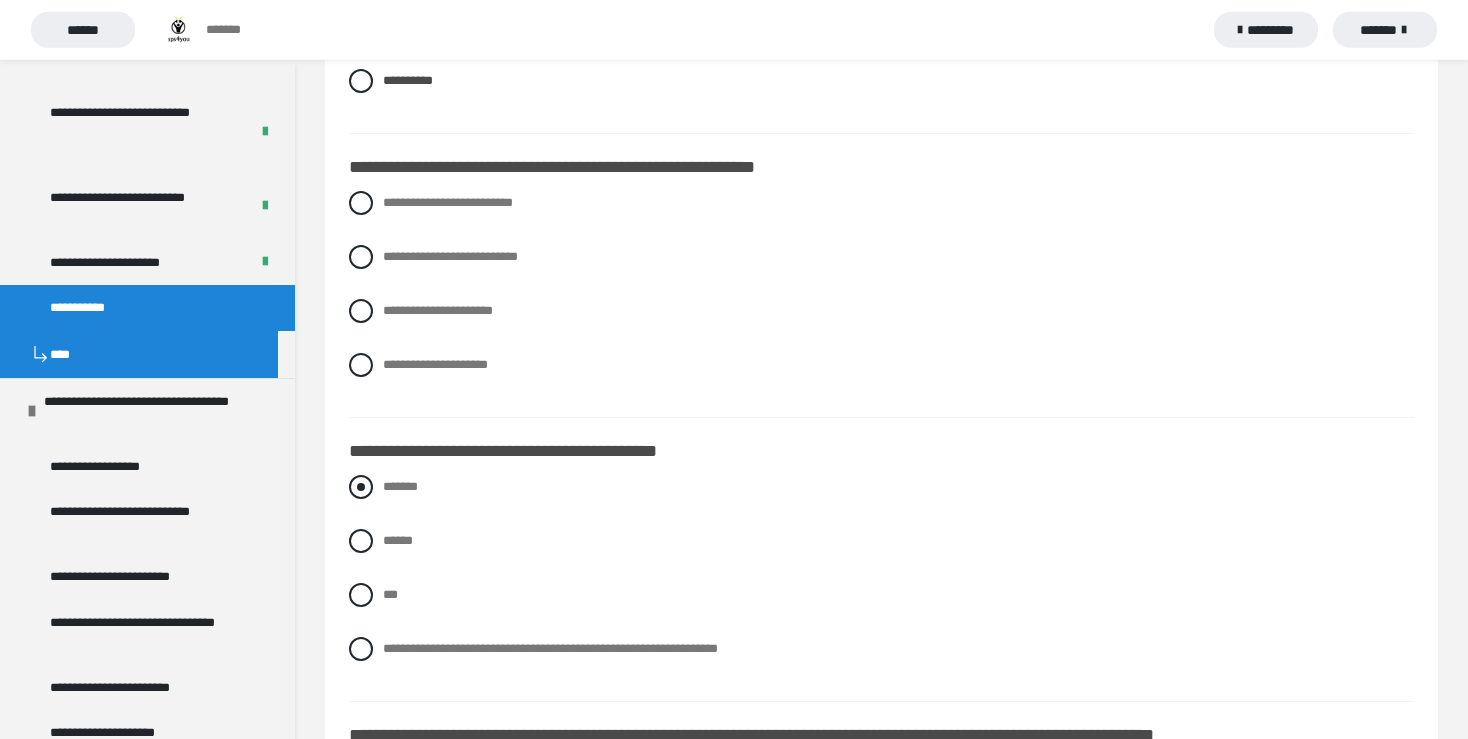 scroll, scrollTop: 5491, scrollLeft: 0, axis: vertical 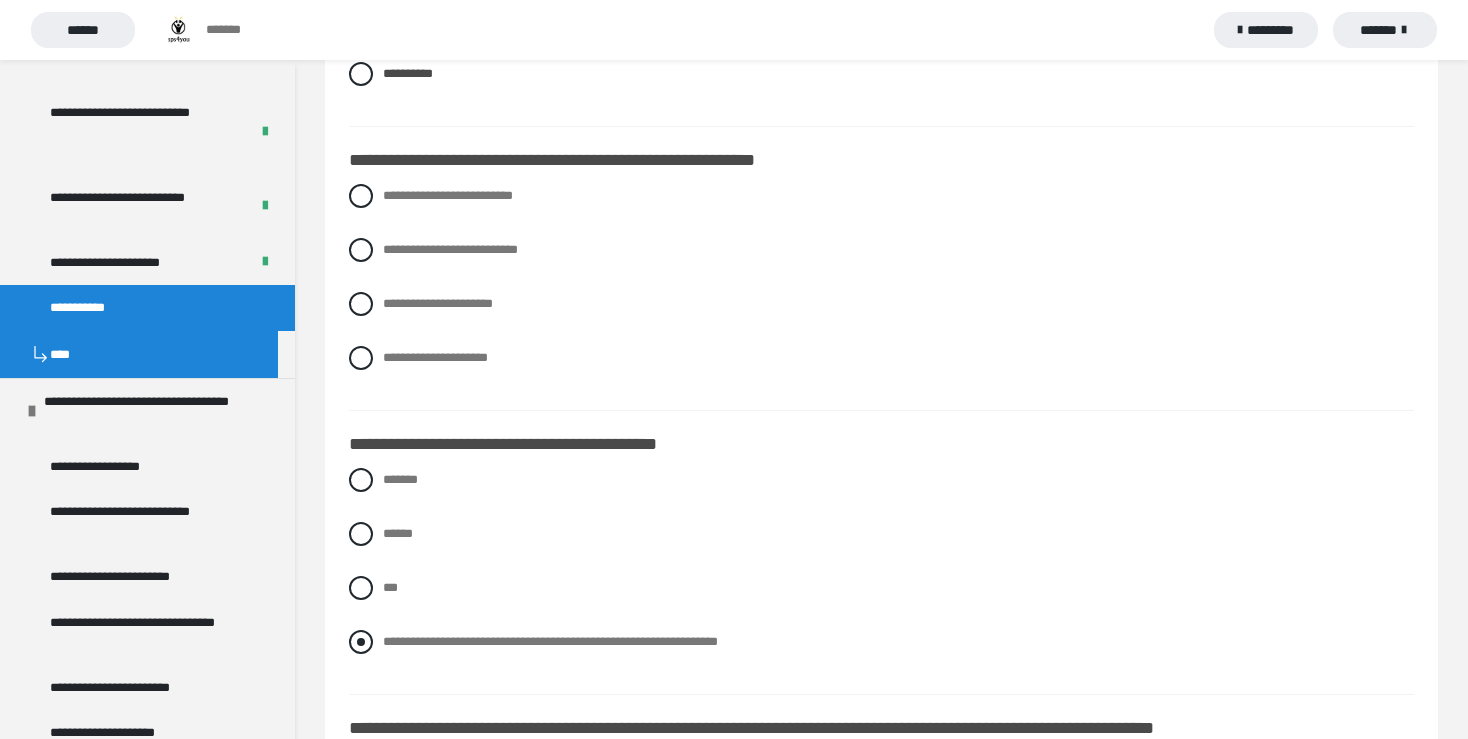 click at bounding box center (361, 642) 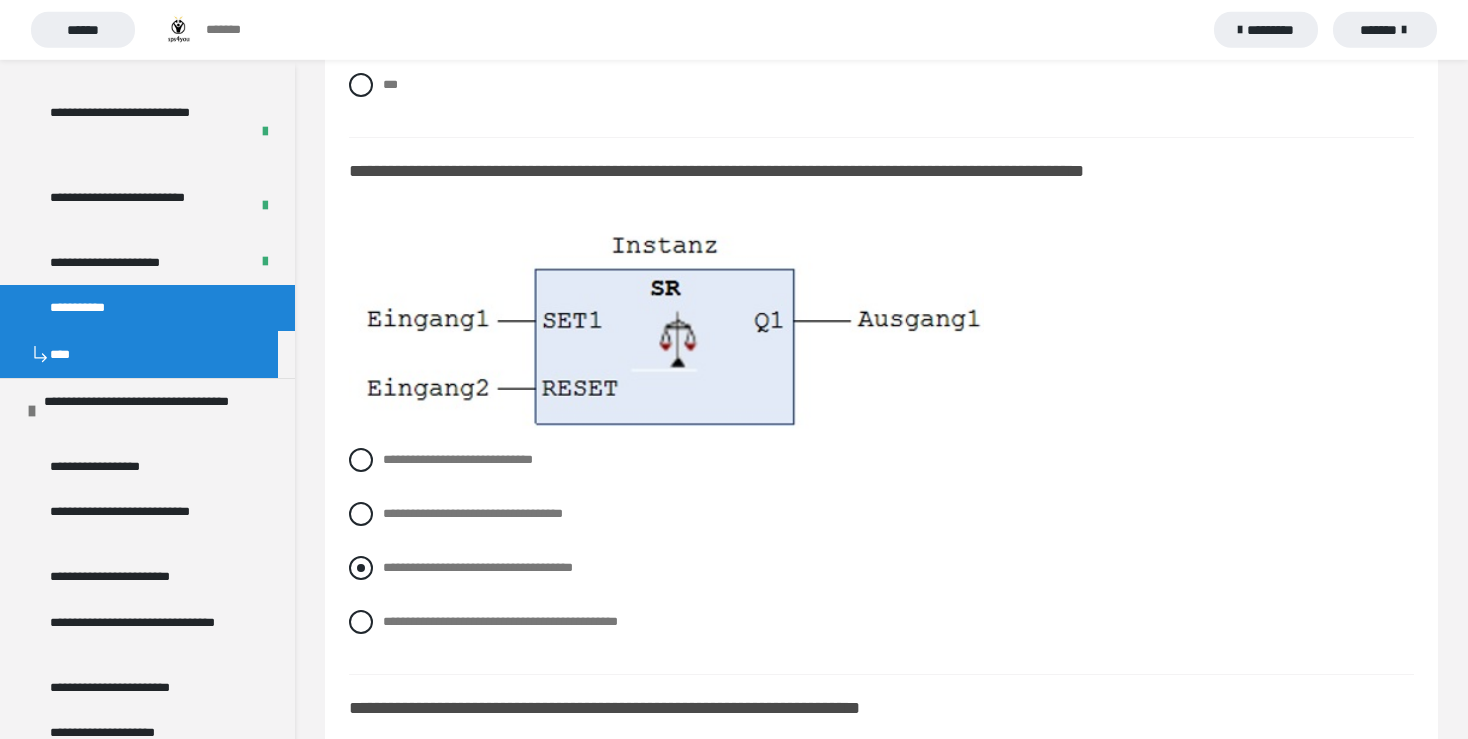 scroll, scrollTop: 6336, scrollLeft: 0, axis: vertical 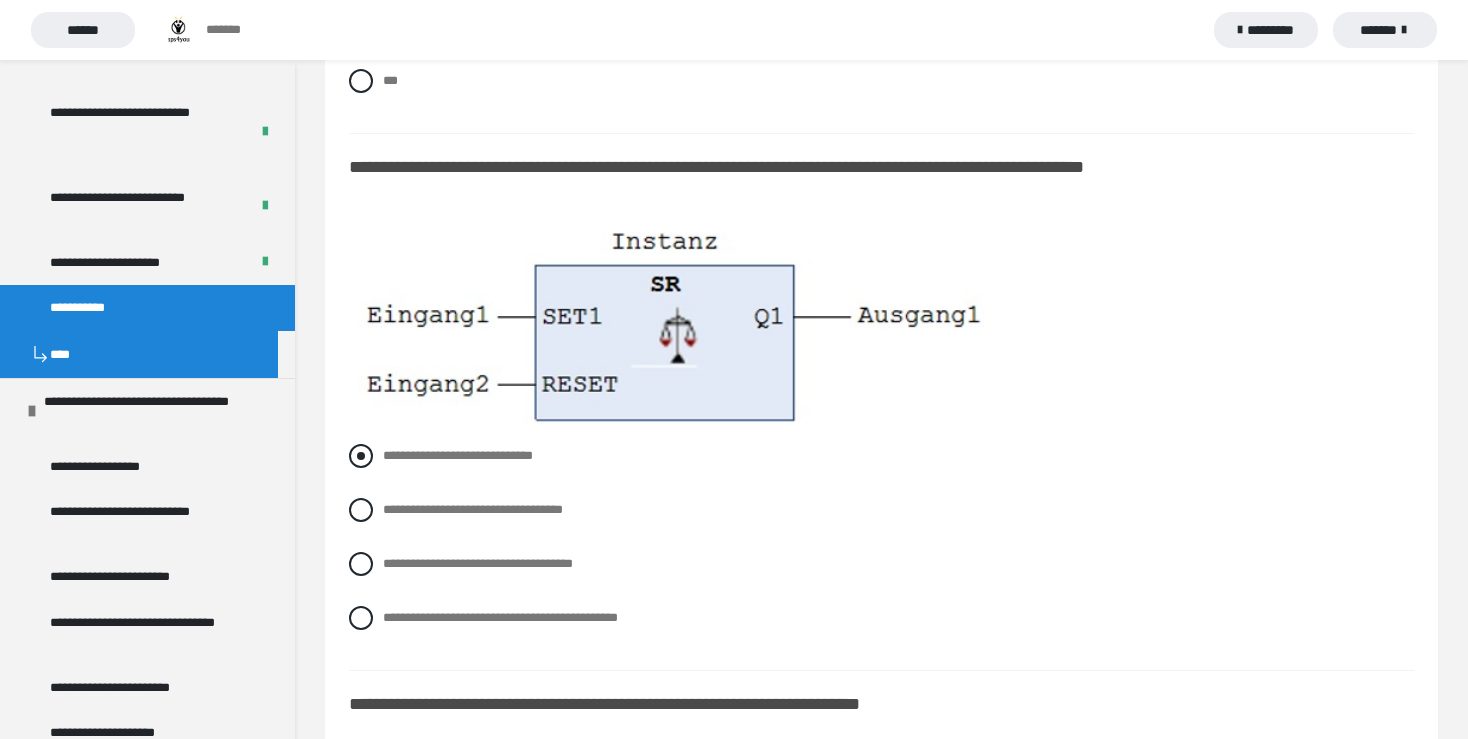 click at bounding box center (361, 456) 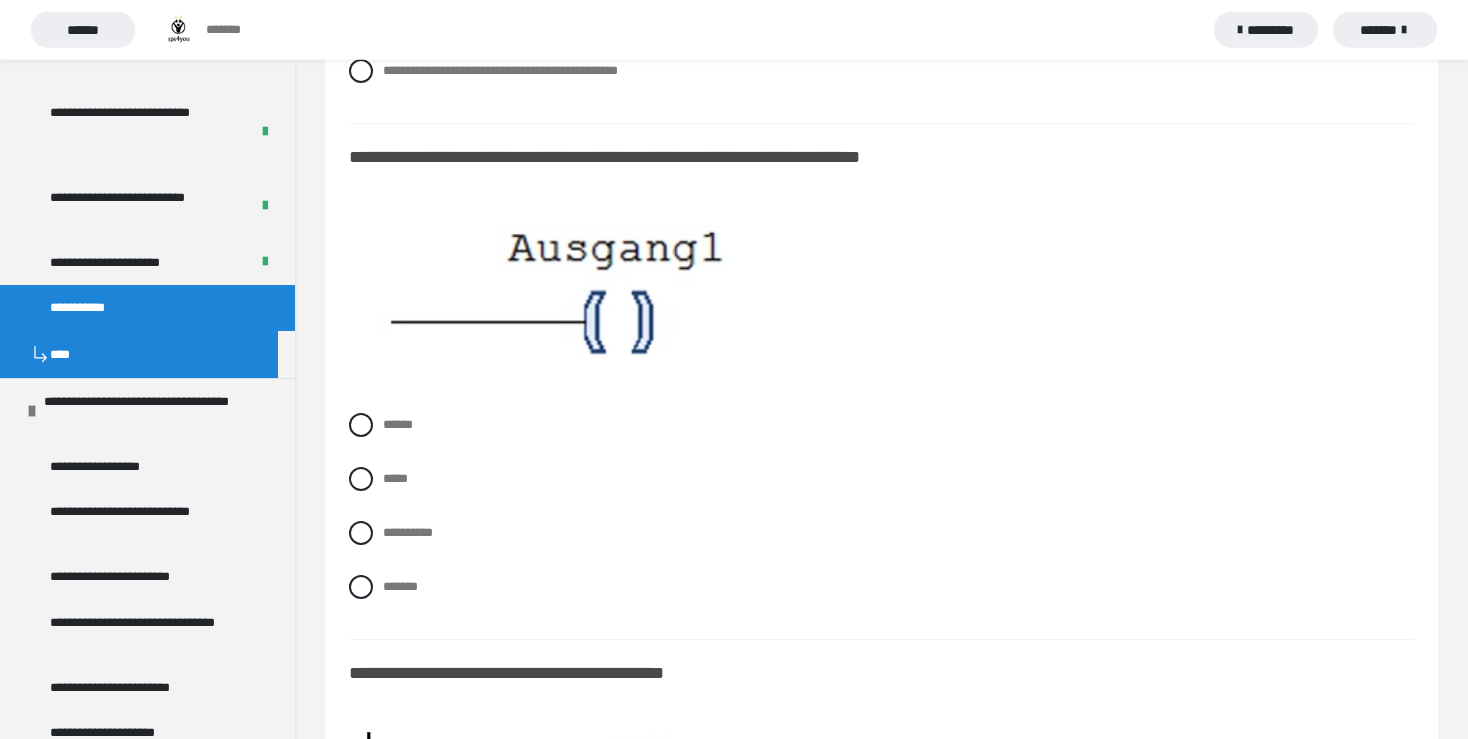 scroll, scrollTop: 6969, scrollLeft: 0, axis: vertical 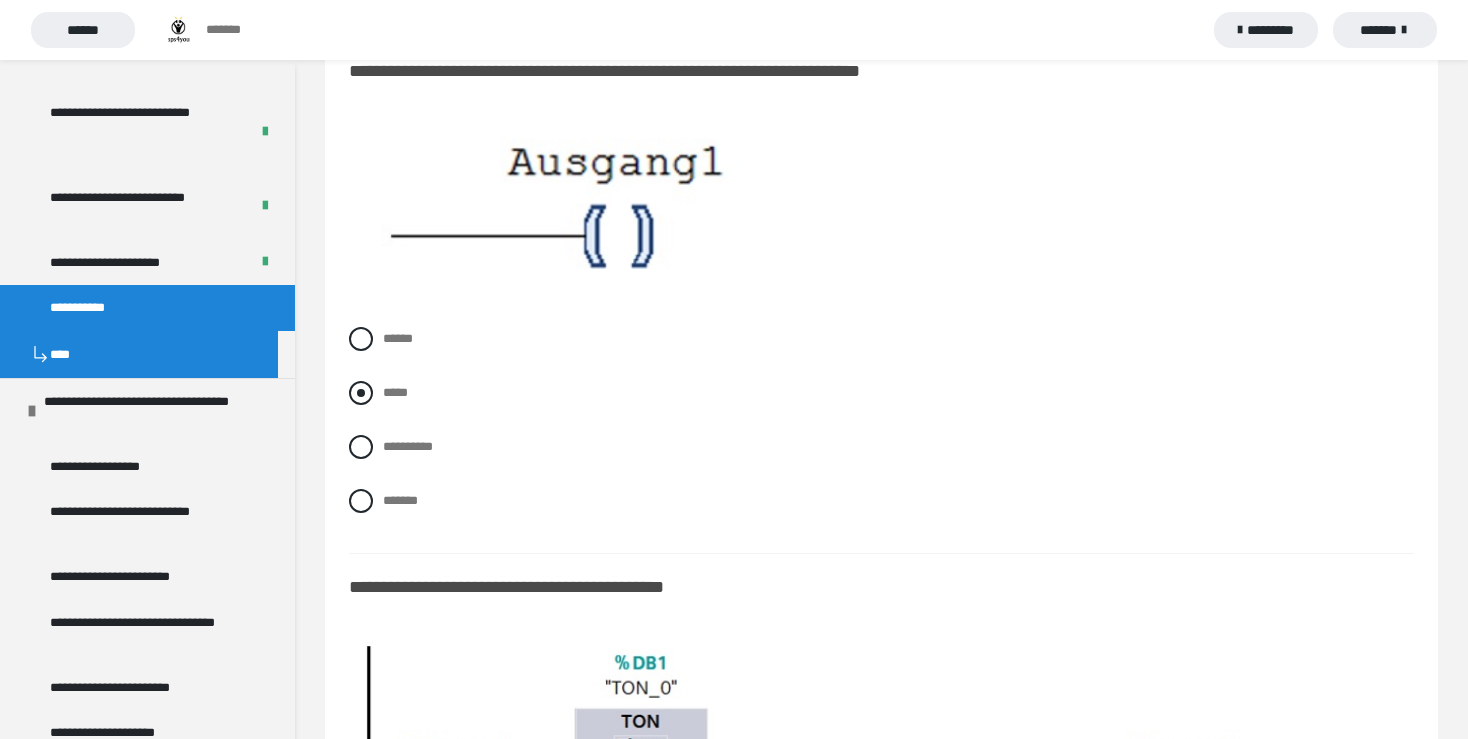 click at bounding box center (361, 393) 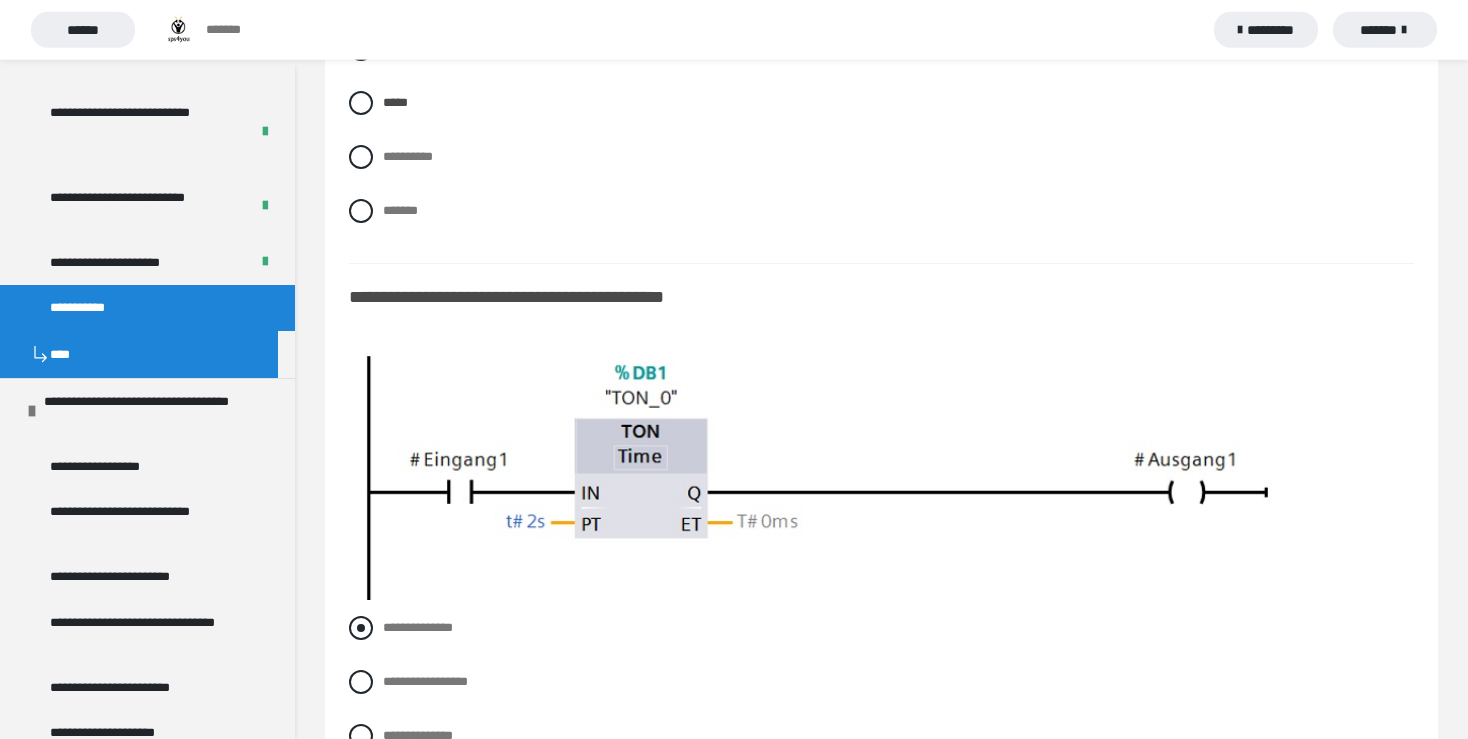 scroll, scrollTop: 7392, scrollLeft: 0, axis: vertical 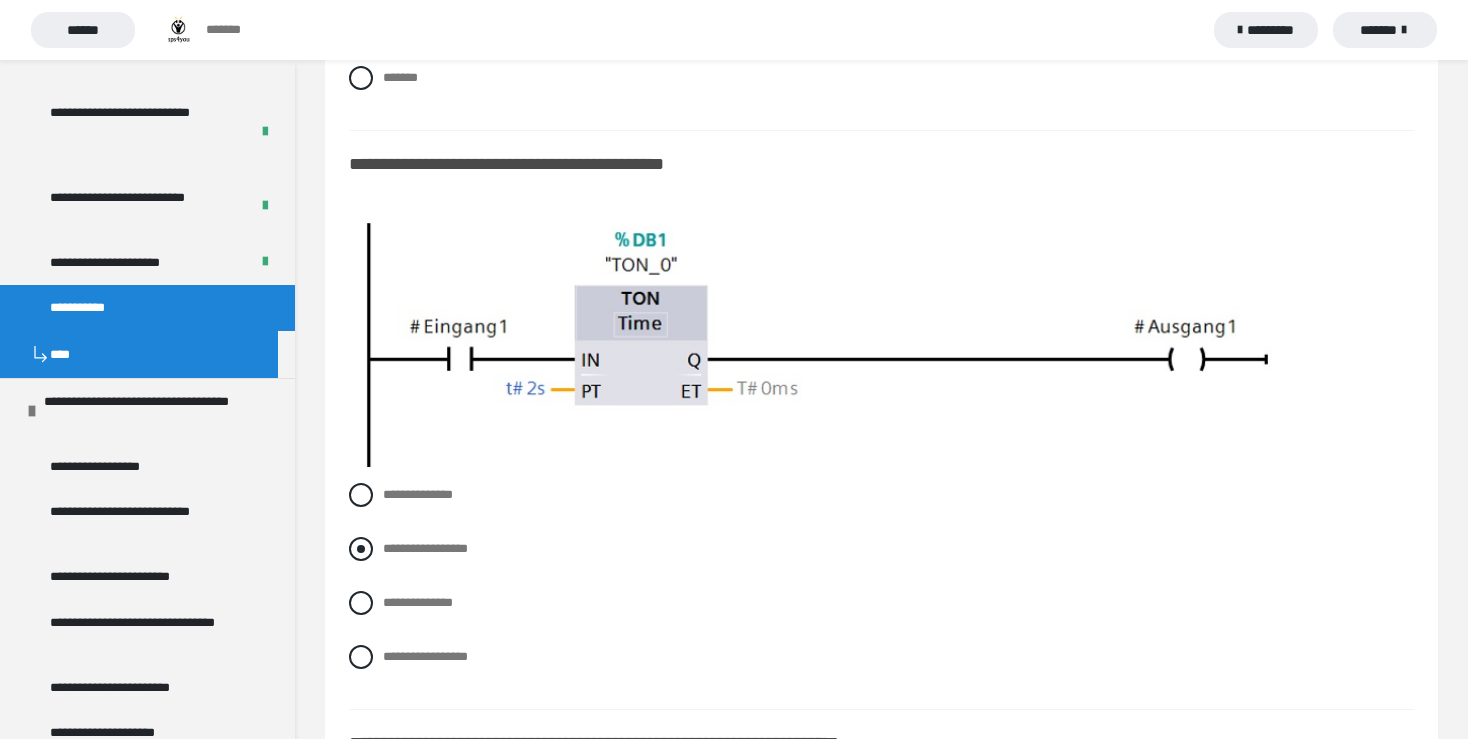 click at bounding box center [361, 549] 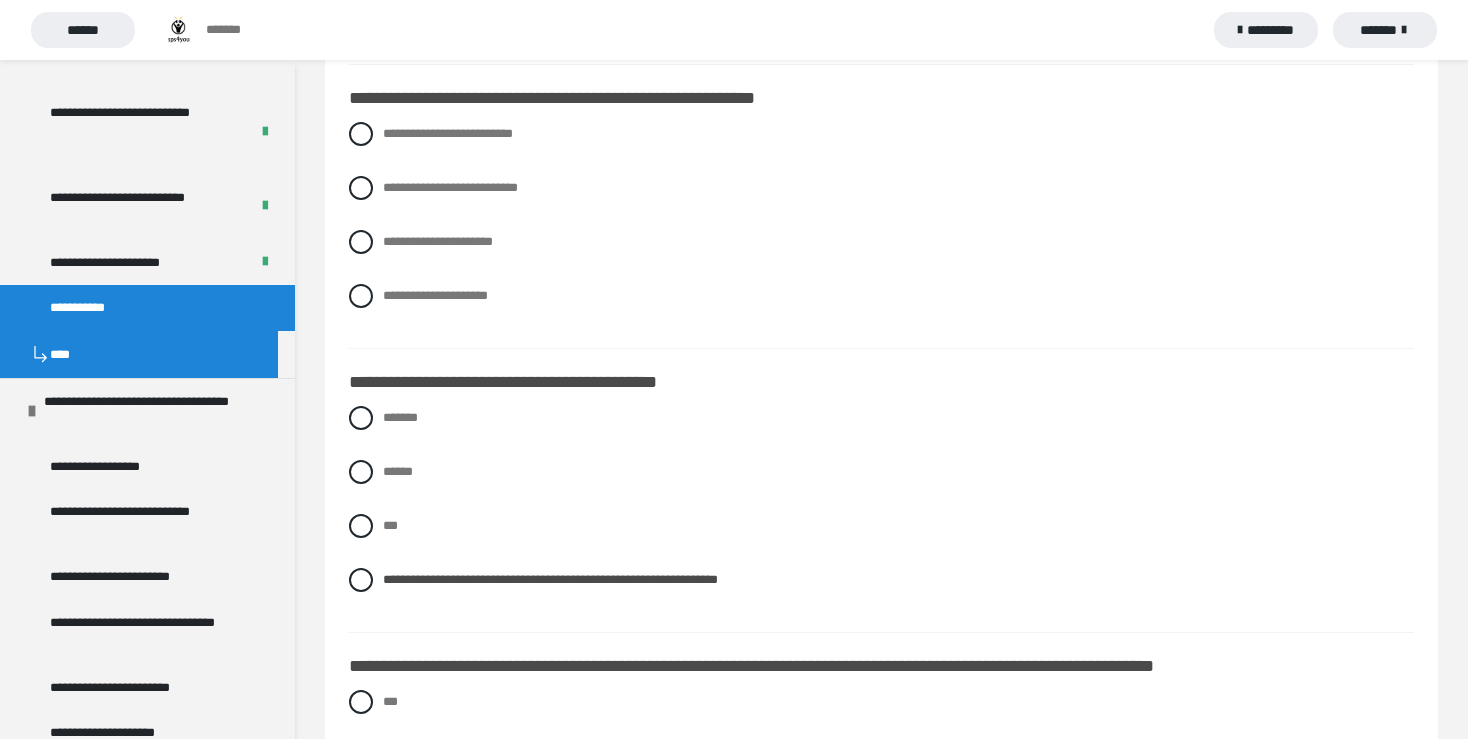 scroll, scrollTop: 5491, scrollLeft: 0, axis: vertical 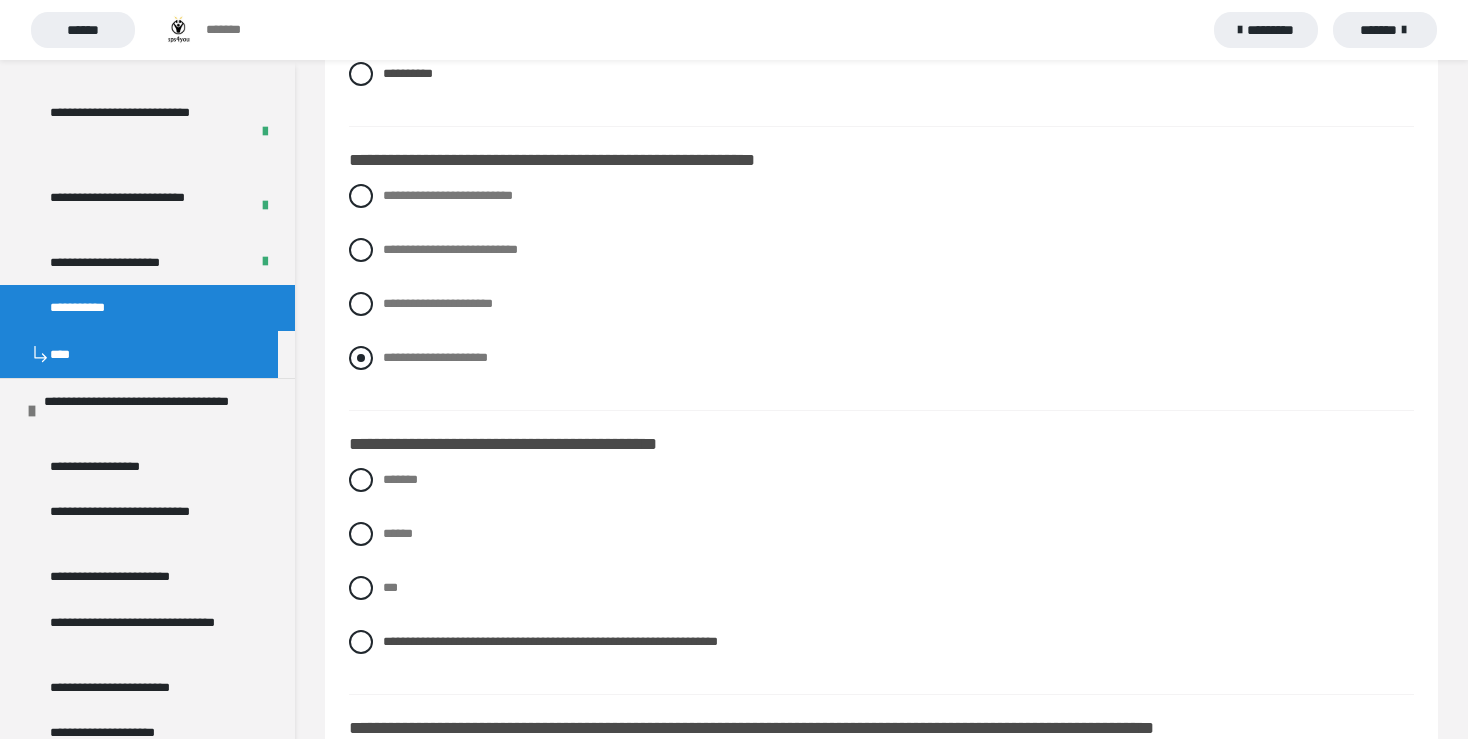 click at bounding box center (361, 358) 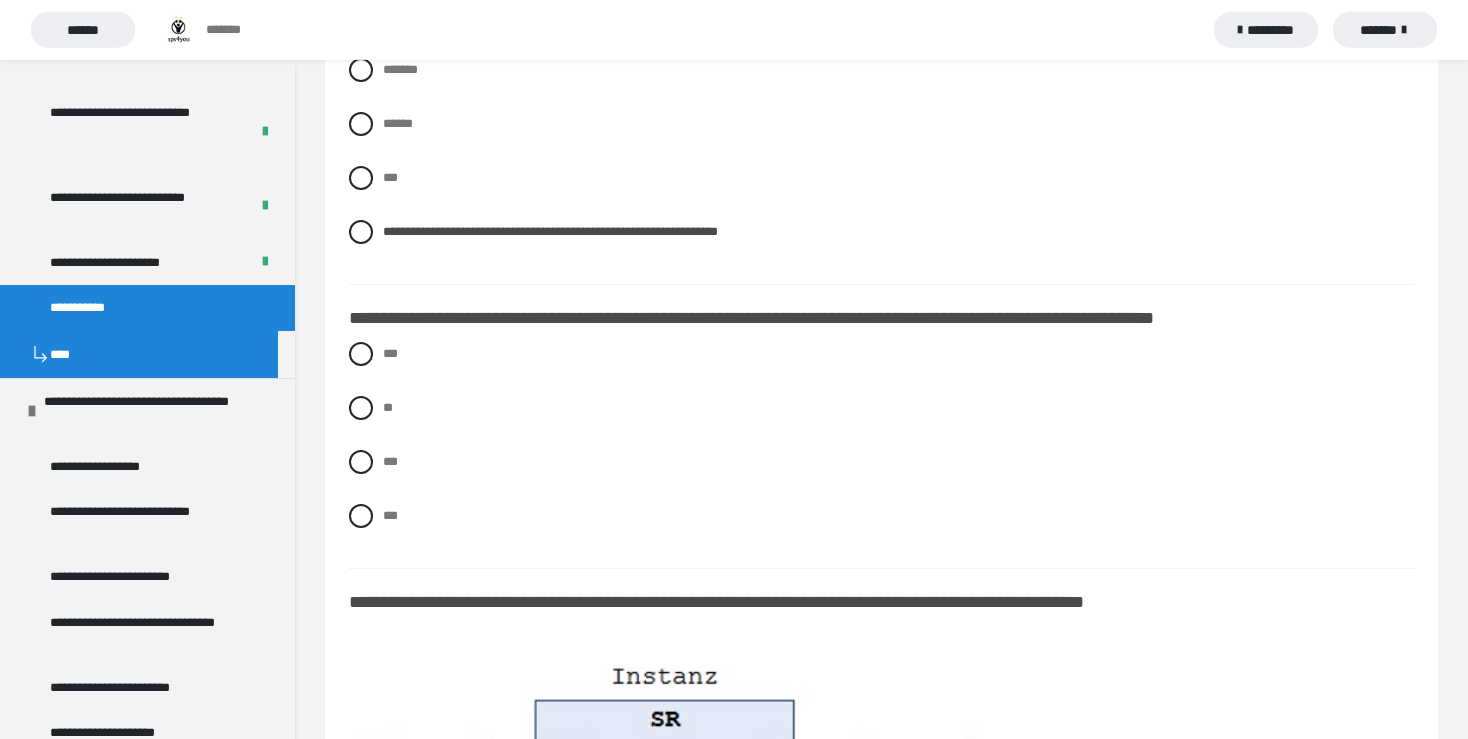 scroll, scrollTop: 5913, scrollLeft: 0, axis: vertical 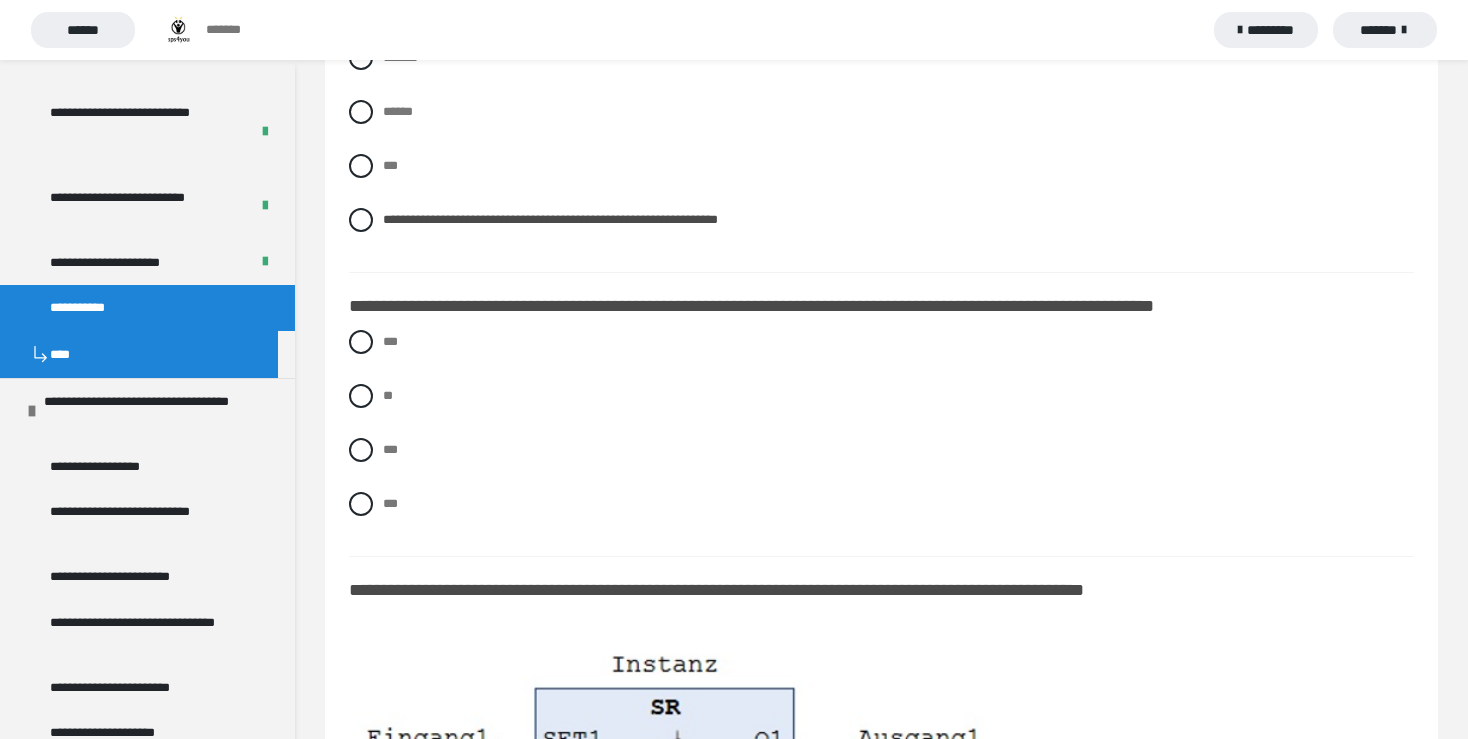 click on "**********" at bounding box center (881, -1334) 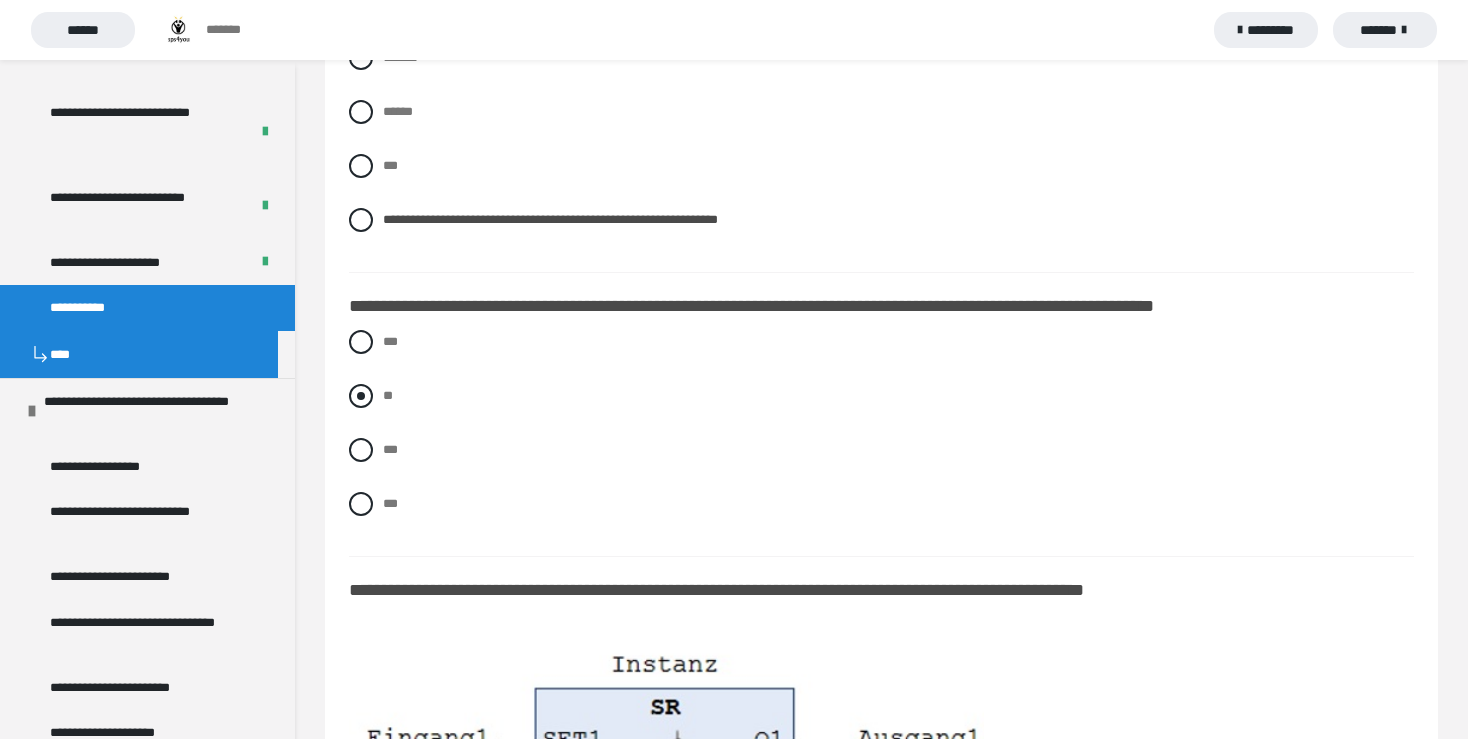 click at bounding box center (361, 396) 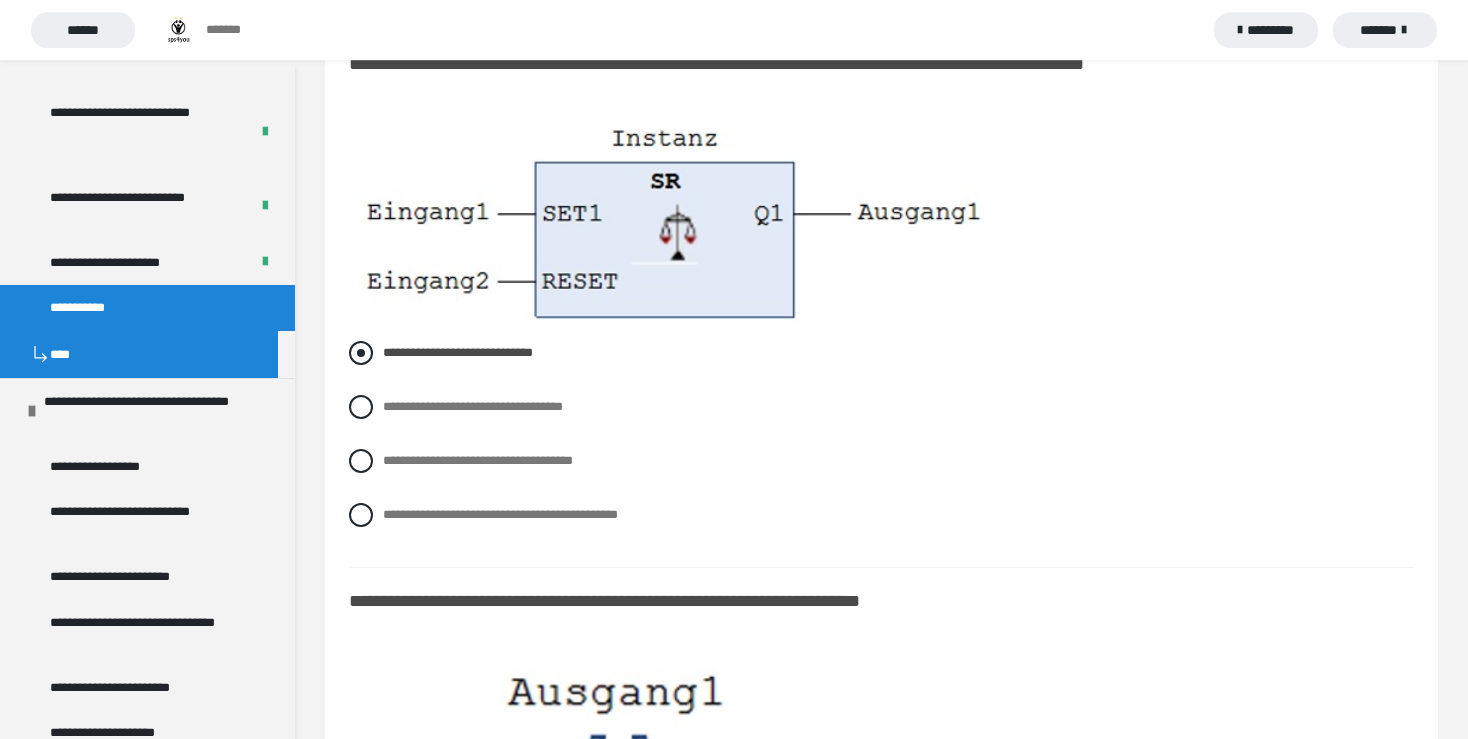 scroll, scrollTop: 6441, scrollLeft: 0, axis: vertical 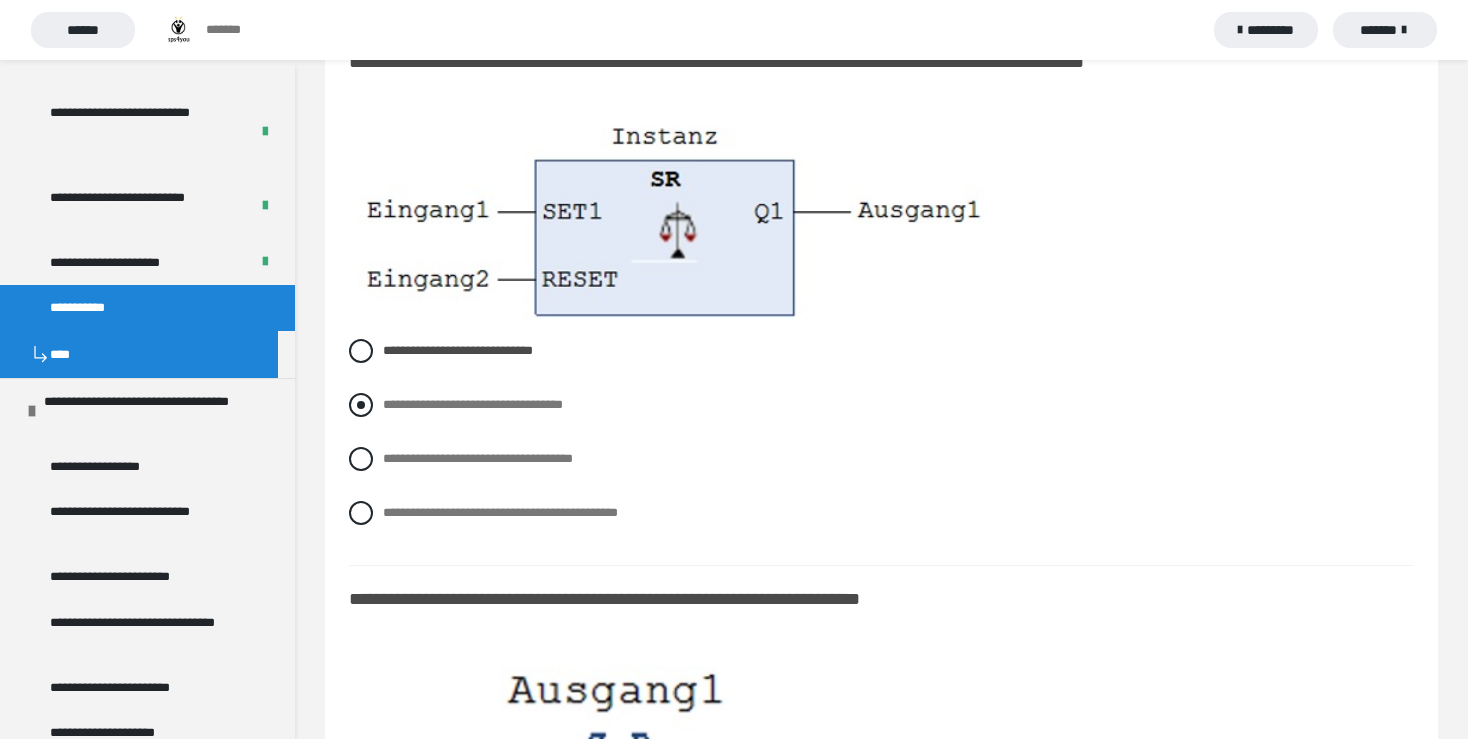 click at bounding box center (361, 405) 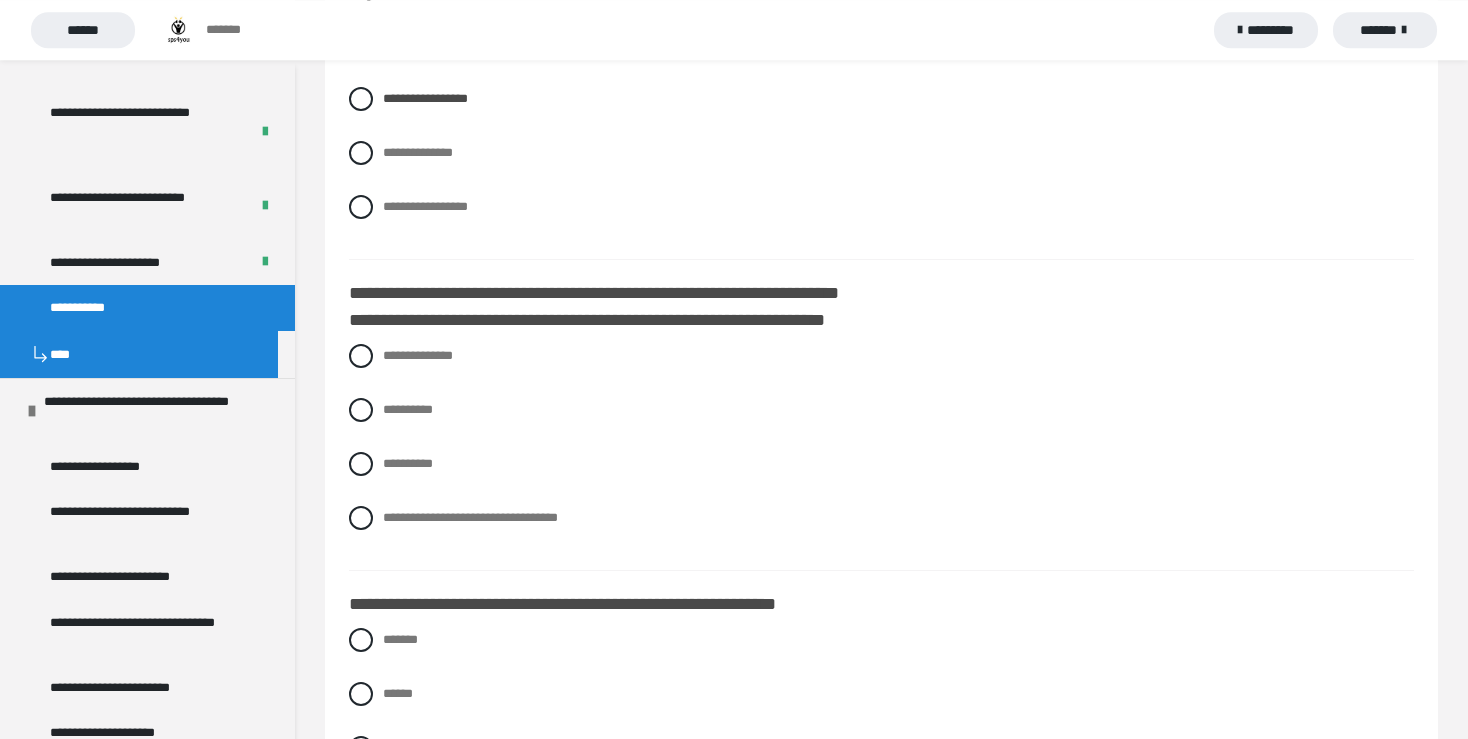 scroll, scrollTop: 7920, scrollLeft: 0, axis: vertical 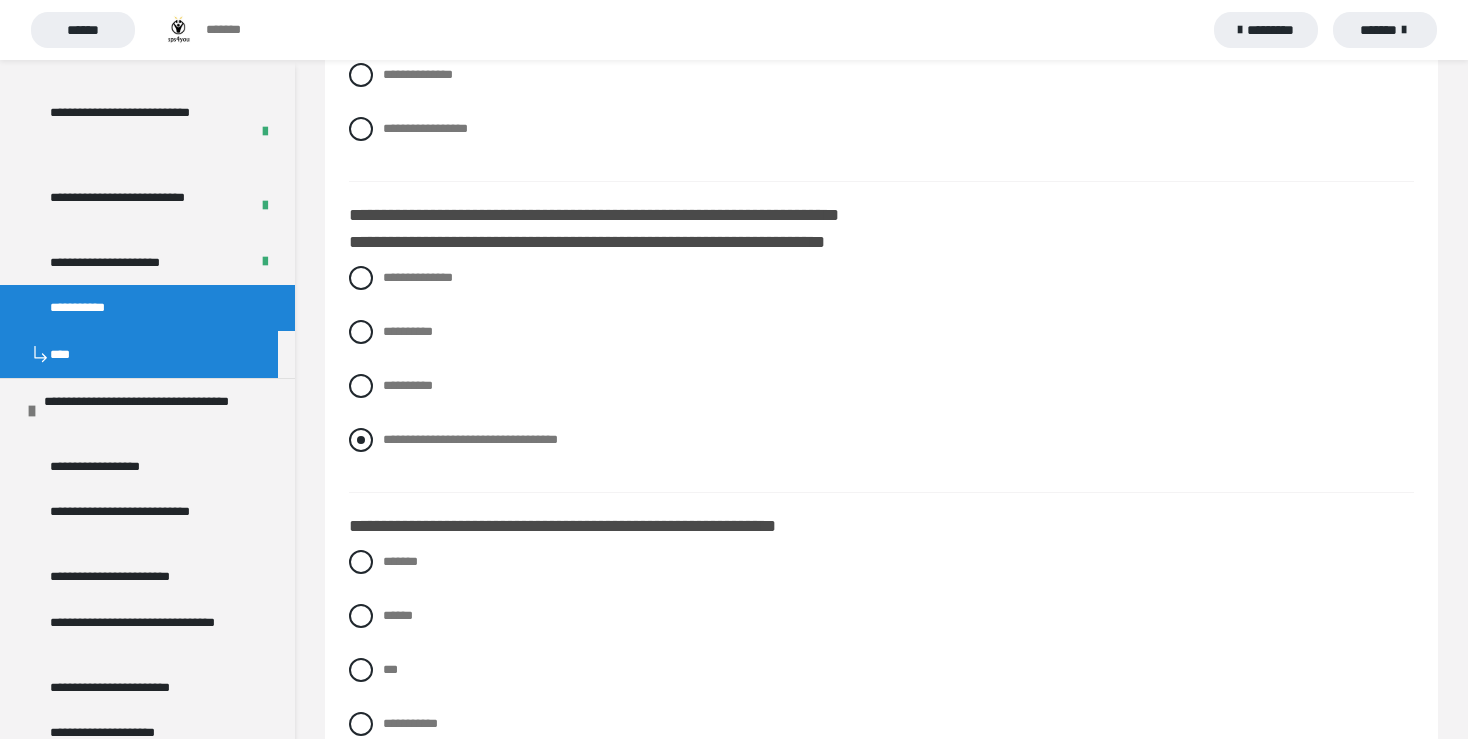 click on "**********" at bounding box center (881, 440) 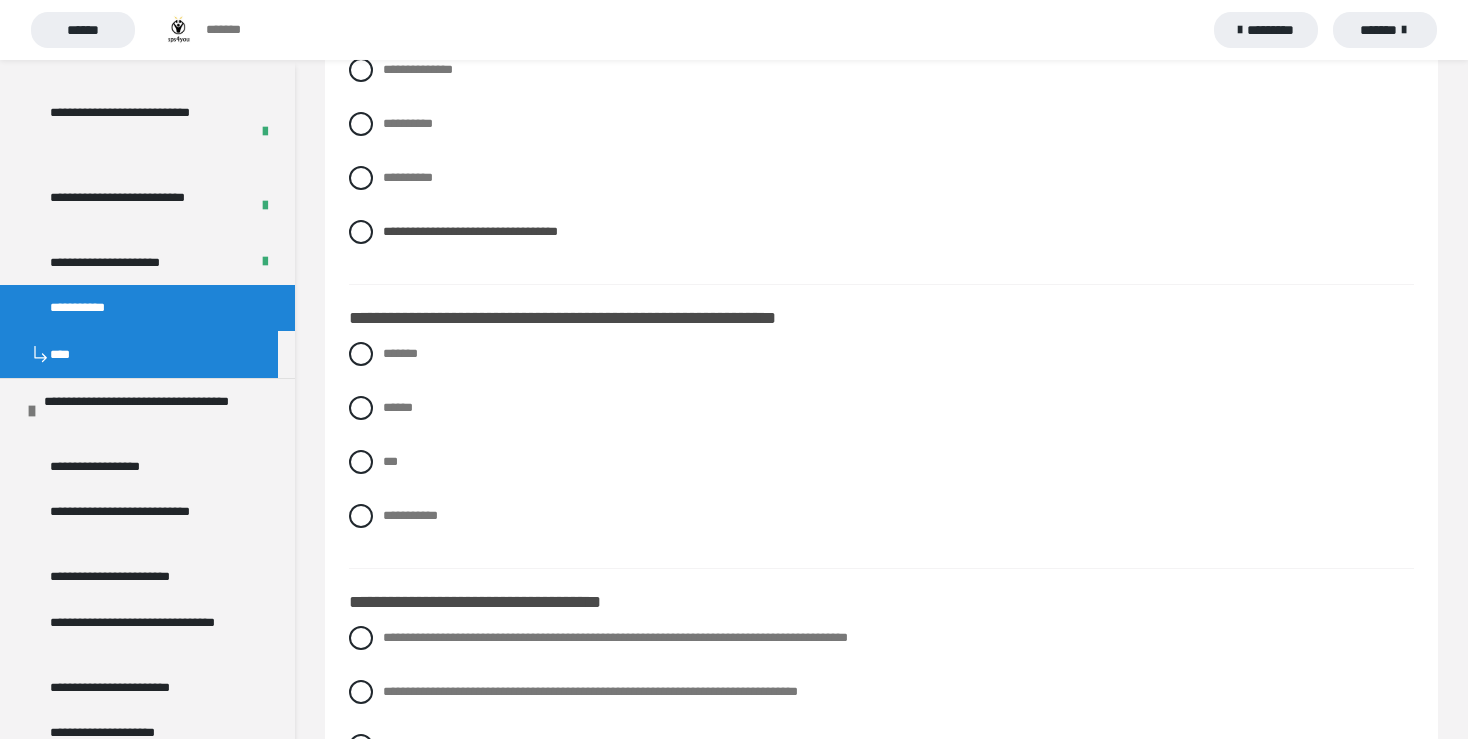scroll, scrollTop: 8131, scrollLeft: 0, axis: vertical 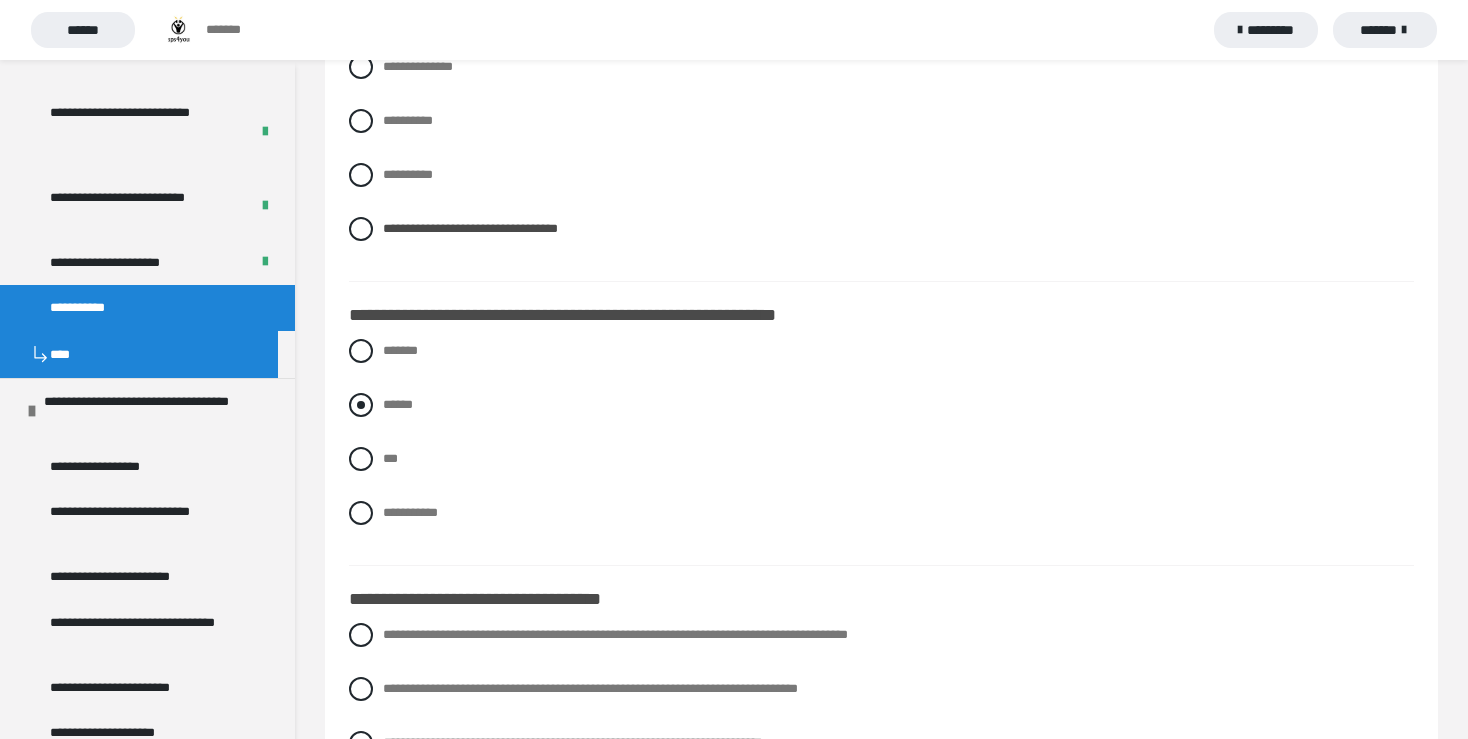 click at bounding box center (361, 405) 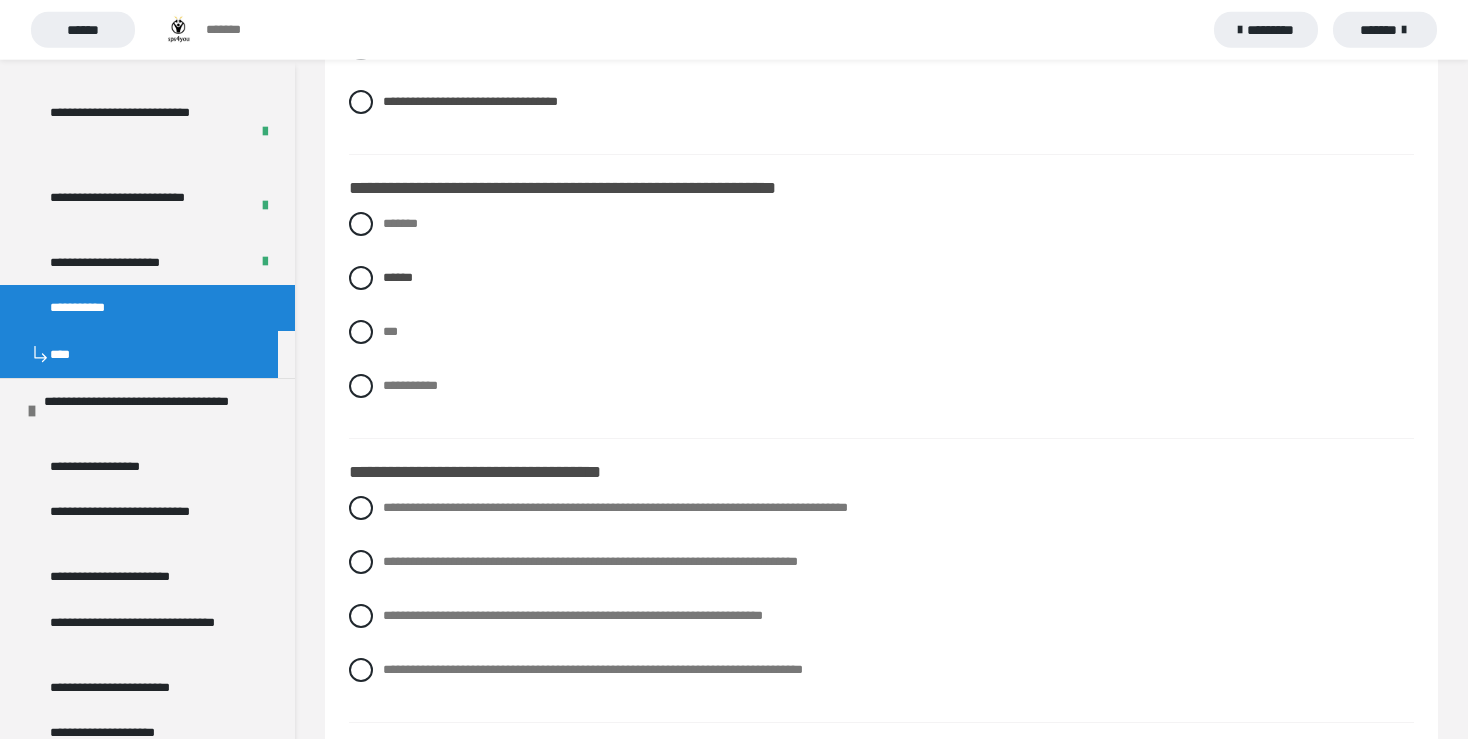 scroll, scrollTop: 8375, scrollLeft: 0, axis: vertical 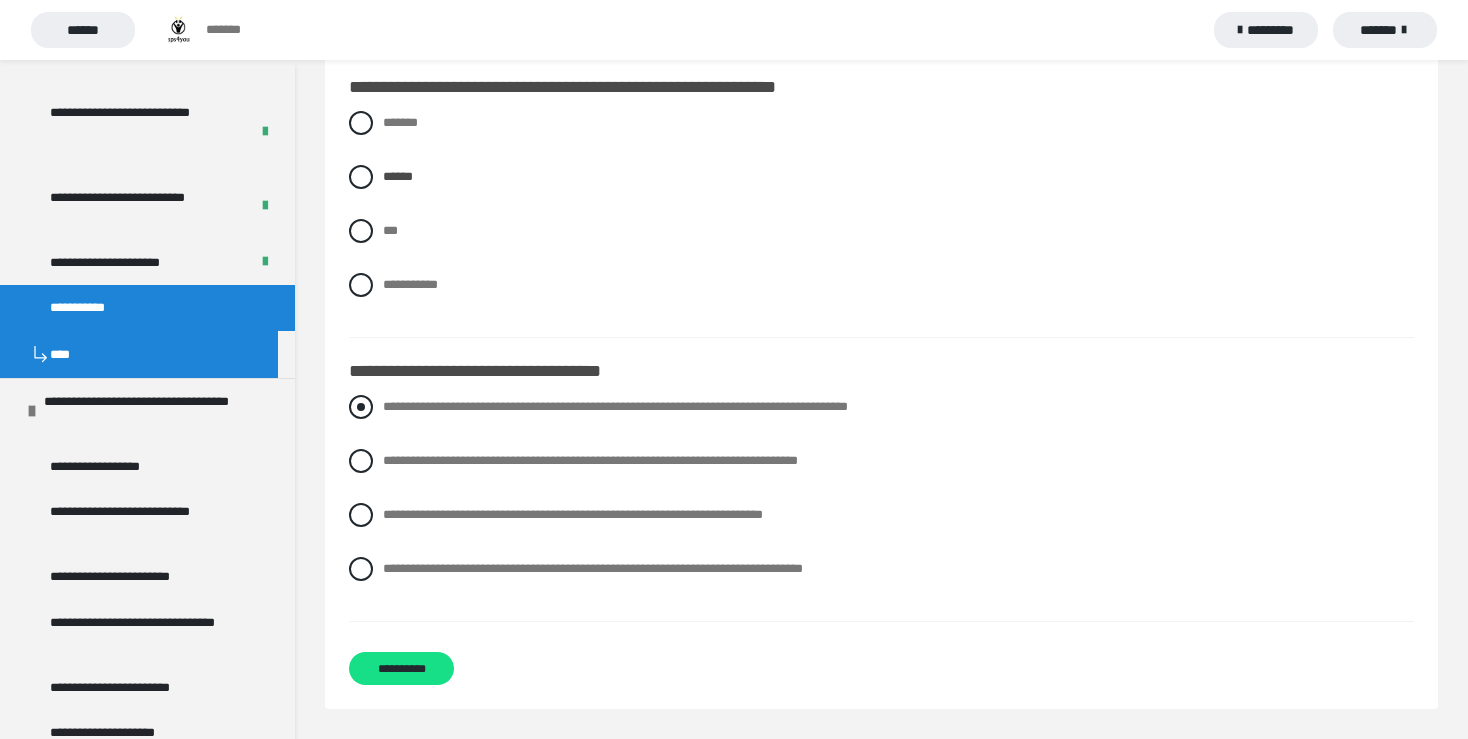click at bounding box center (361, 407) 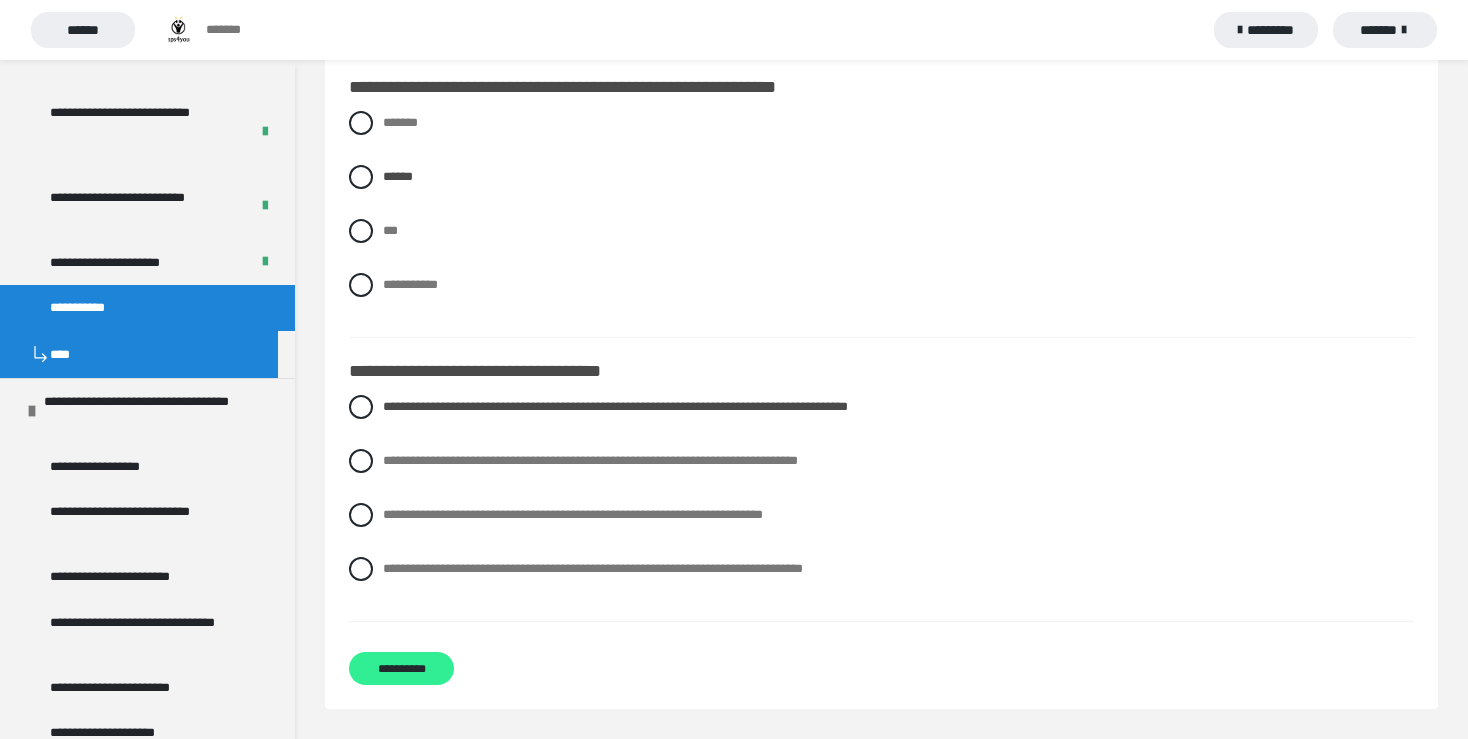 click on "**********" at bounding box center (401, 668) 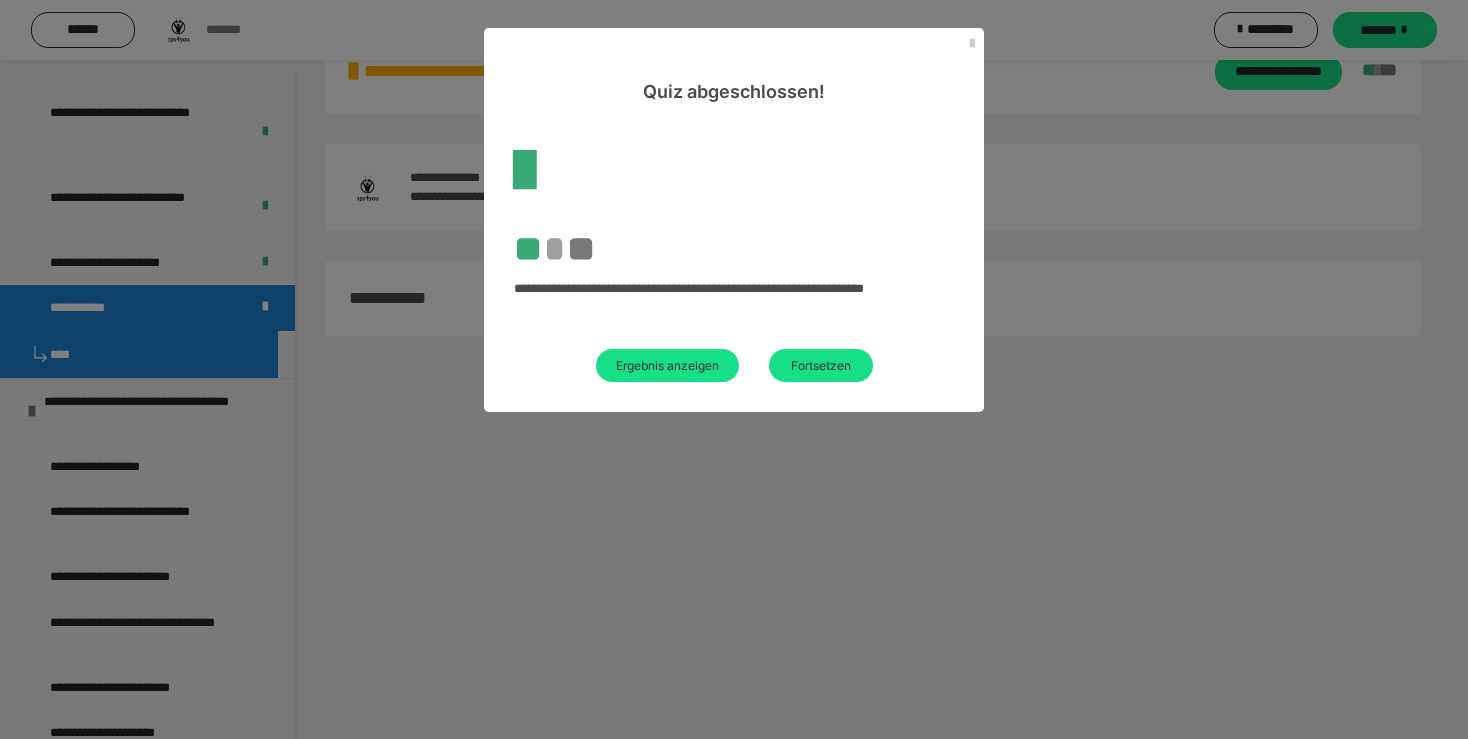scroll, scrollTop: 60, scrollLeft: 0, axis: vertical 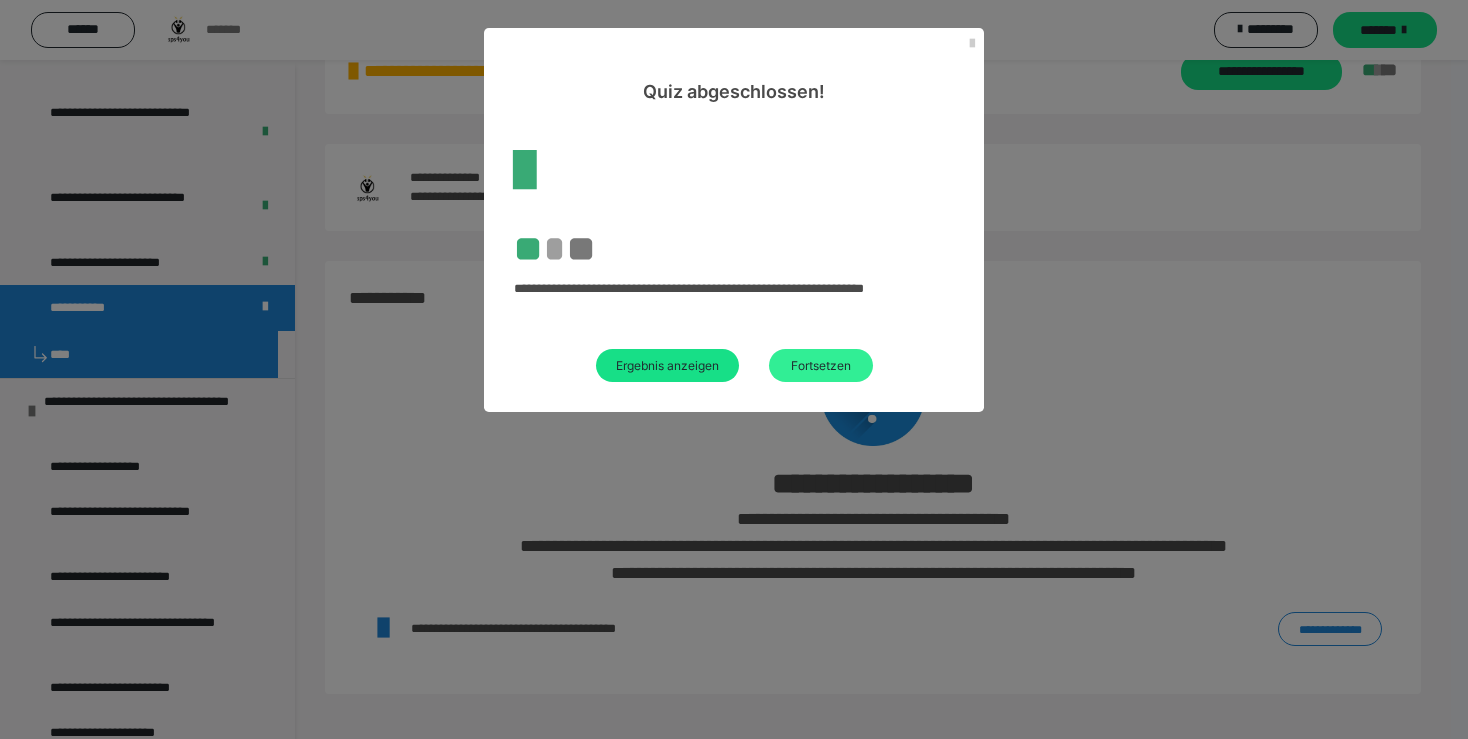 click on "Fortsetzen" at bounding box center [821, 365] 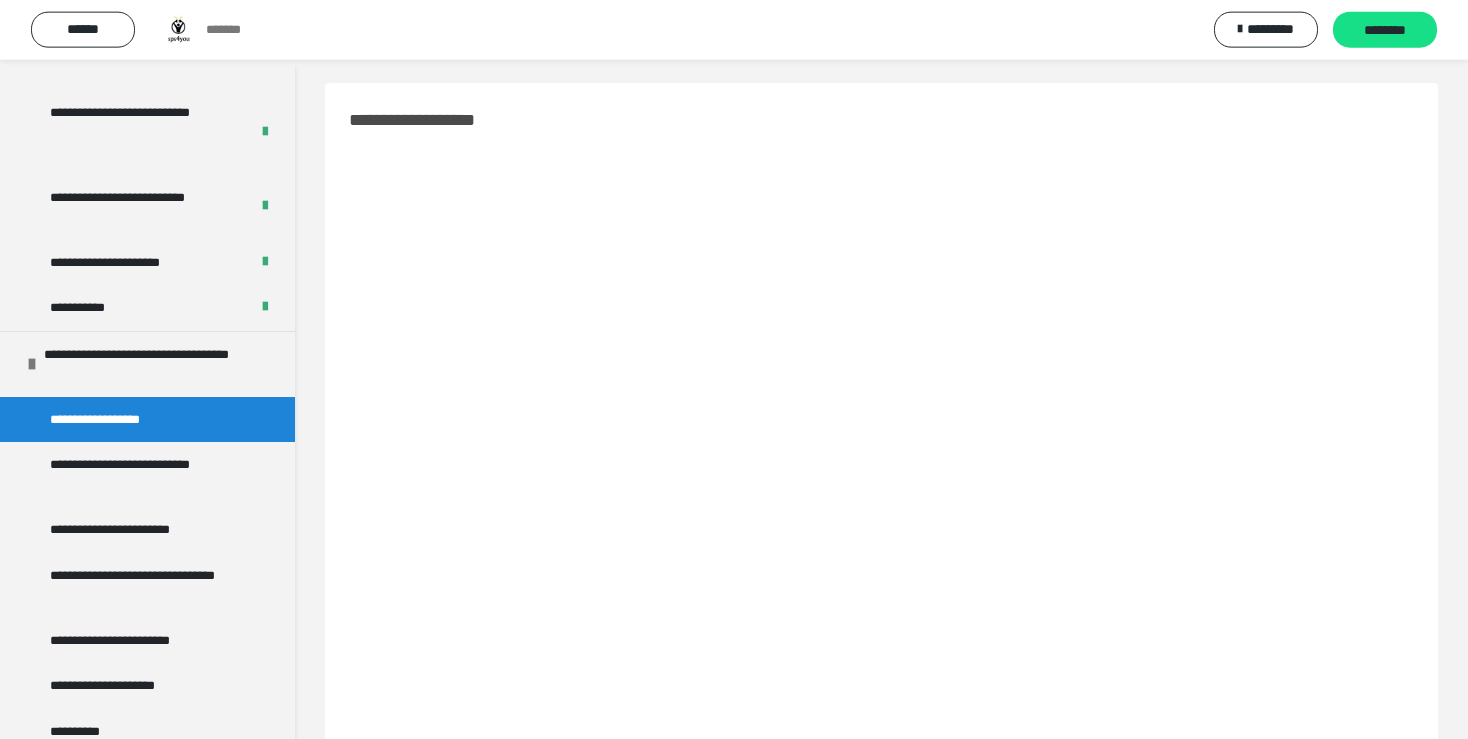 scroll, scrollTop: 0, scrollLeft: 0, axis: both 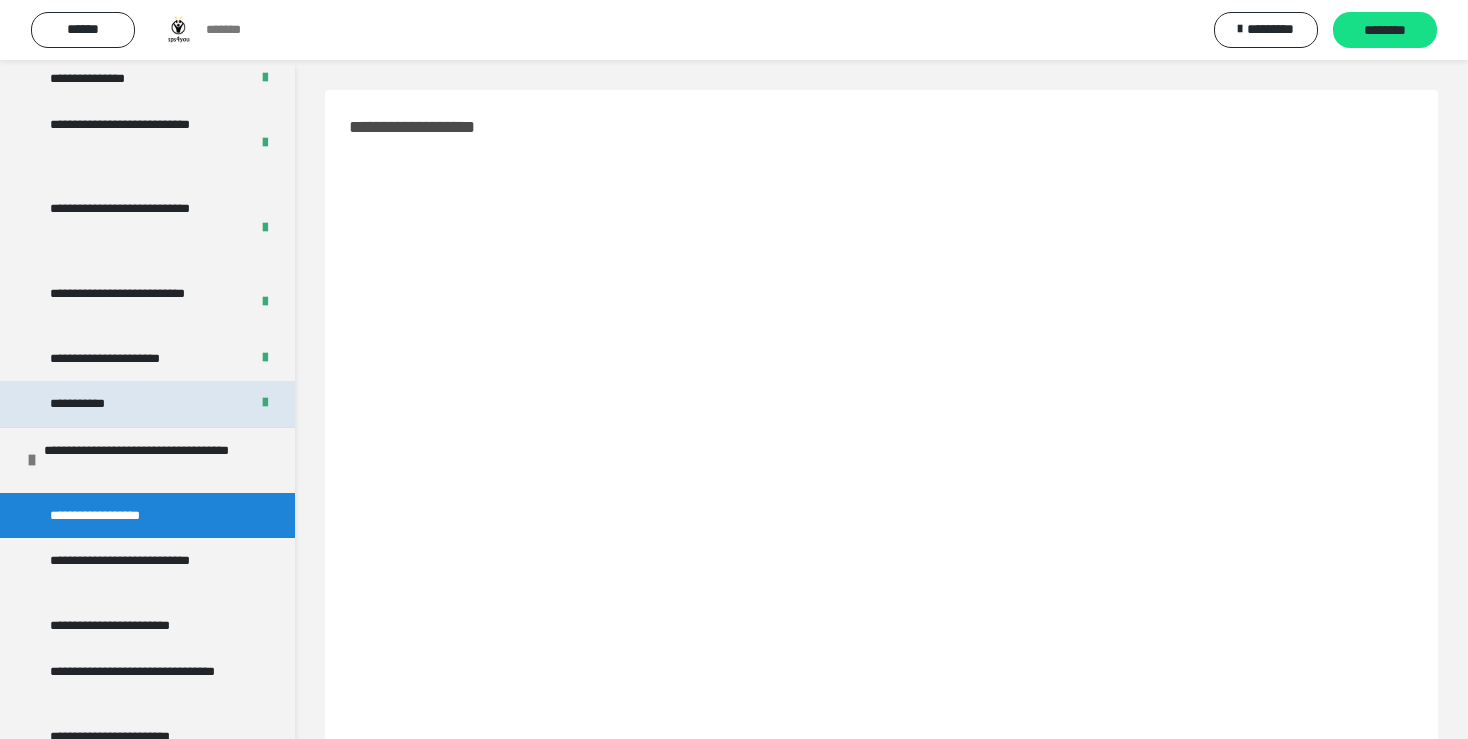 click on "**********" at bounding box center [147, 404] 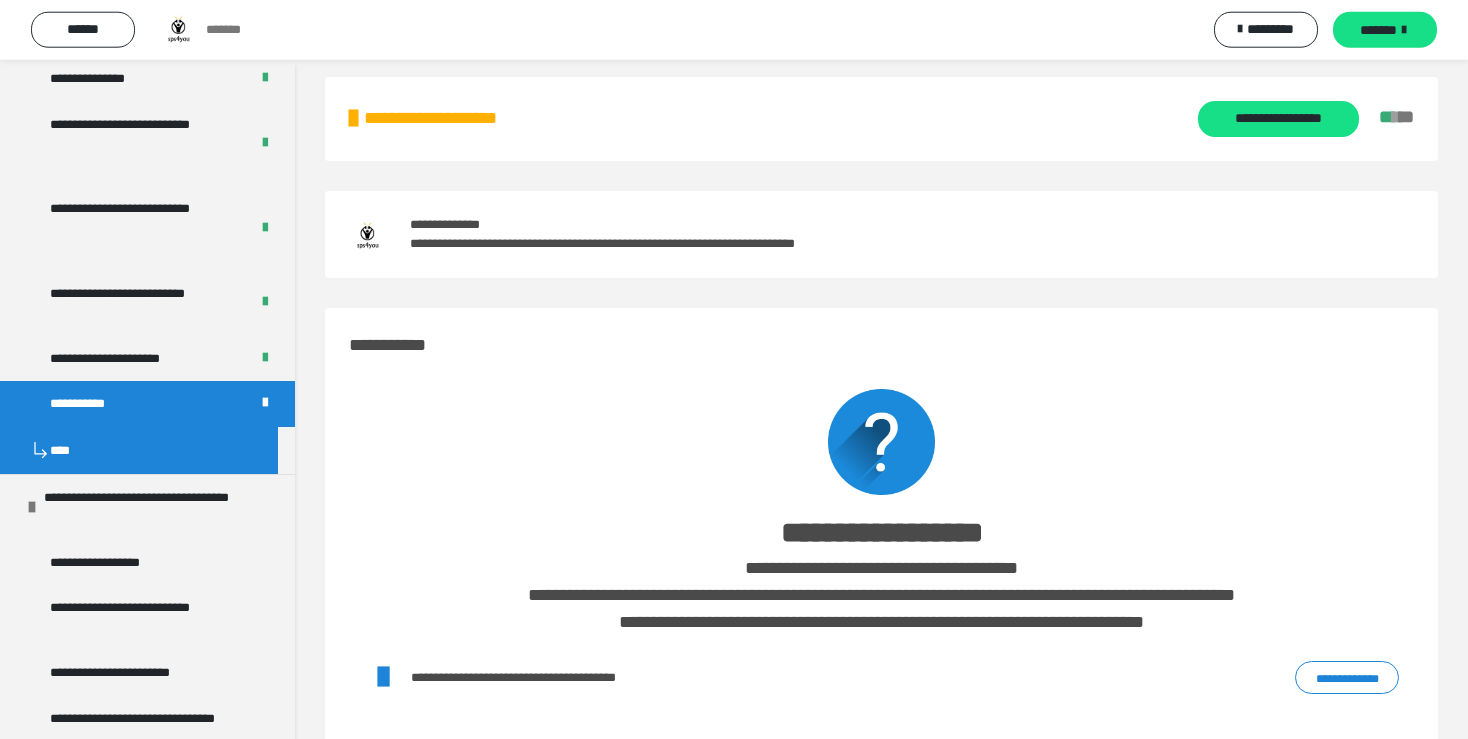 scroll, scrollTop: 0, scrollLeft: 0, axis: both 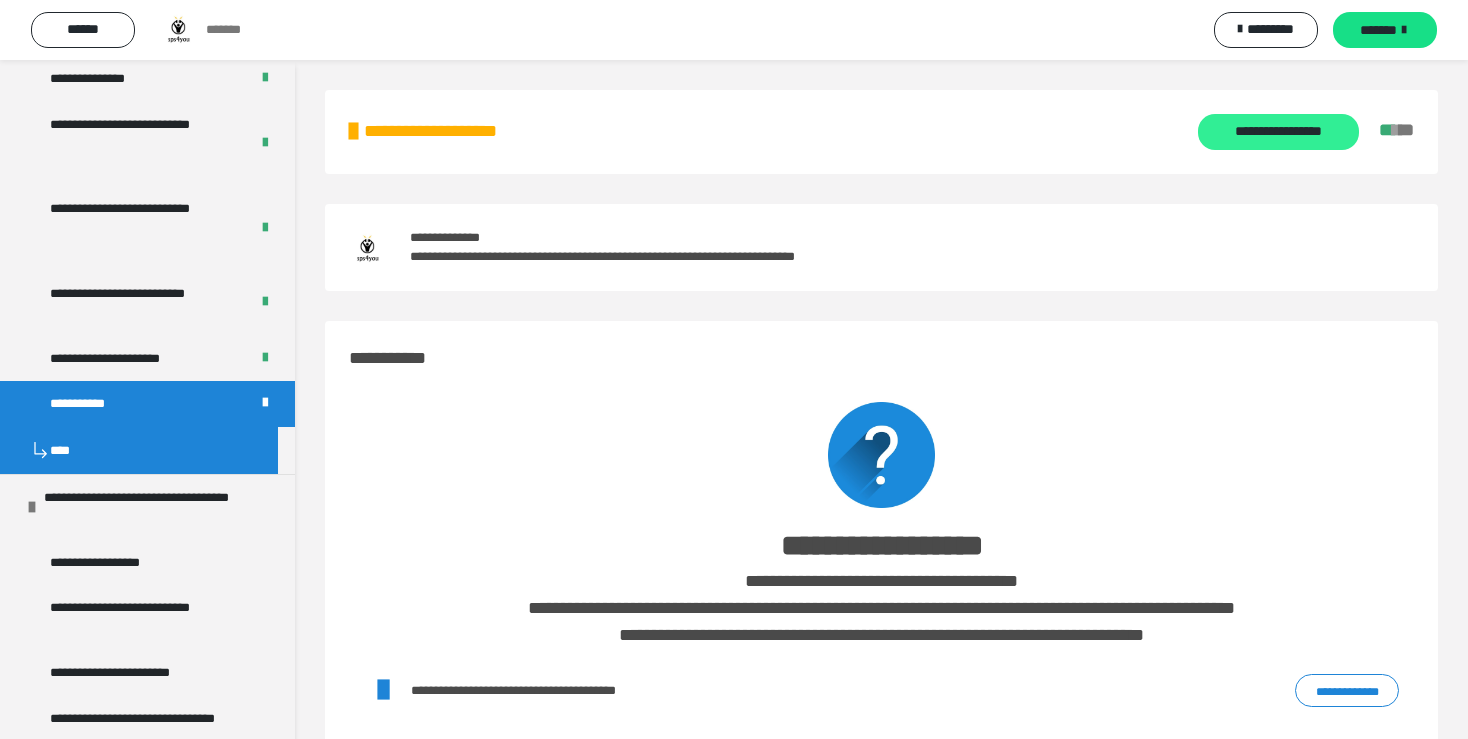 click on "**********" at bounding box center (1278, 132) 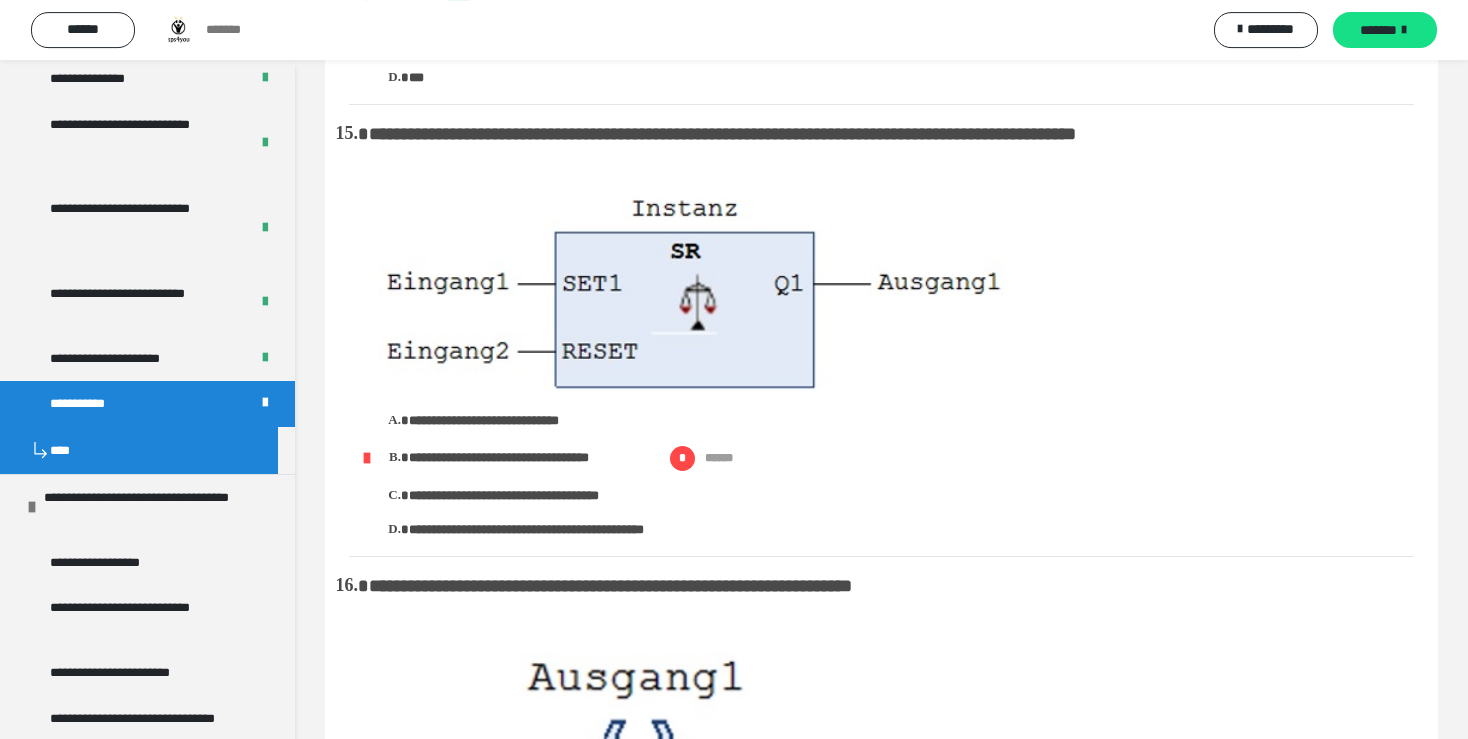 scroll, scrollTop: 5068, scrollLeft: 0, axis: vertical 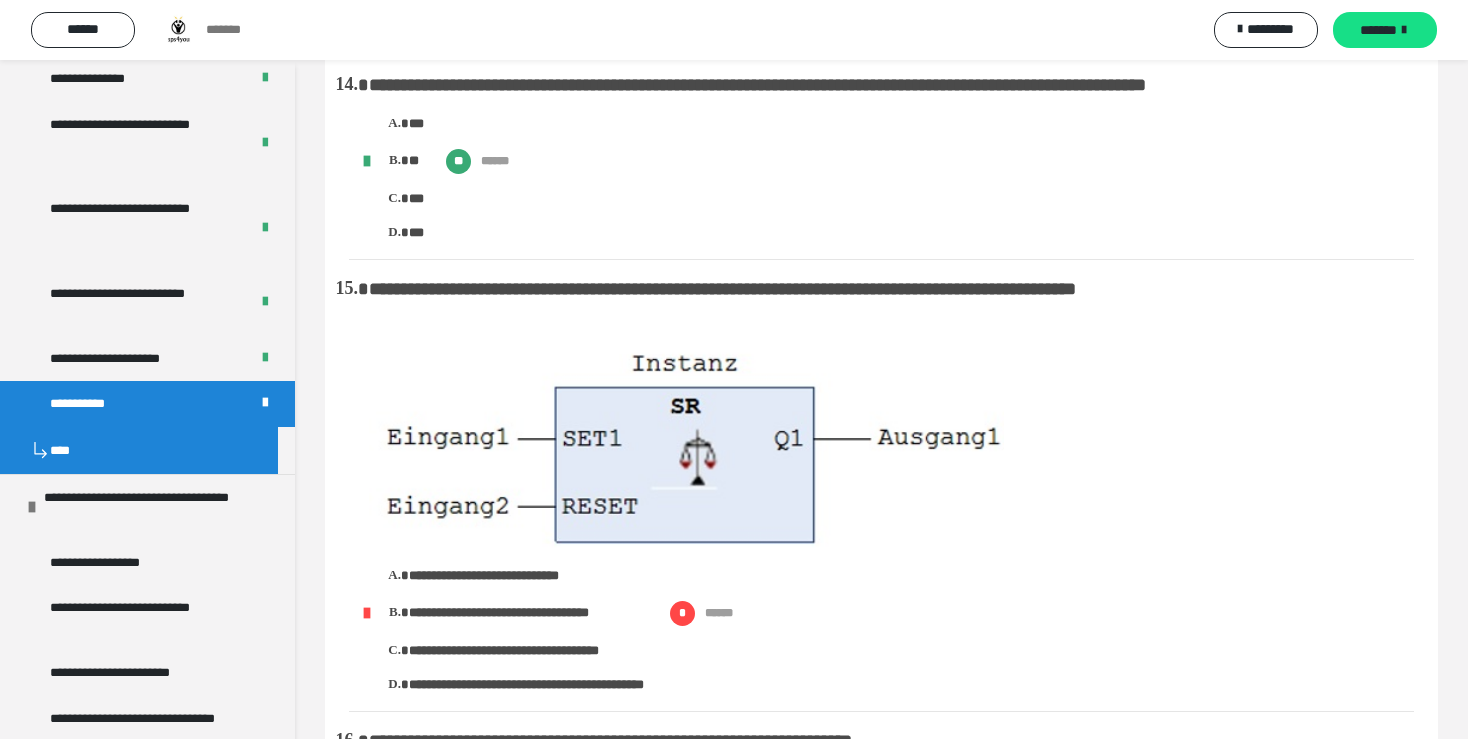 click on "**********" at bounding box center [80, 404] 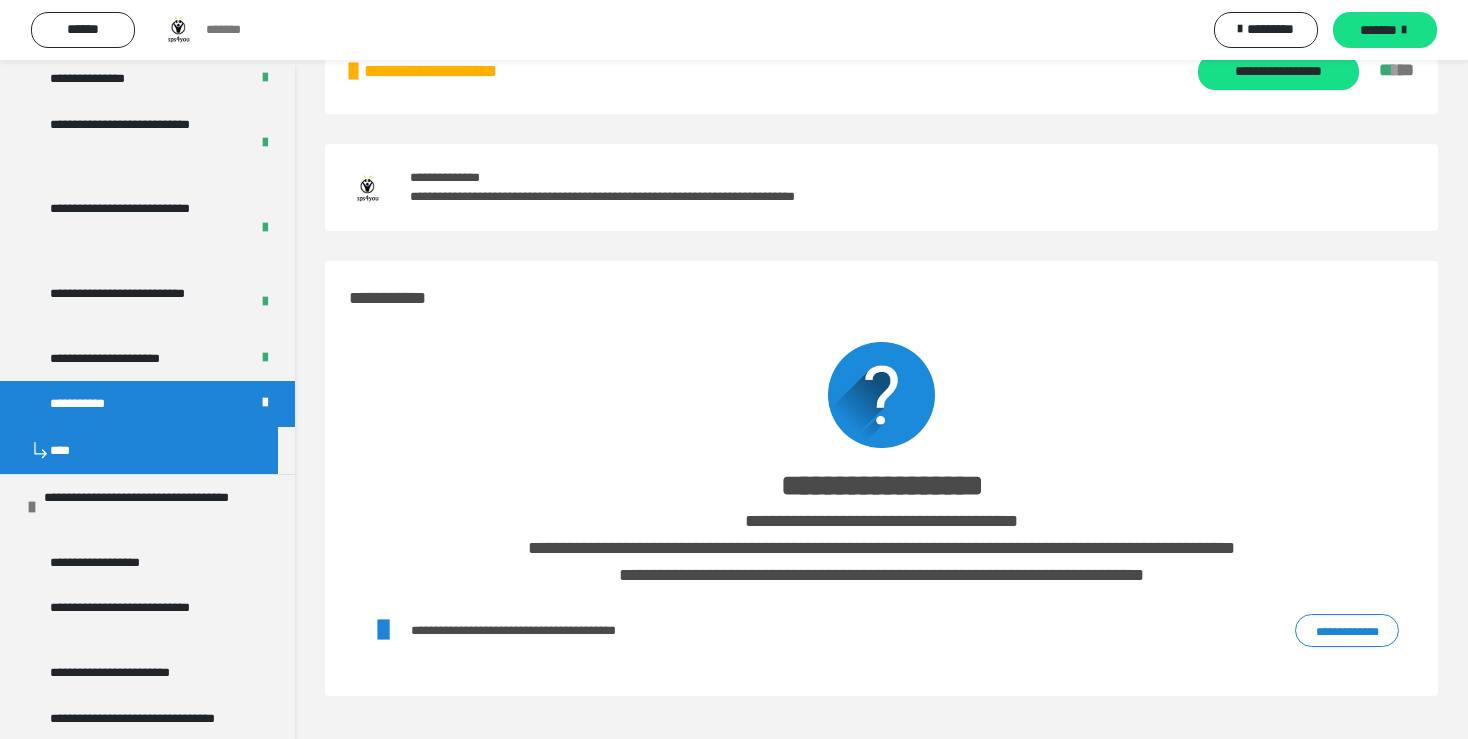 scroll, scrollTop: 60, scrollLeft: 0, axis: vertical 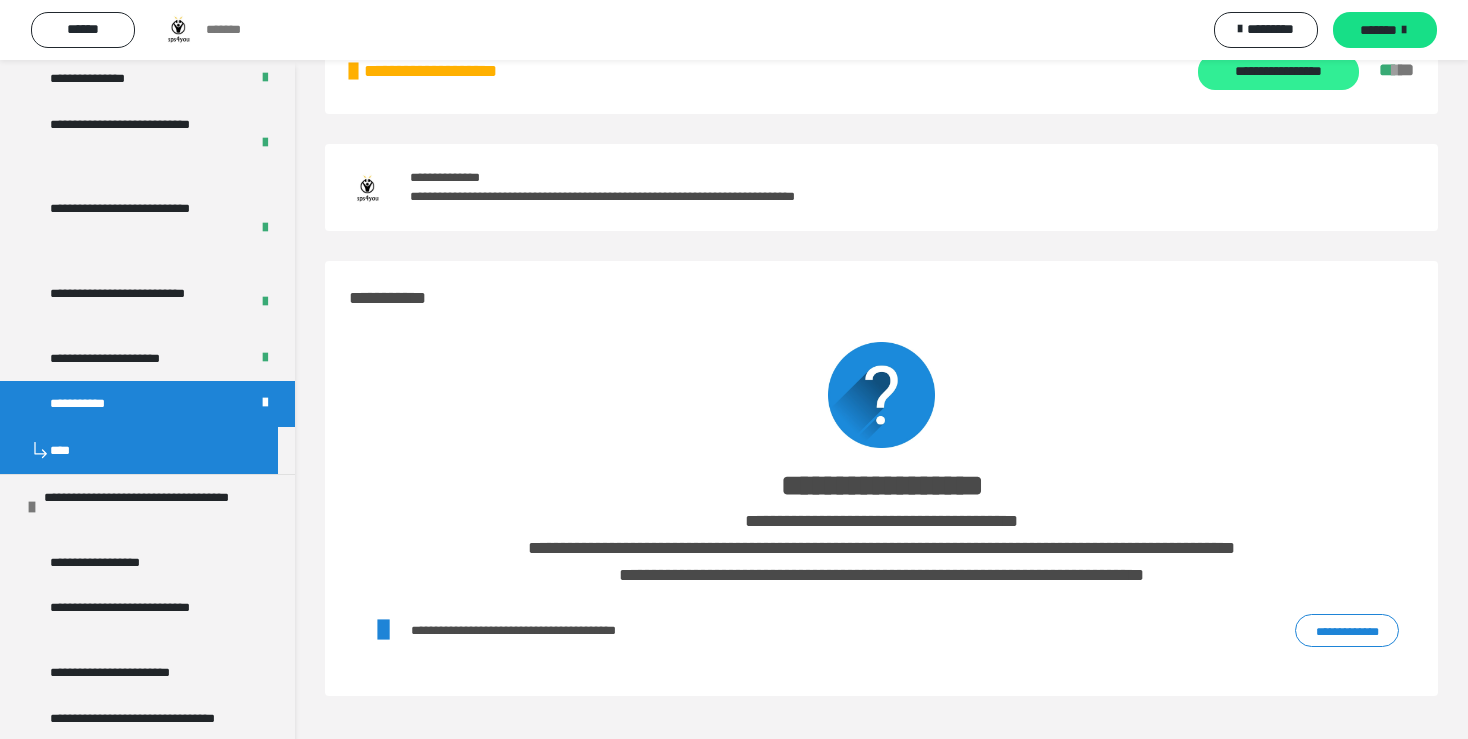 click on "**********" at bounding box center [1278, 72] 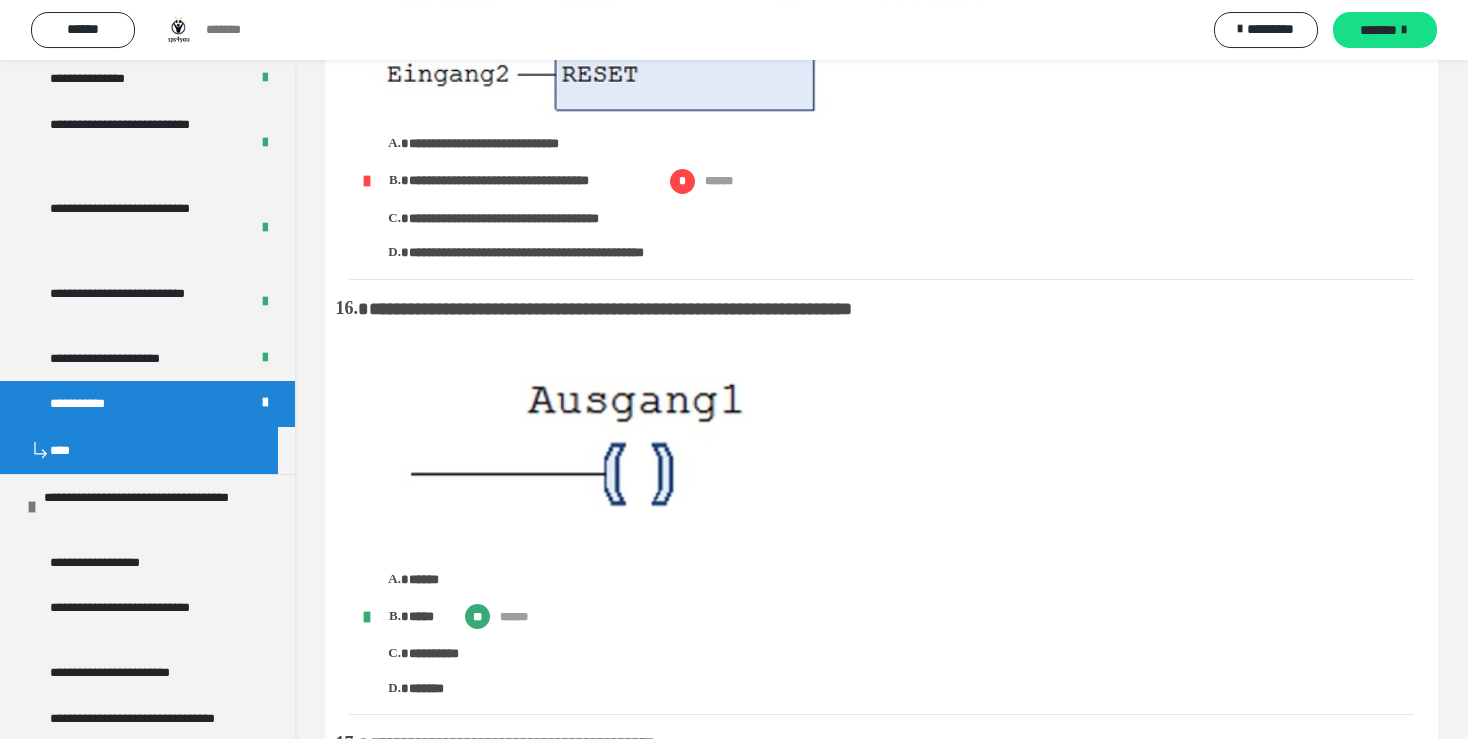 scroll, scrollTop: 5340, scrollLeft: 0, axis: vertical 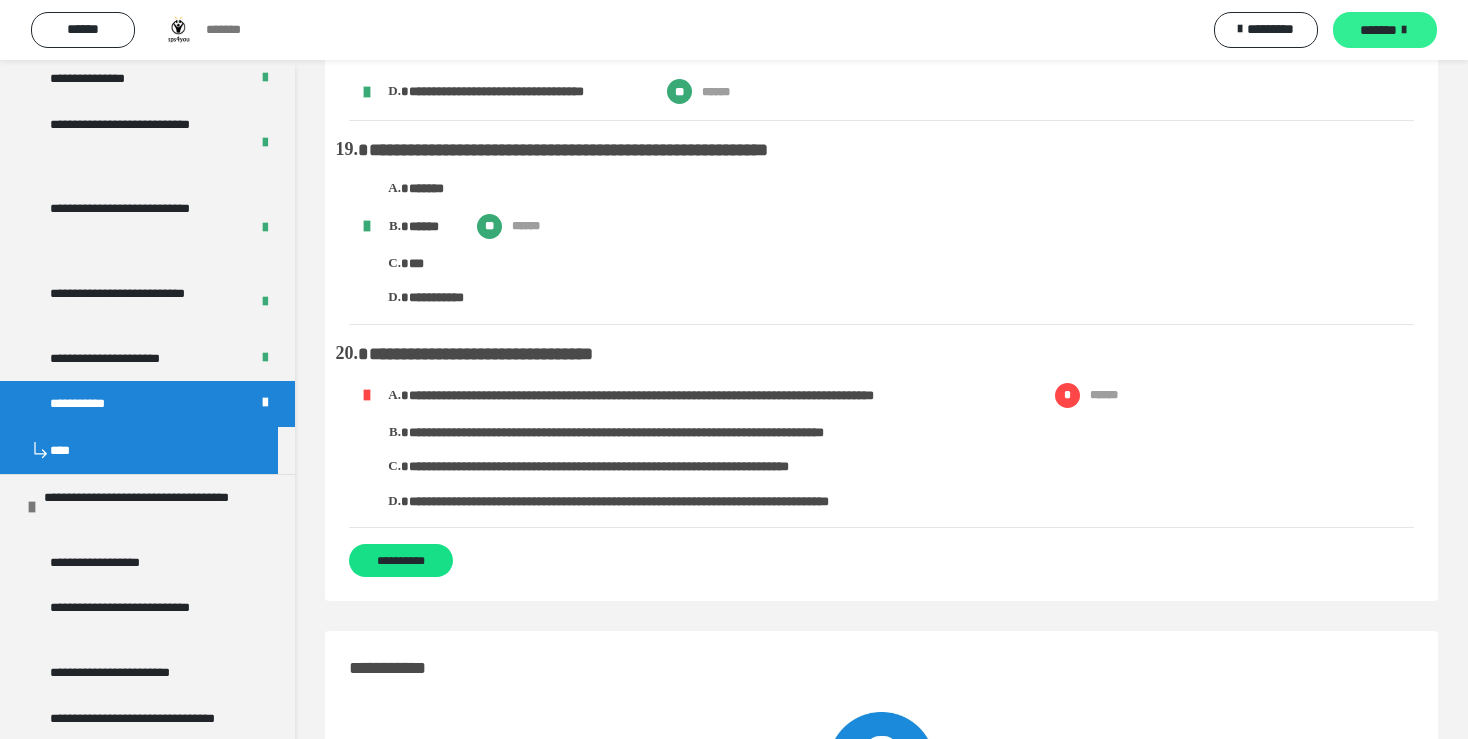 click on "*******" at bounding box center [1378, 30] 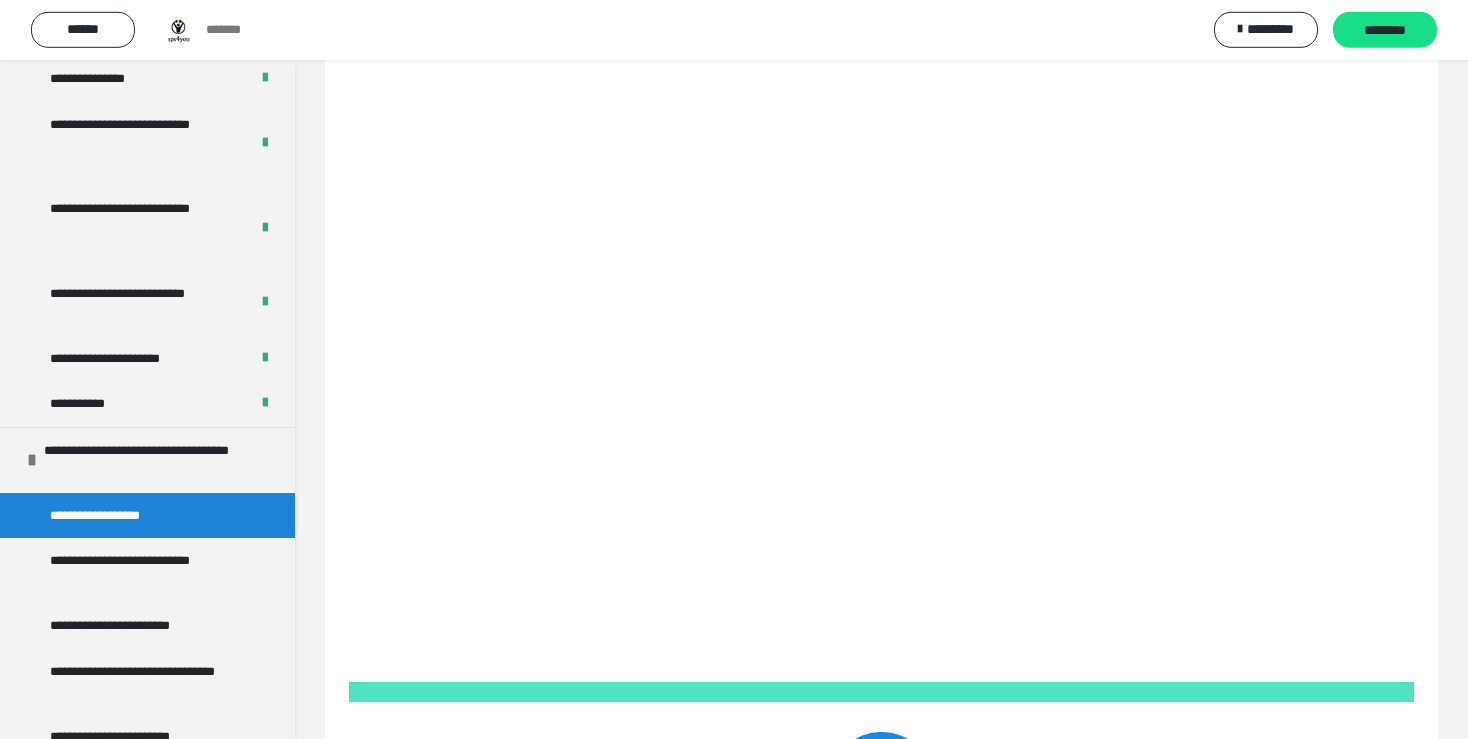 scroll, scrollTop: 105, scrollLeft: 0, axis: vertical 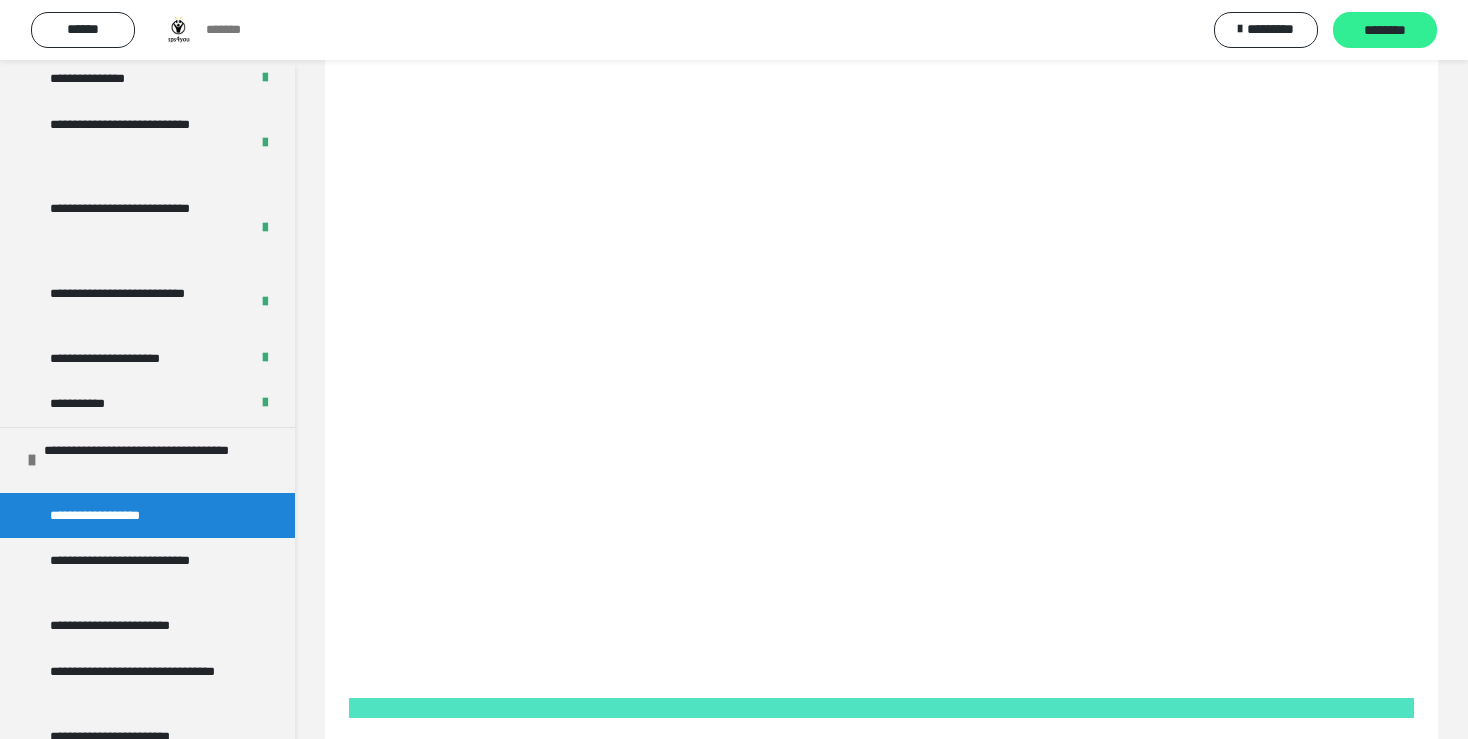 click on "********" at bounding box center (1385, 31) 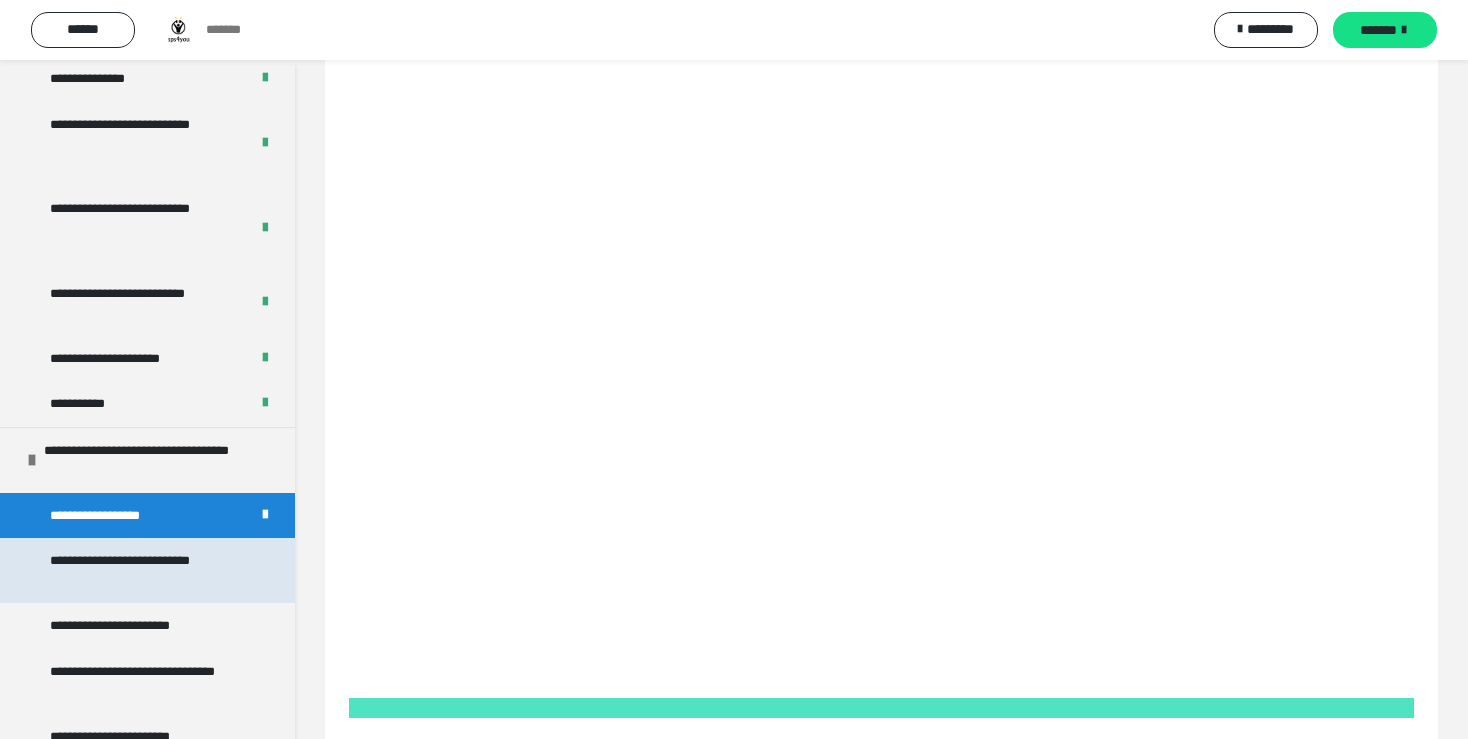 click on "**********" at bounding box center [141, 570] 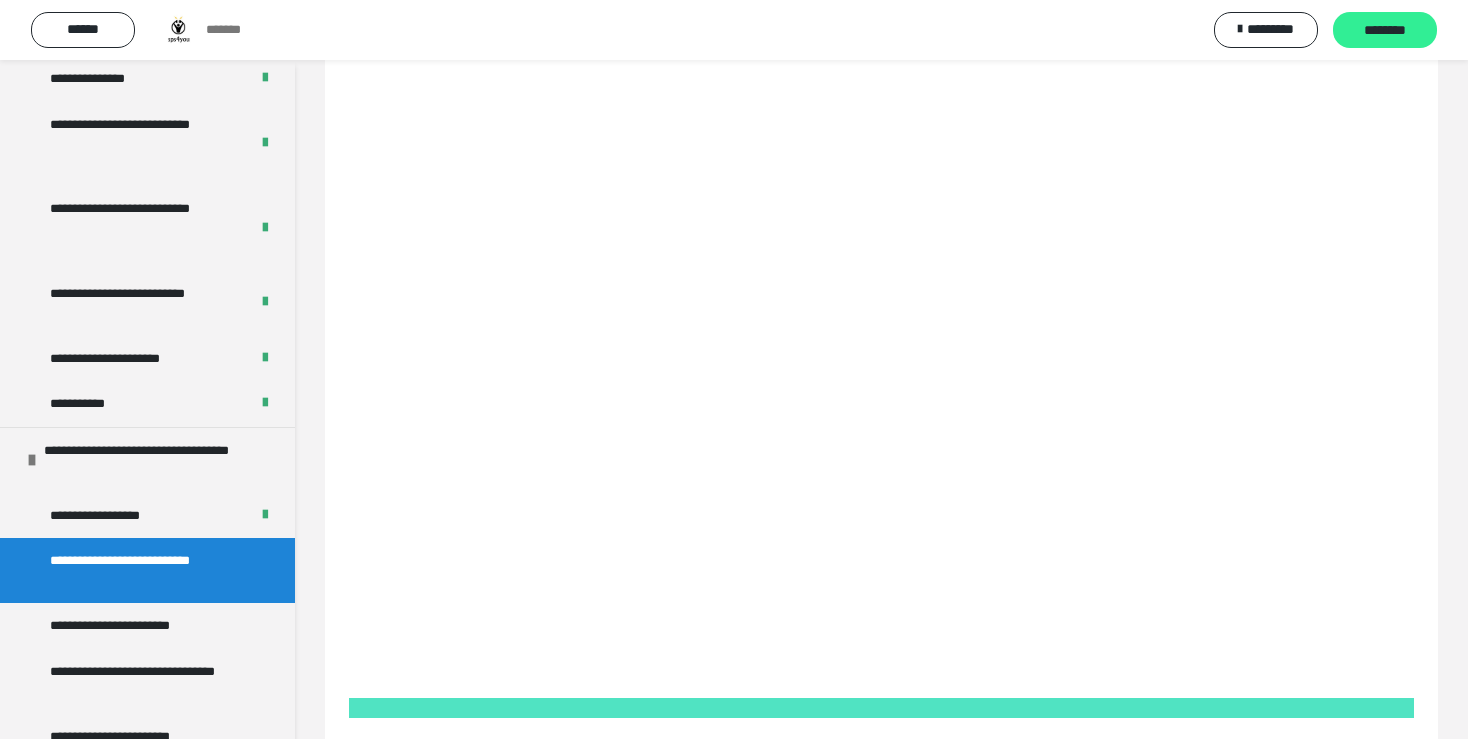 click on "********" at bounding box center [1385, 31] 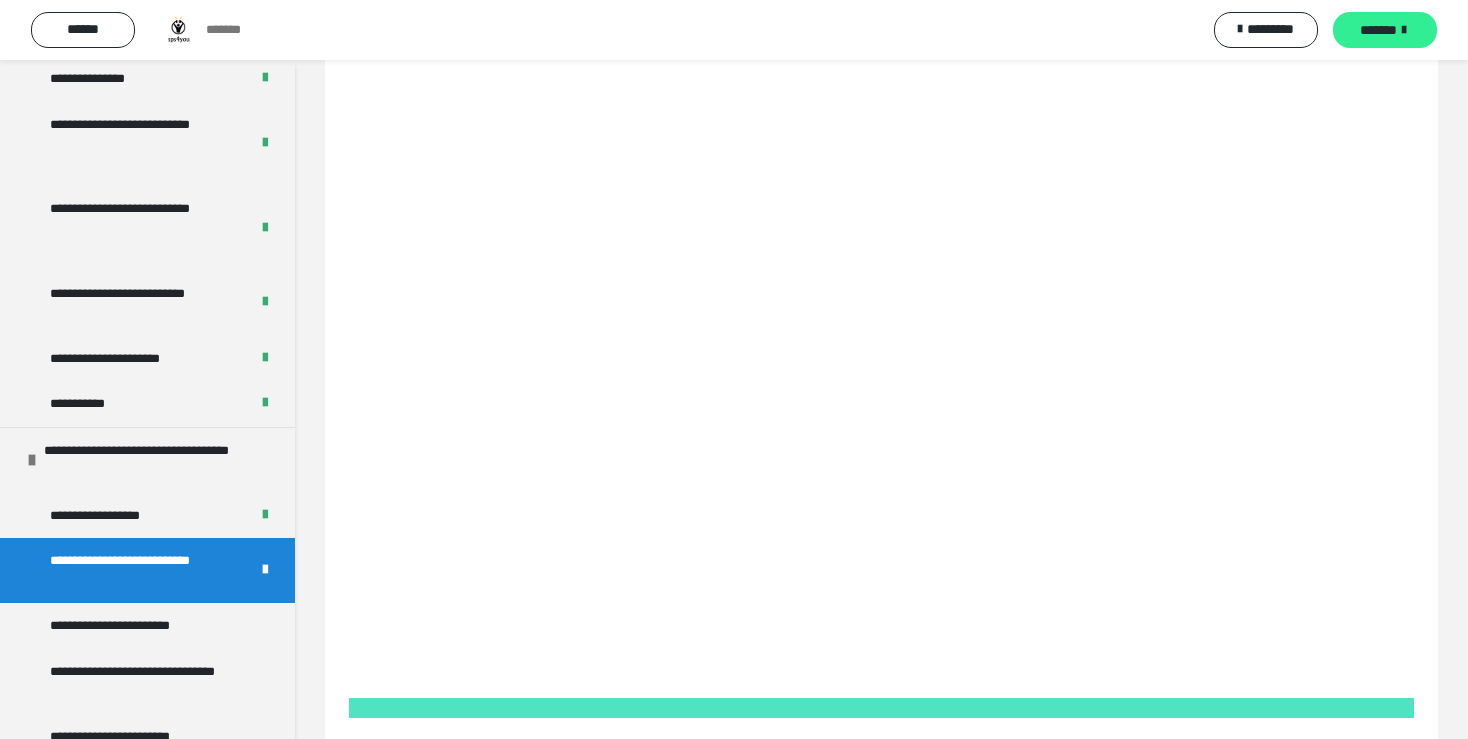 click on "*******" at bounding box center (1385, 30) 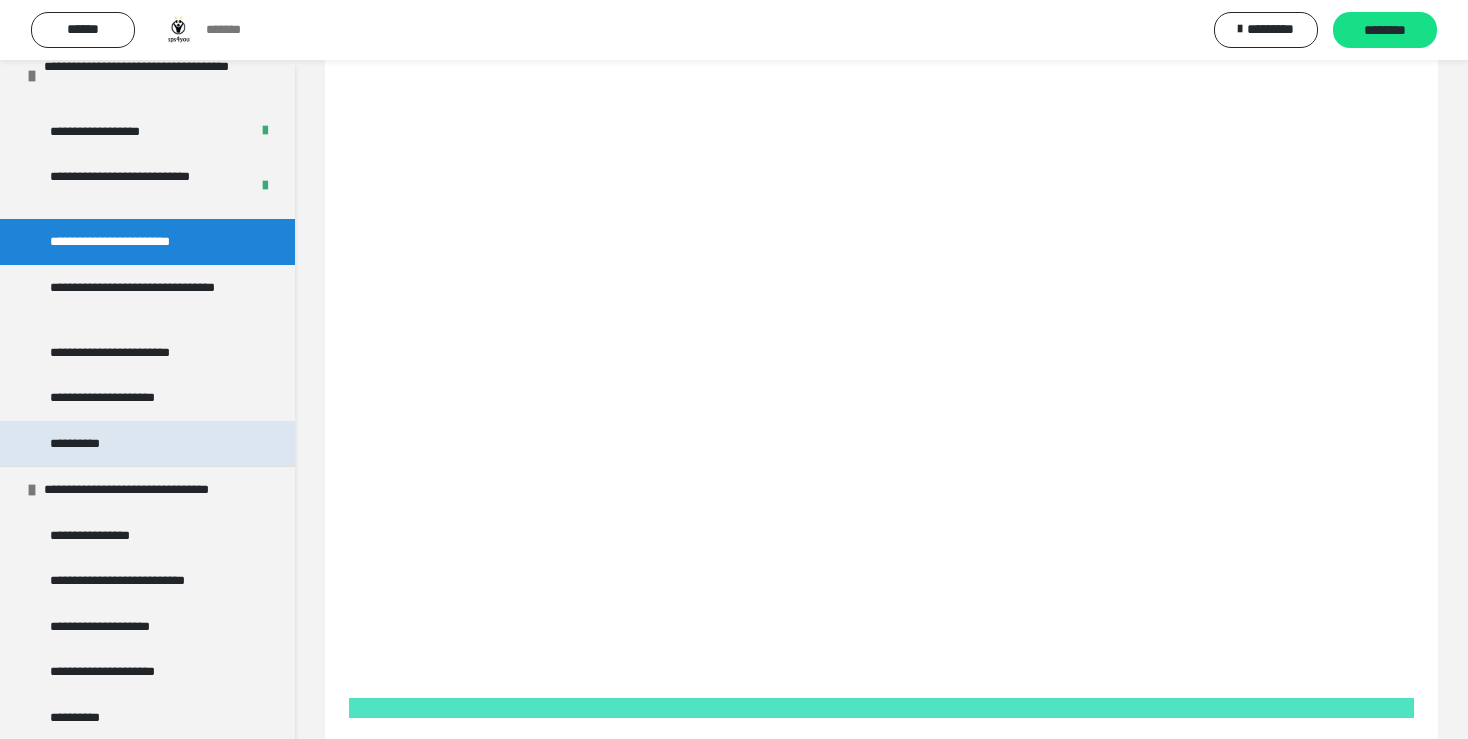 scroll, scrollTop: 1782, scrollLeft: 0, axis: vertical 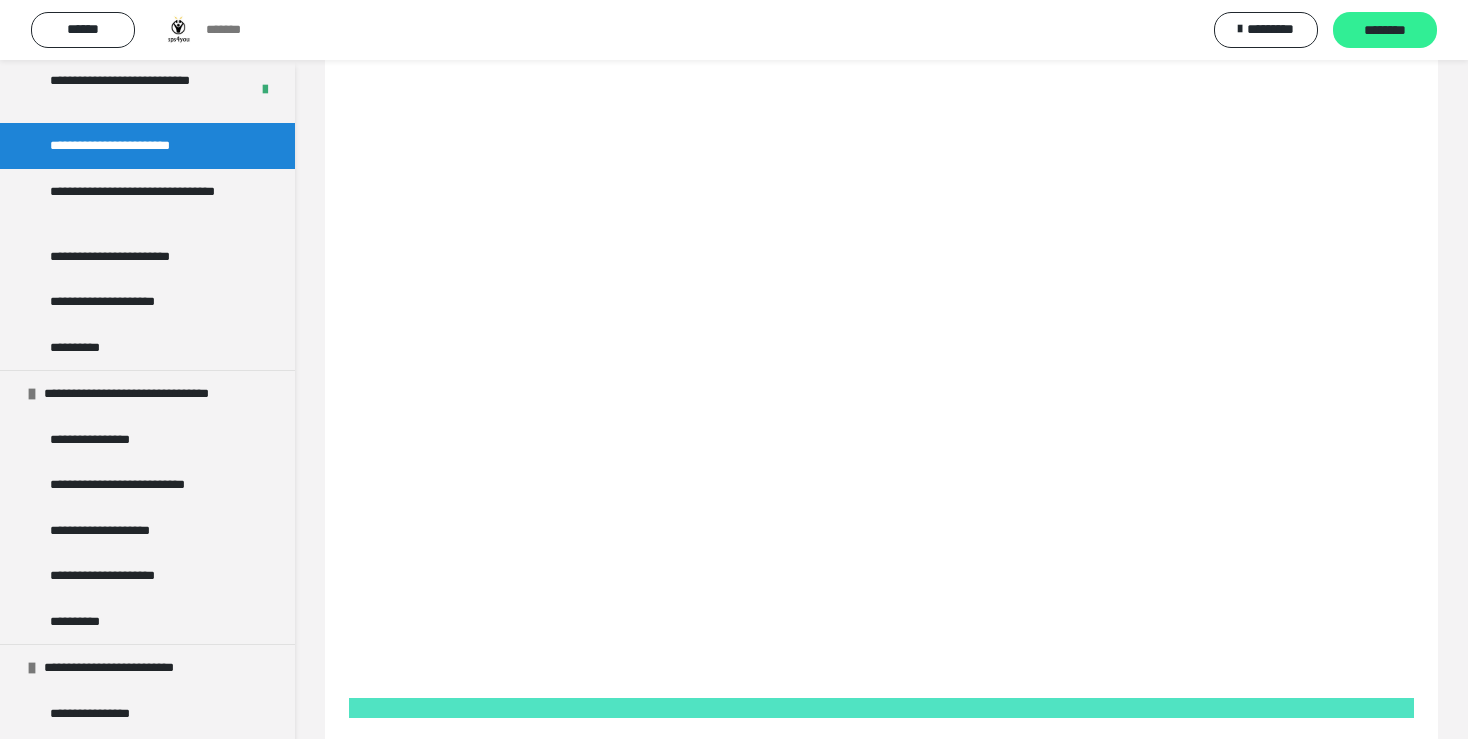 click on "********" at bounding box center (1385, 30) 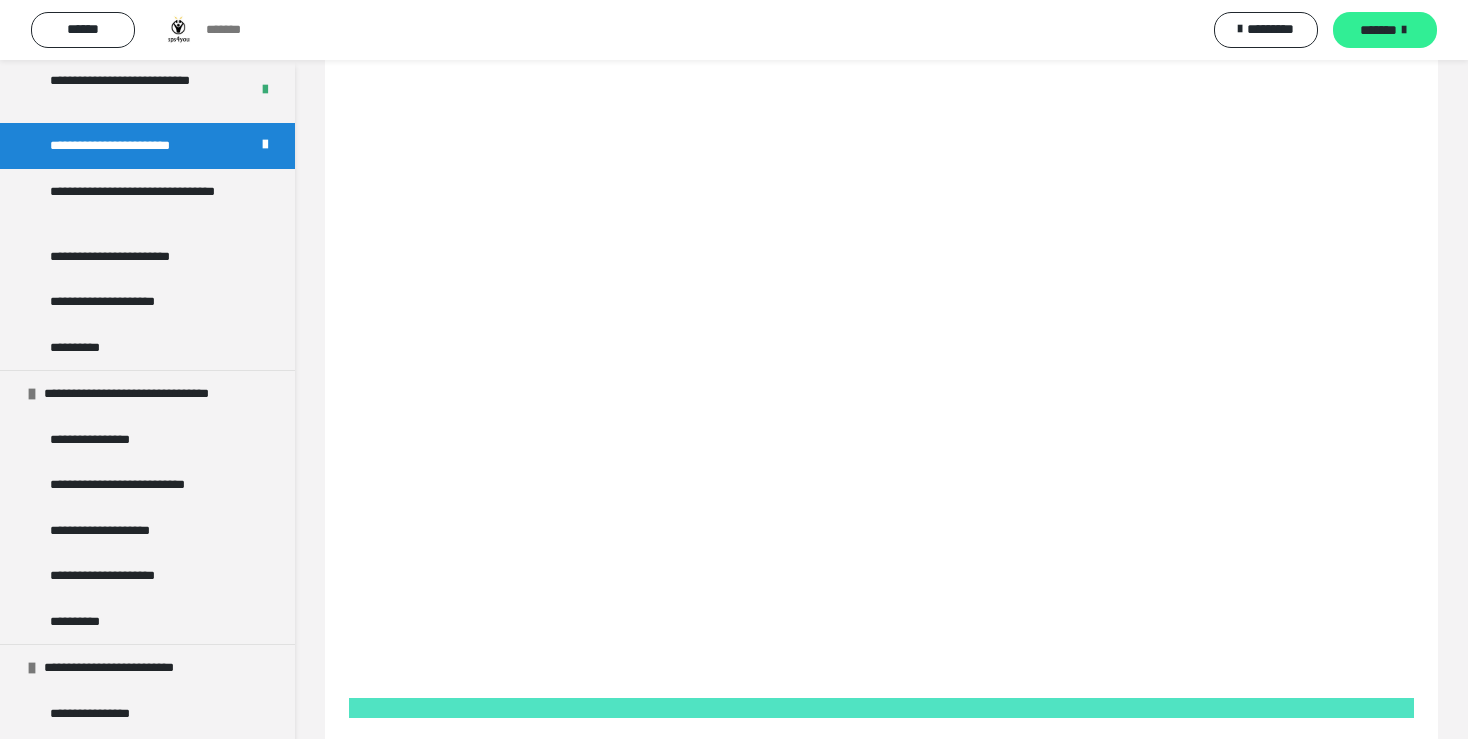 click on "*******" at bounding box center [1385, 30] 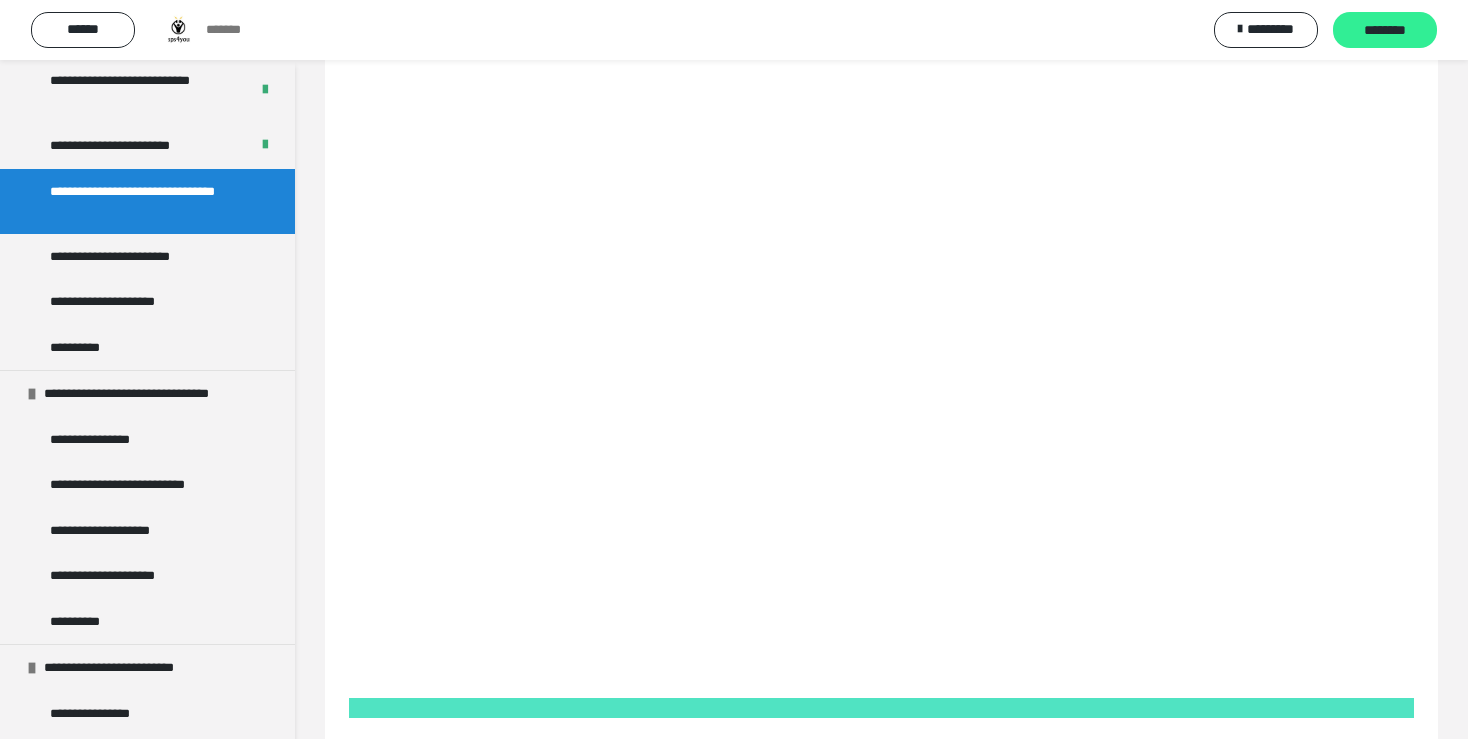 click on "********" at bounding box center [1385, 31] 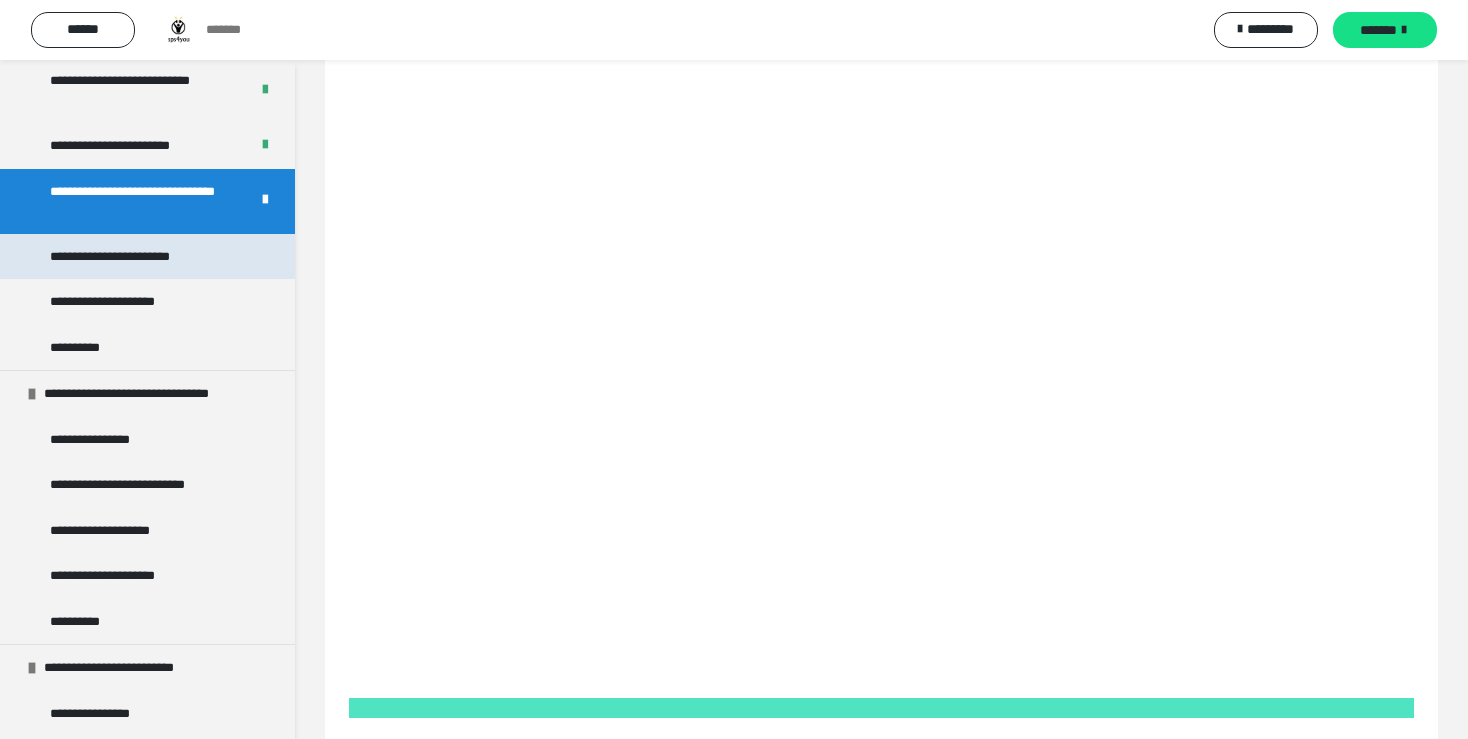 click on "**********" at bounding box center (130, 257) 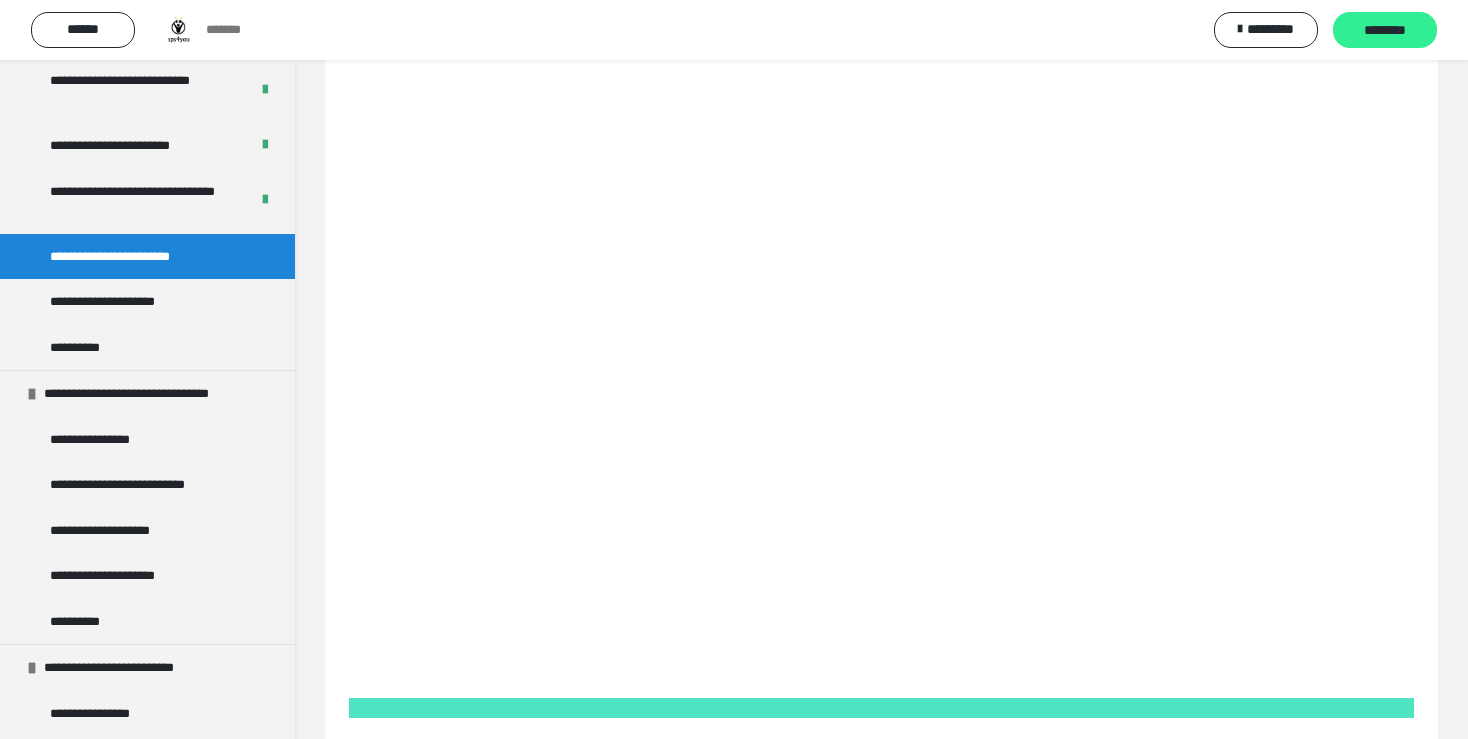 click on "********" at bounding box center [1385, 30] 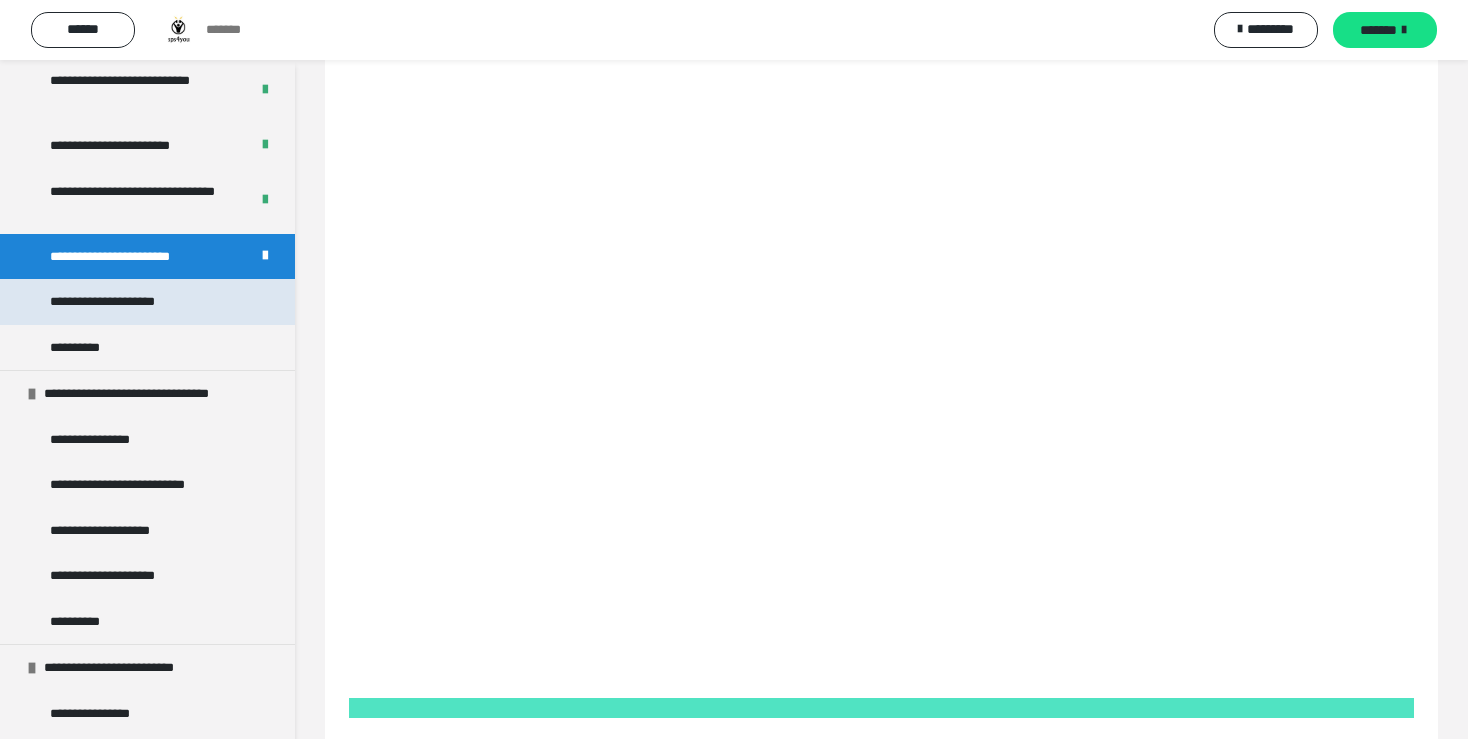 click on "**********" at bounding box center (129, 302) 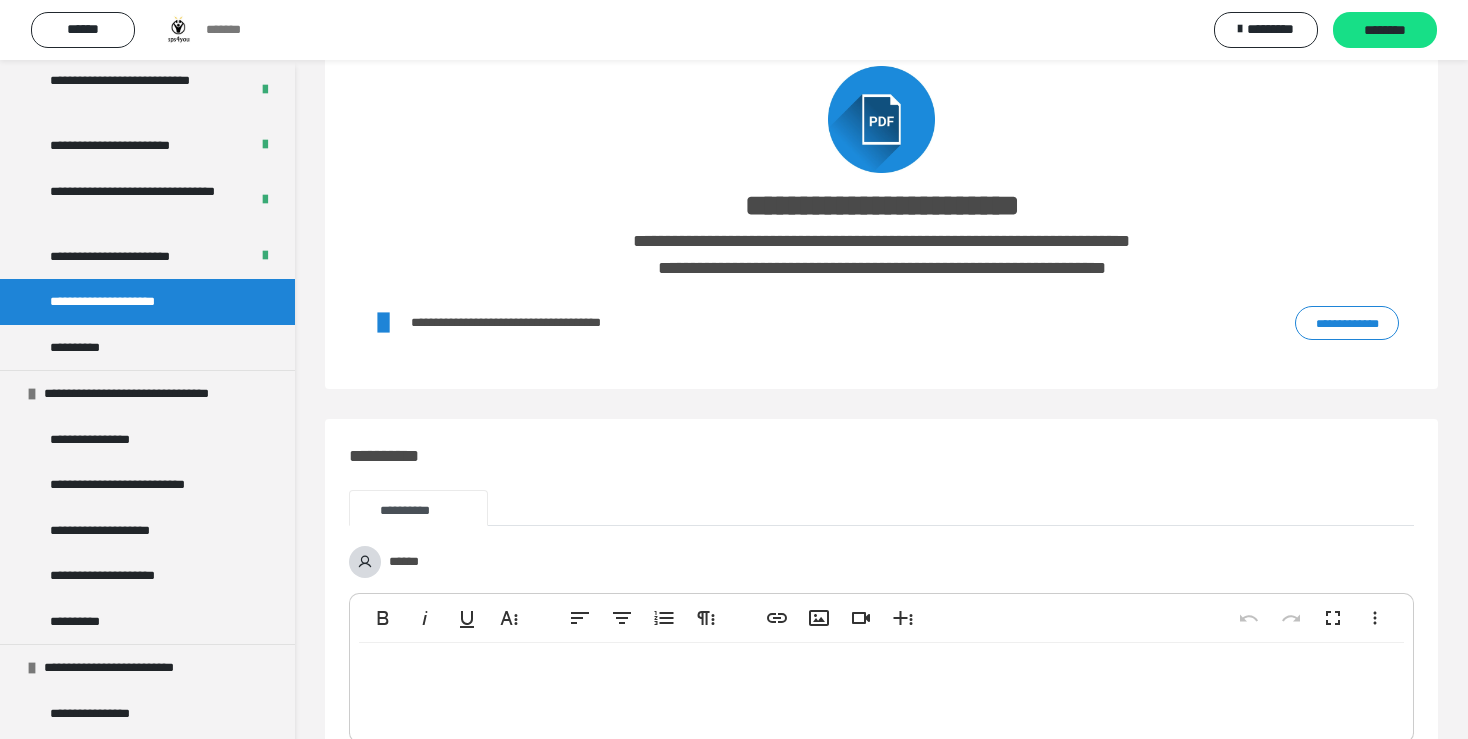 click on "**********" at bounding box center [1347, 323] 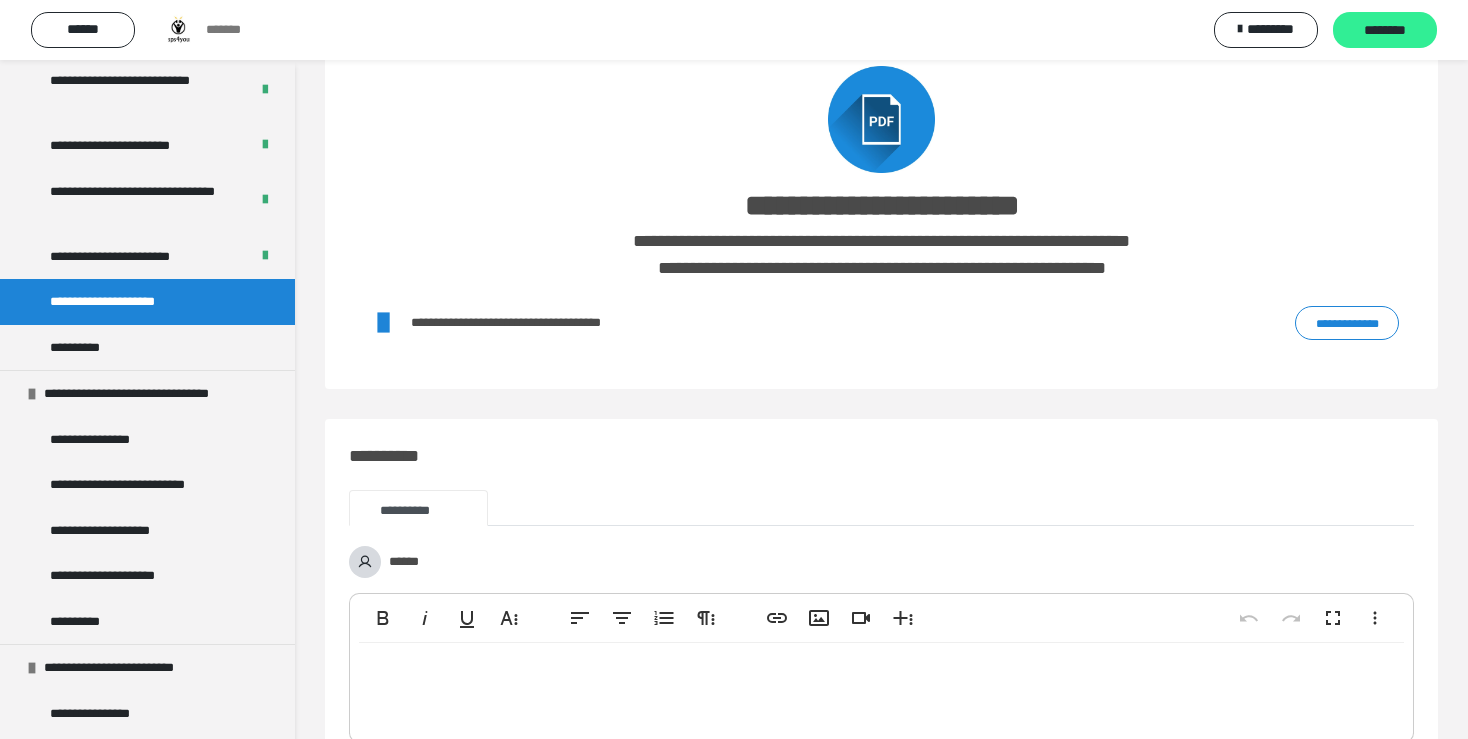 click on "********" at bounding box center [1385, 31] 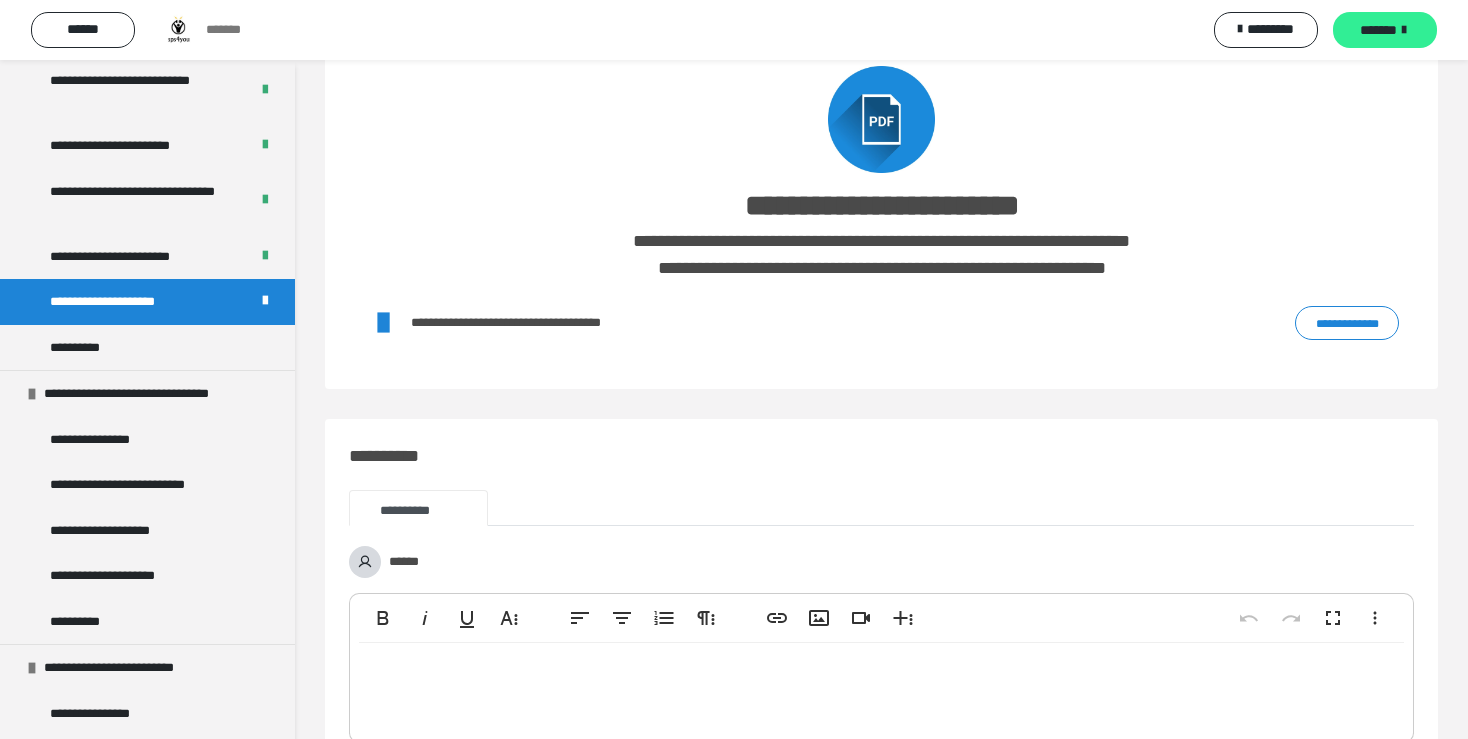 click on "*******" at bounding box center (1378, 30) 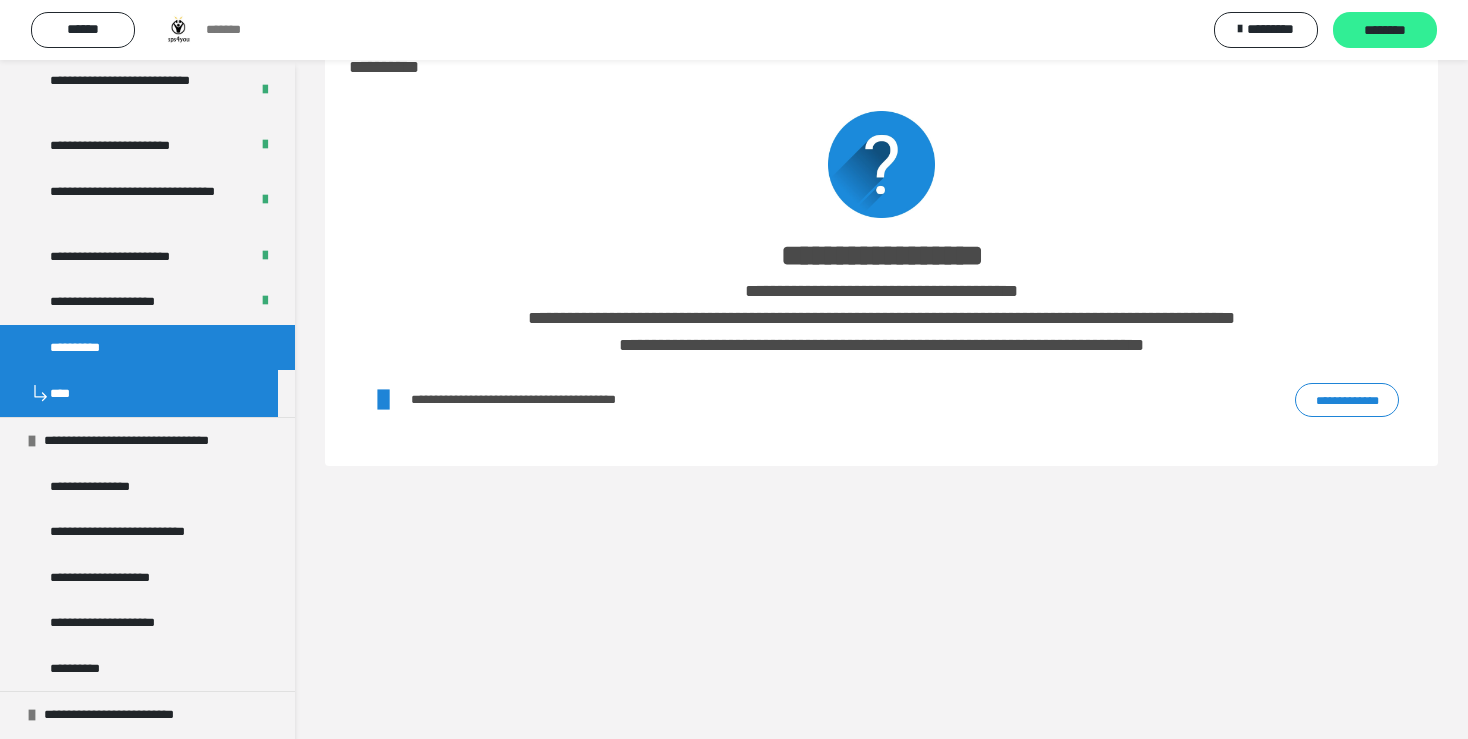 click on "********" at bounding box center (1385, 31) 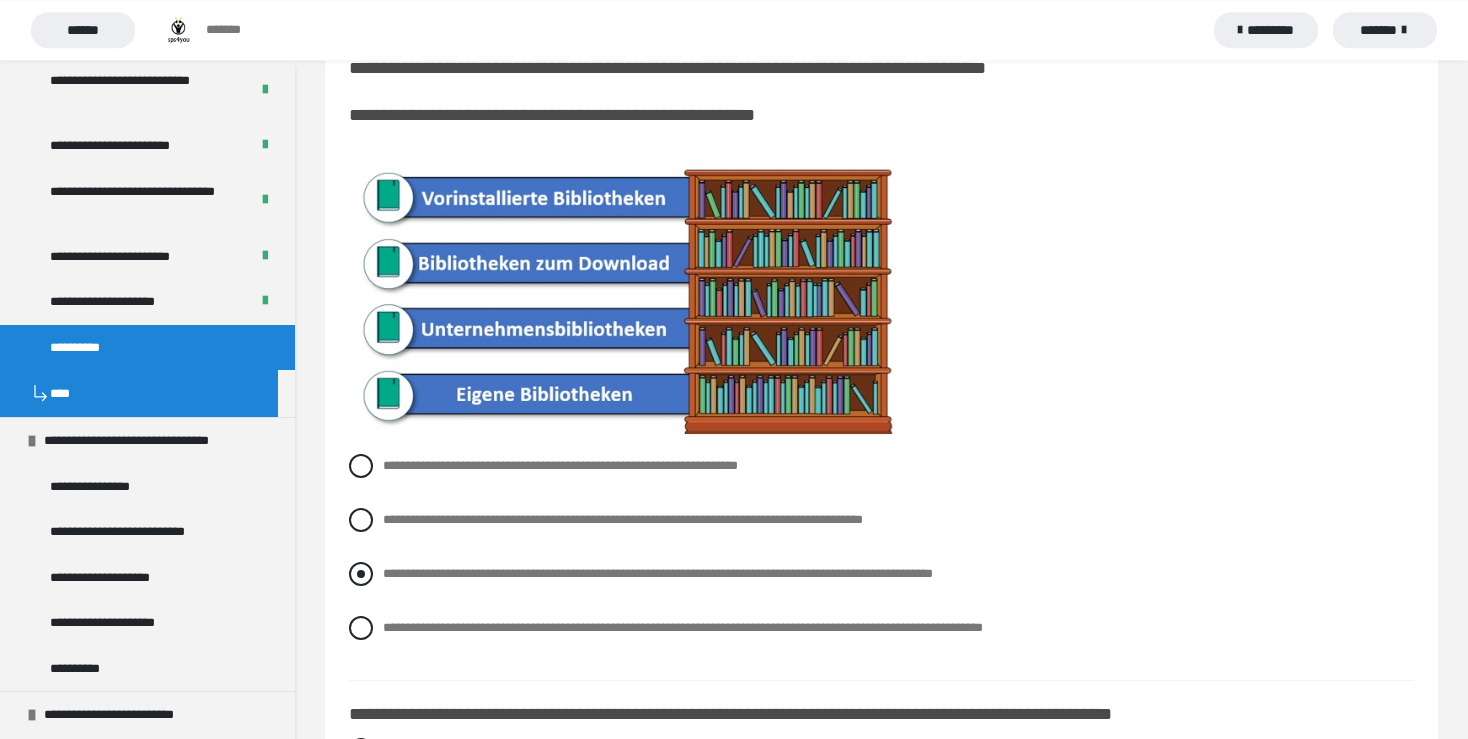 scroll, scrollTop: 105, scrollLeft: 0, axis: vertical 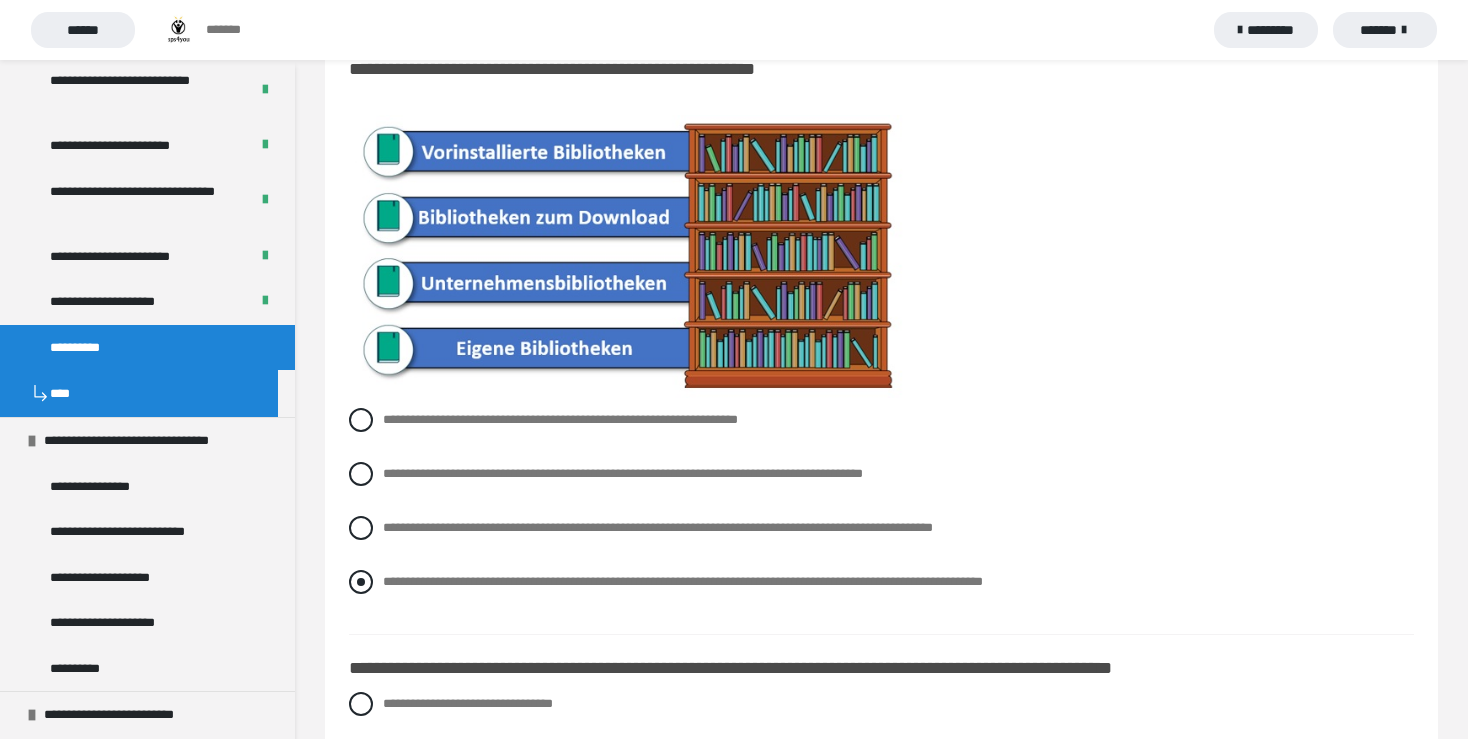 click on "**********" at bounding box center [683, 581] 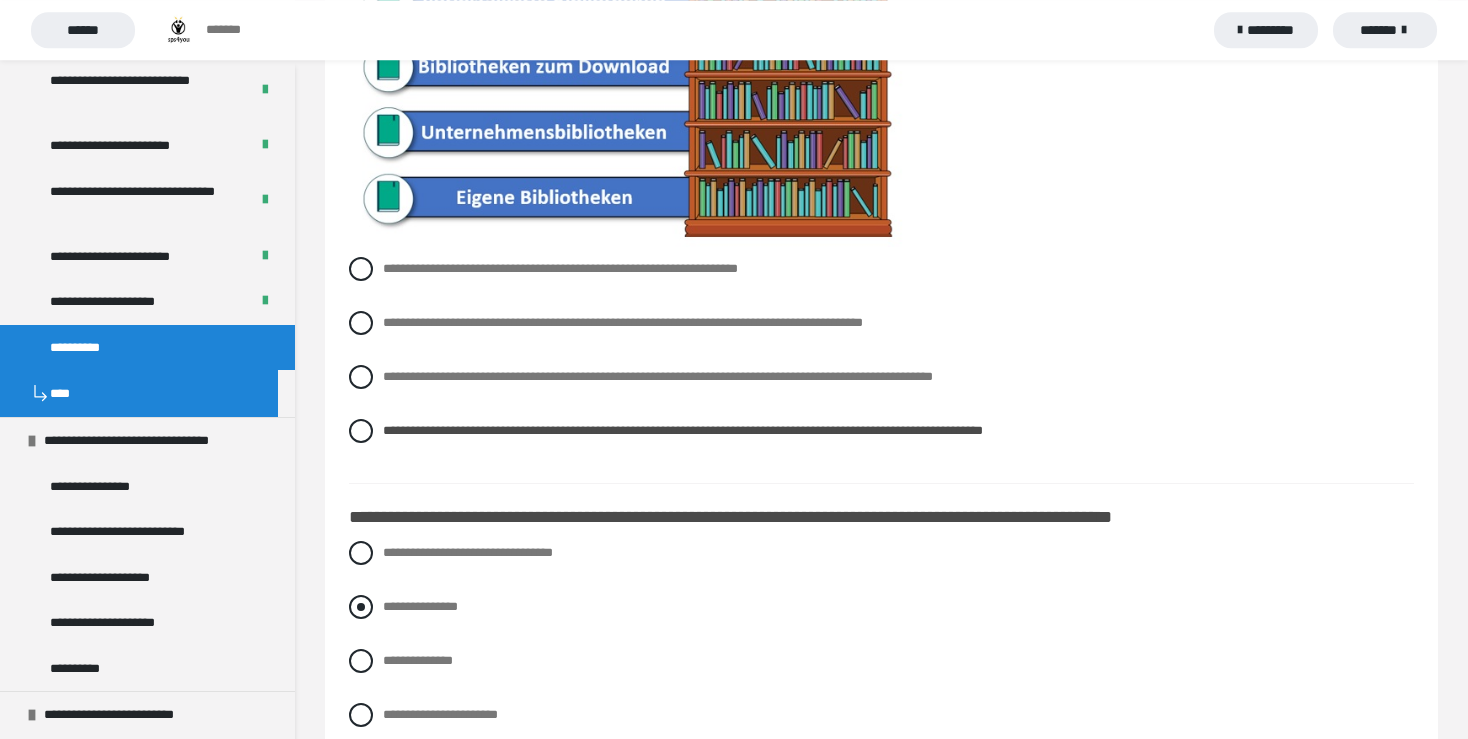 scroll, scrollTop: 316, scrollLeft: 0, axis: vertical 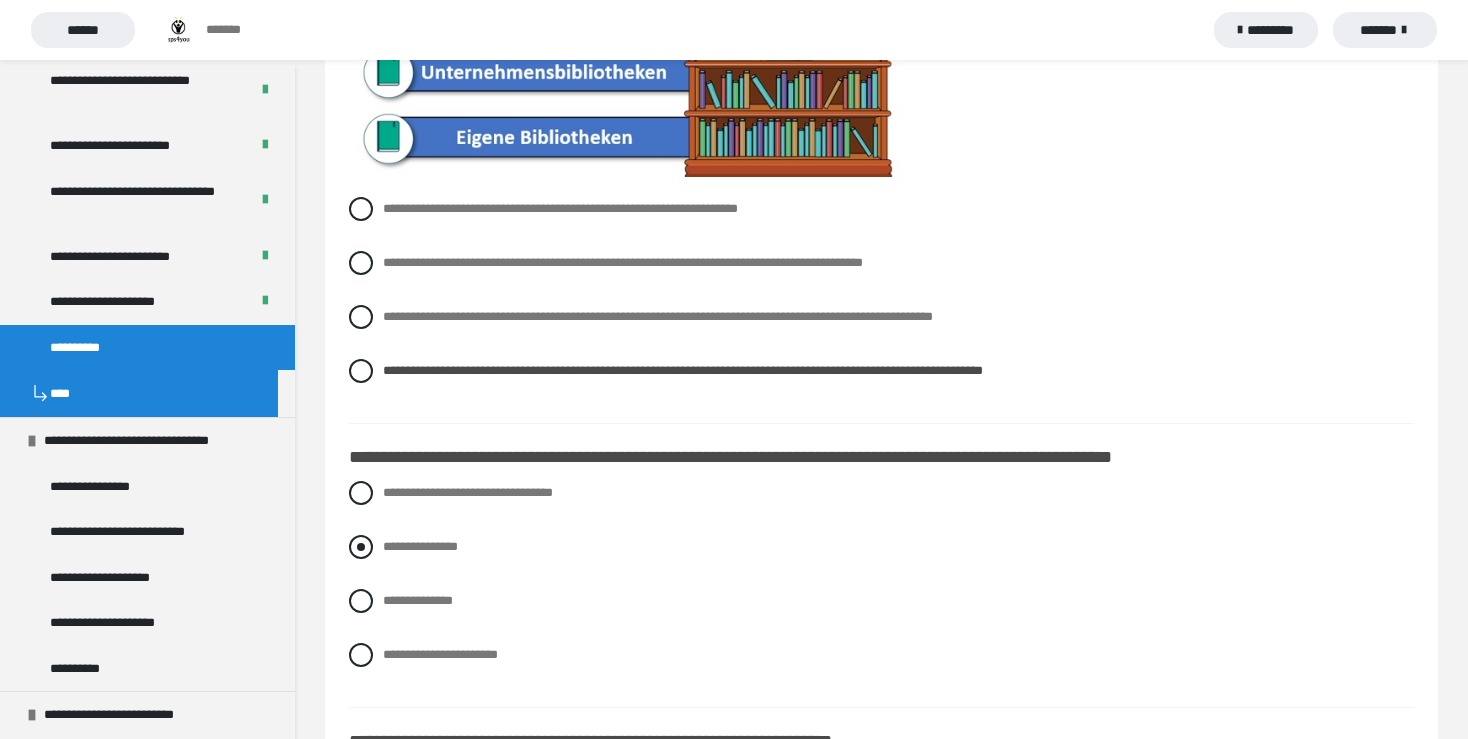 click at bounding box center (361, 547) 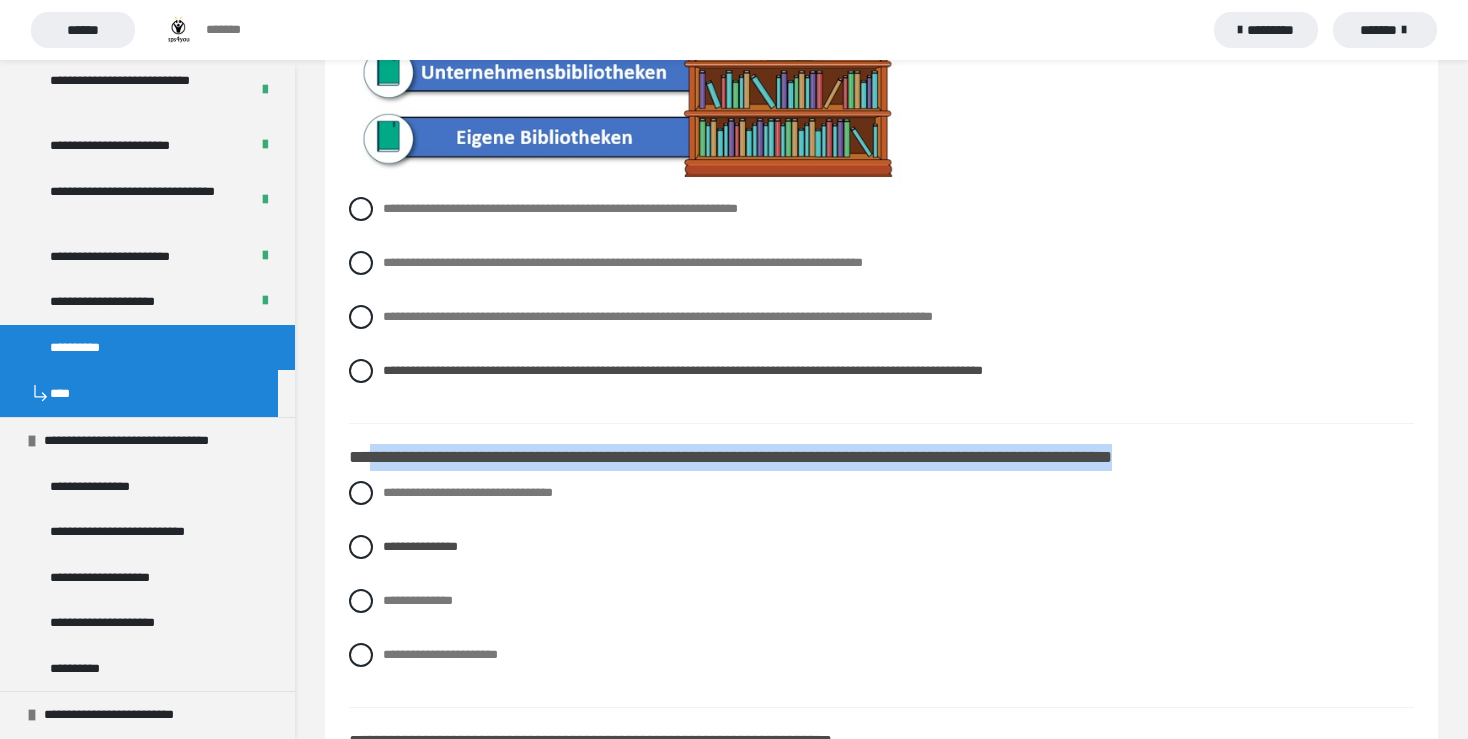 drag, startPoint x: 370, startPoint y: 454, endPoint x: 1339, endPoint y: 462, distance: 969.033 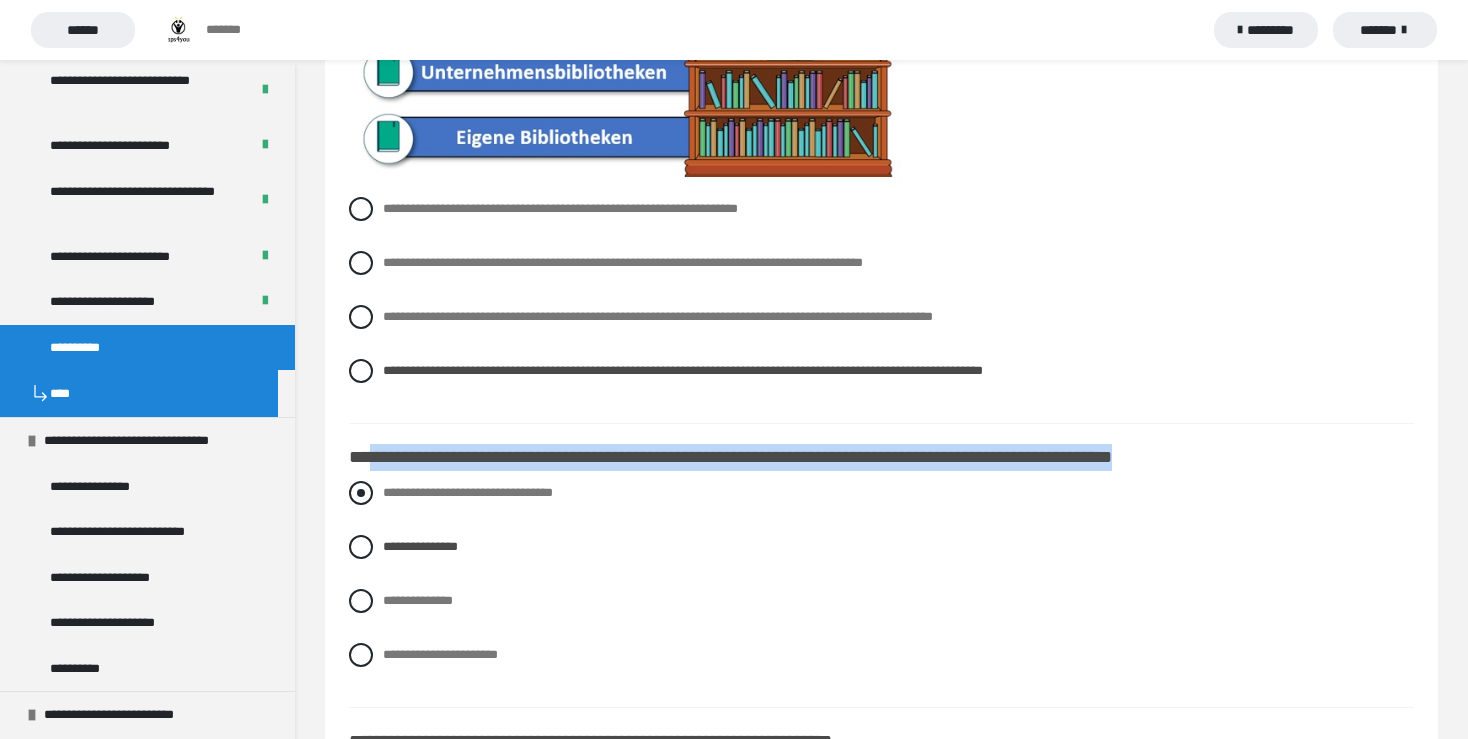 click at bounding box center (361, 493) 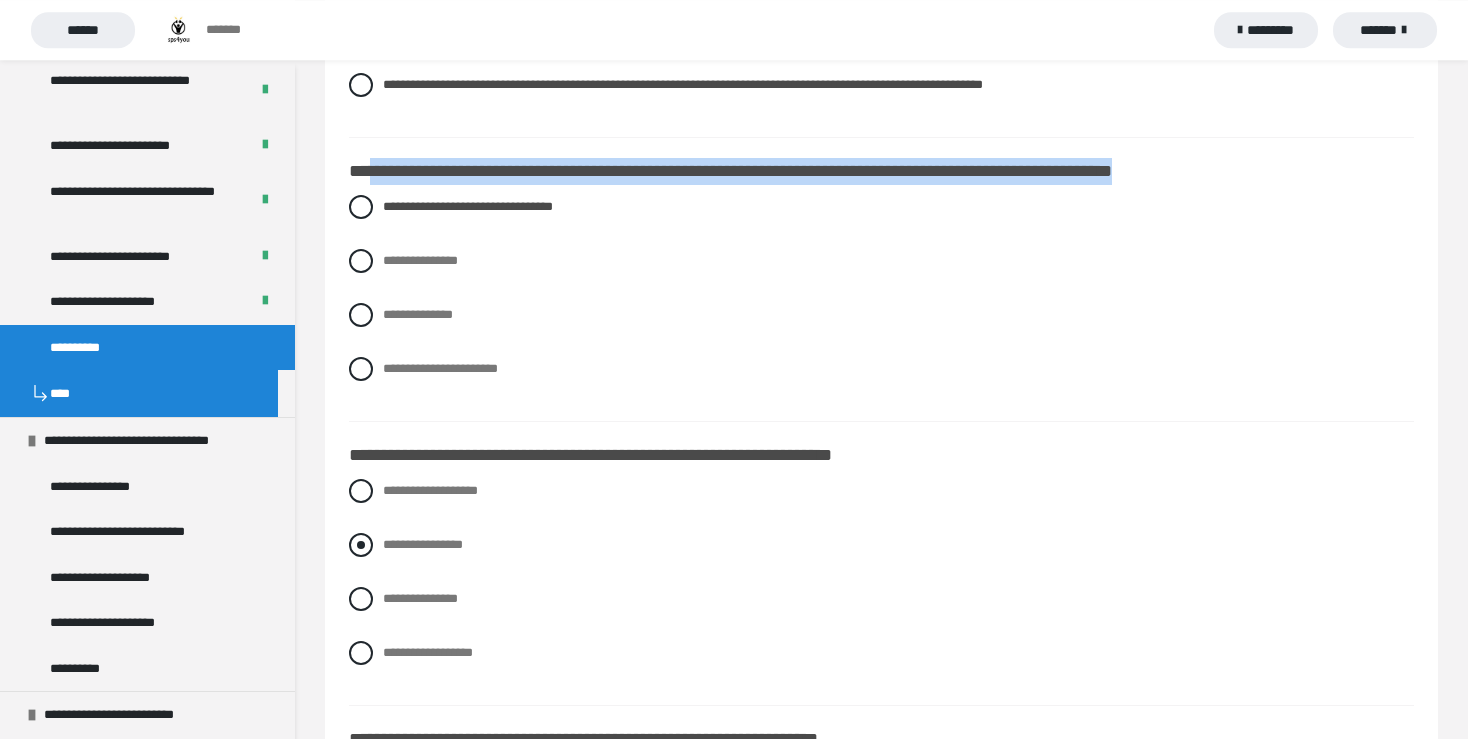 scroll, scrollTop: 633, scrollLeft: 0, axis: vertical 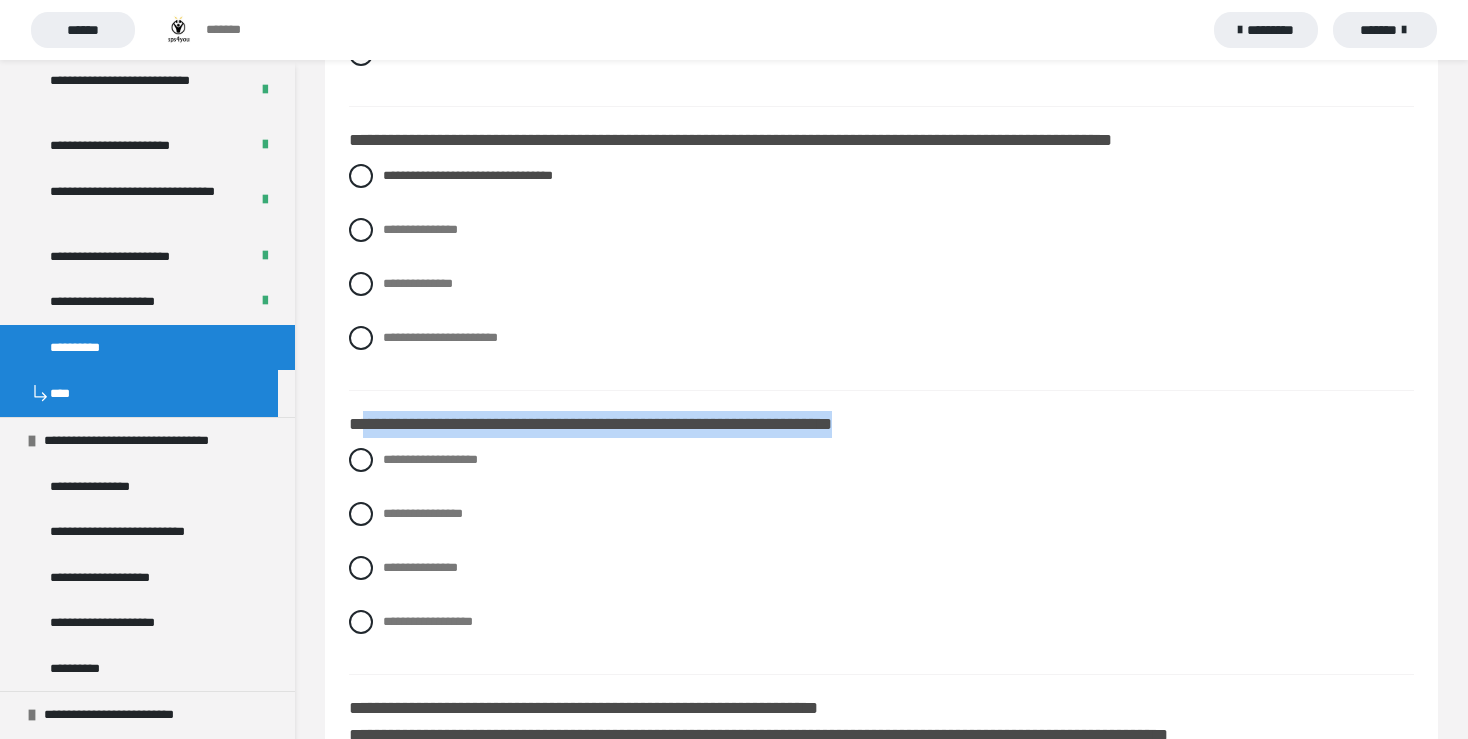 drag, startPoint x: 367, startPoint y: 430, endPoint x: 961, endPoint y: 431, distance: 594.00085 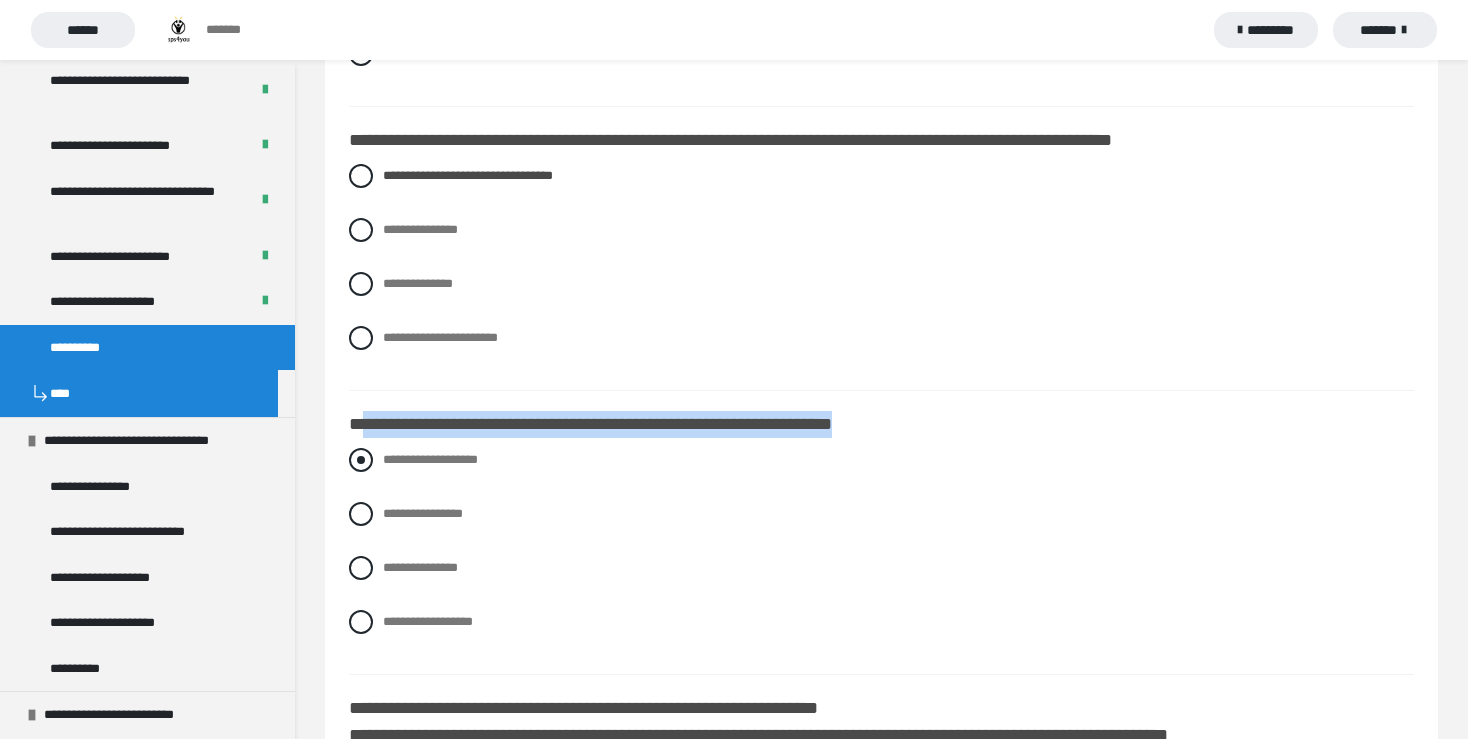 click at bounding box center [361, 460] 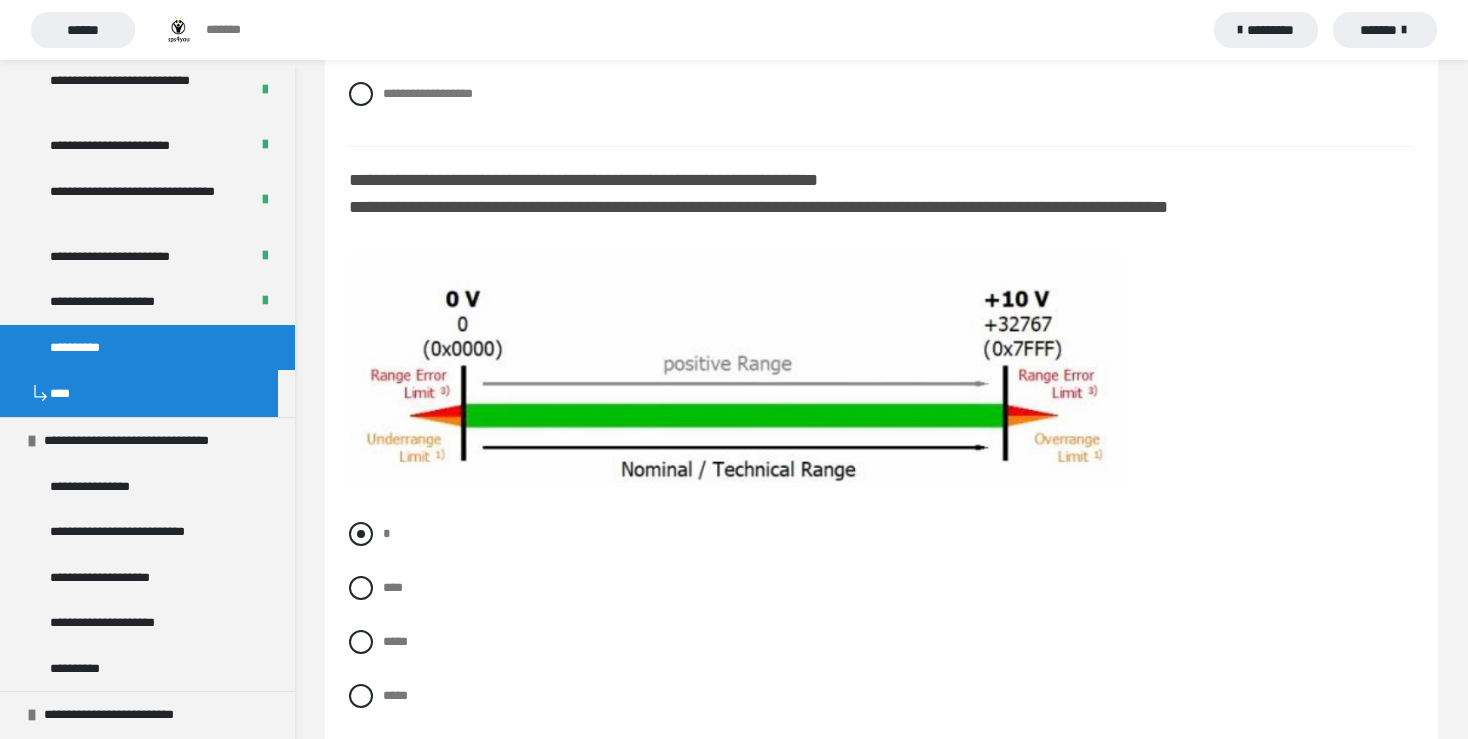 scroll, scrollTop: 1267, scrollLeft: 0, axis: vertical 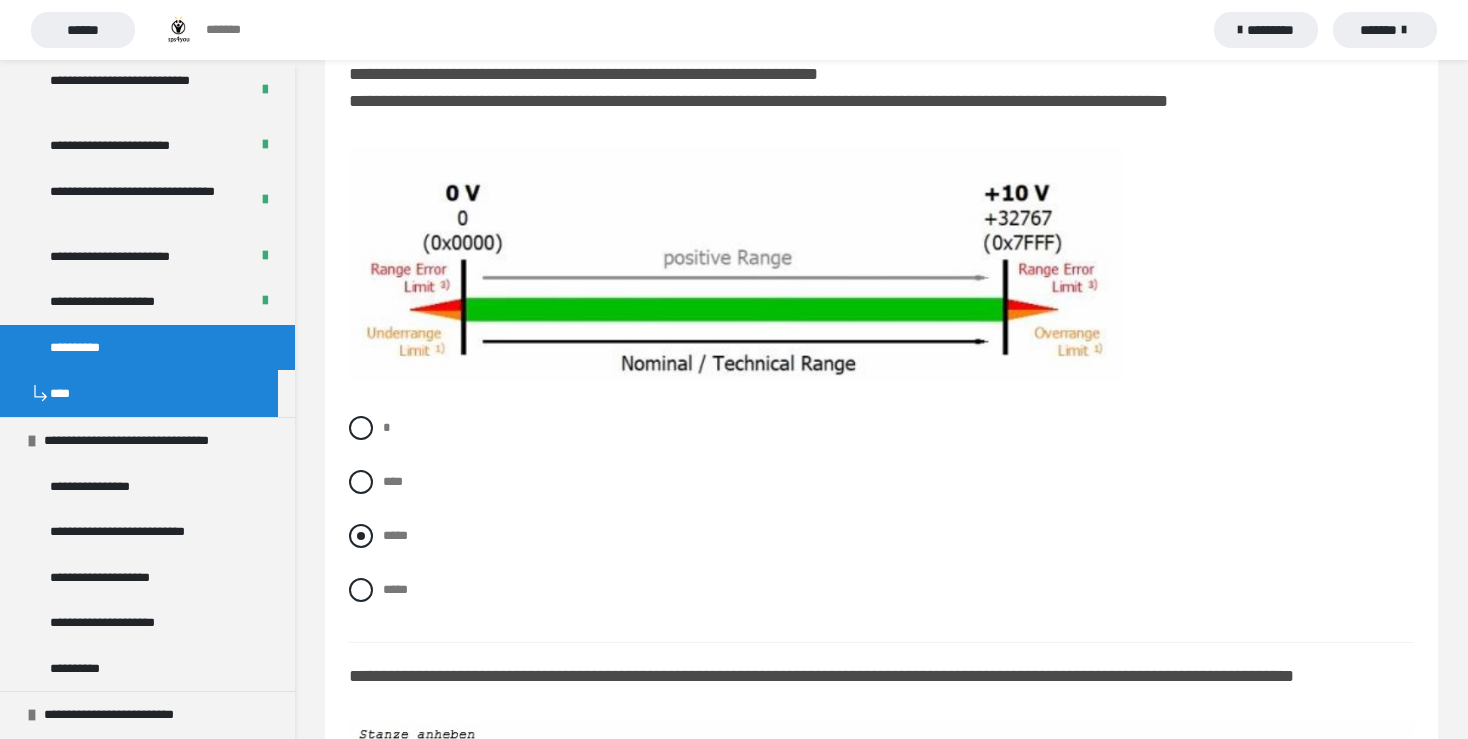 click at bounding box center [361, 536] 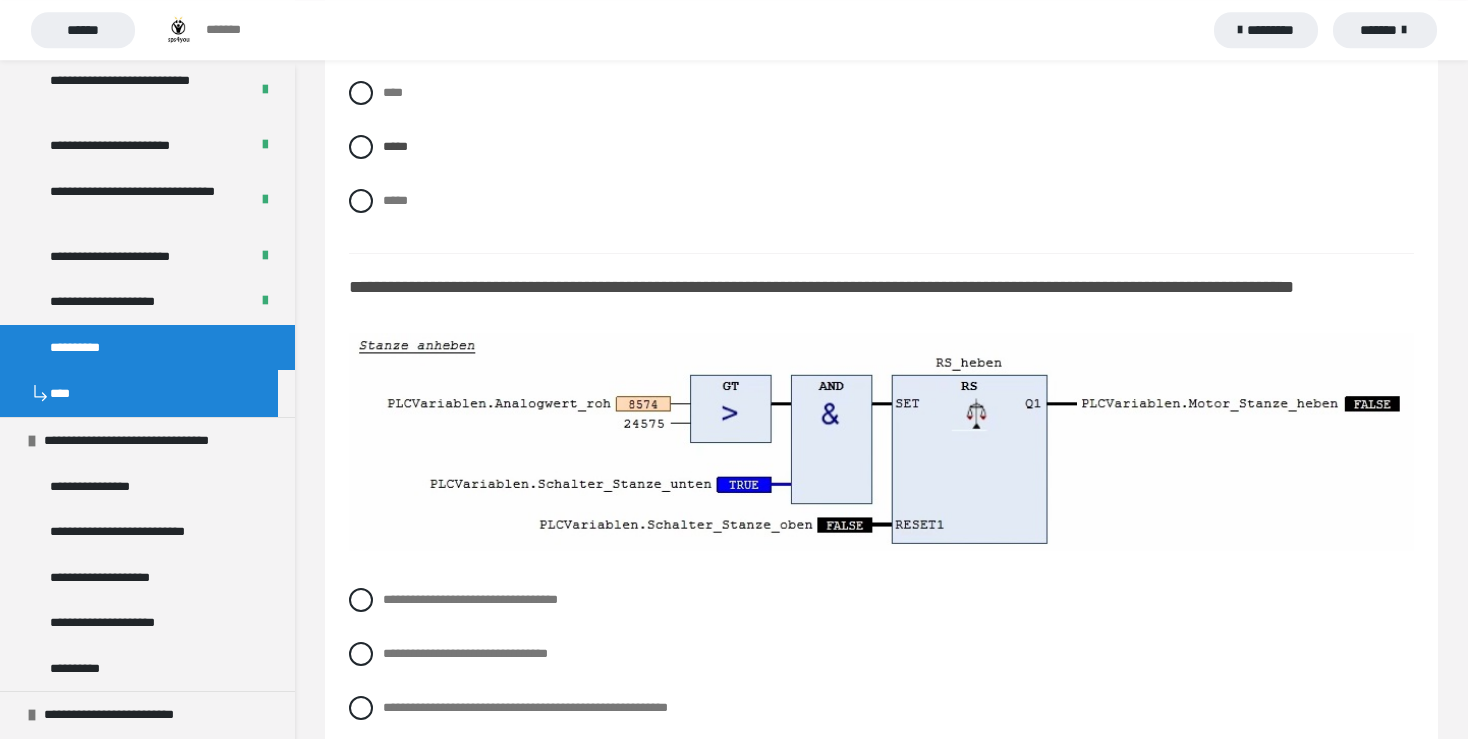 scroll, scrollTop: 1795, scrollLeft: 0, axis: vertical 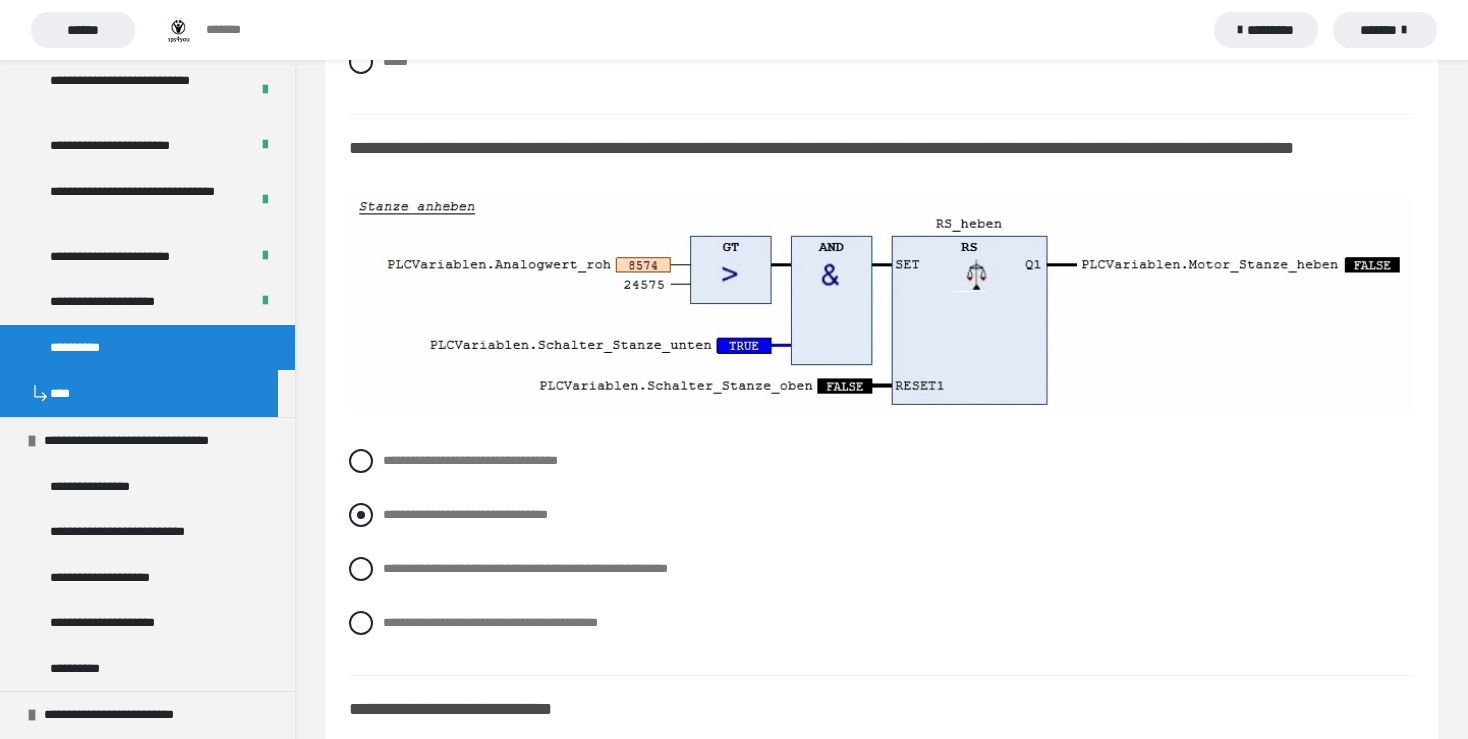 click at bounding box center (361, 515) 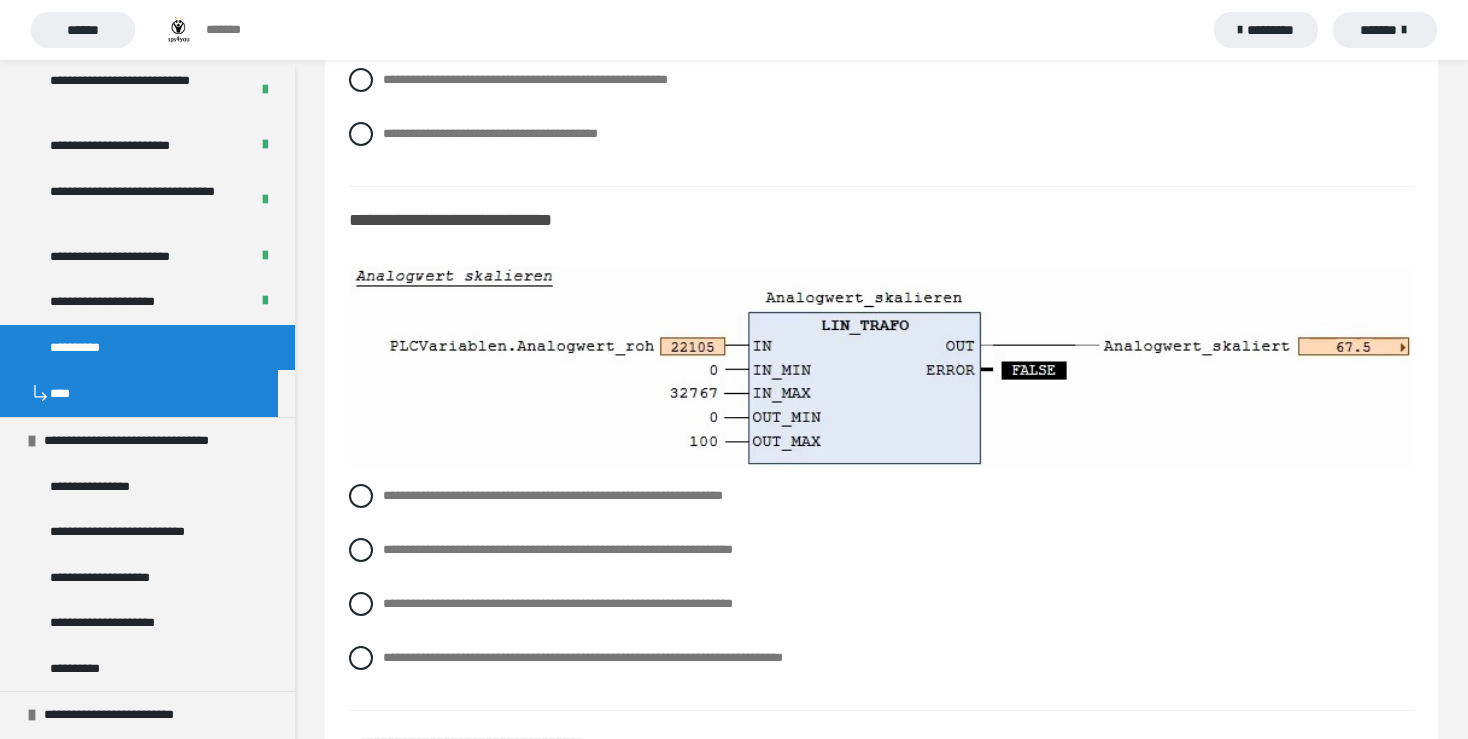 scroll, scrollTop: 2323, scrollLeft: 0, axis: vertical 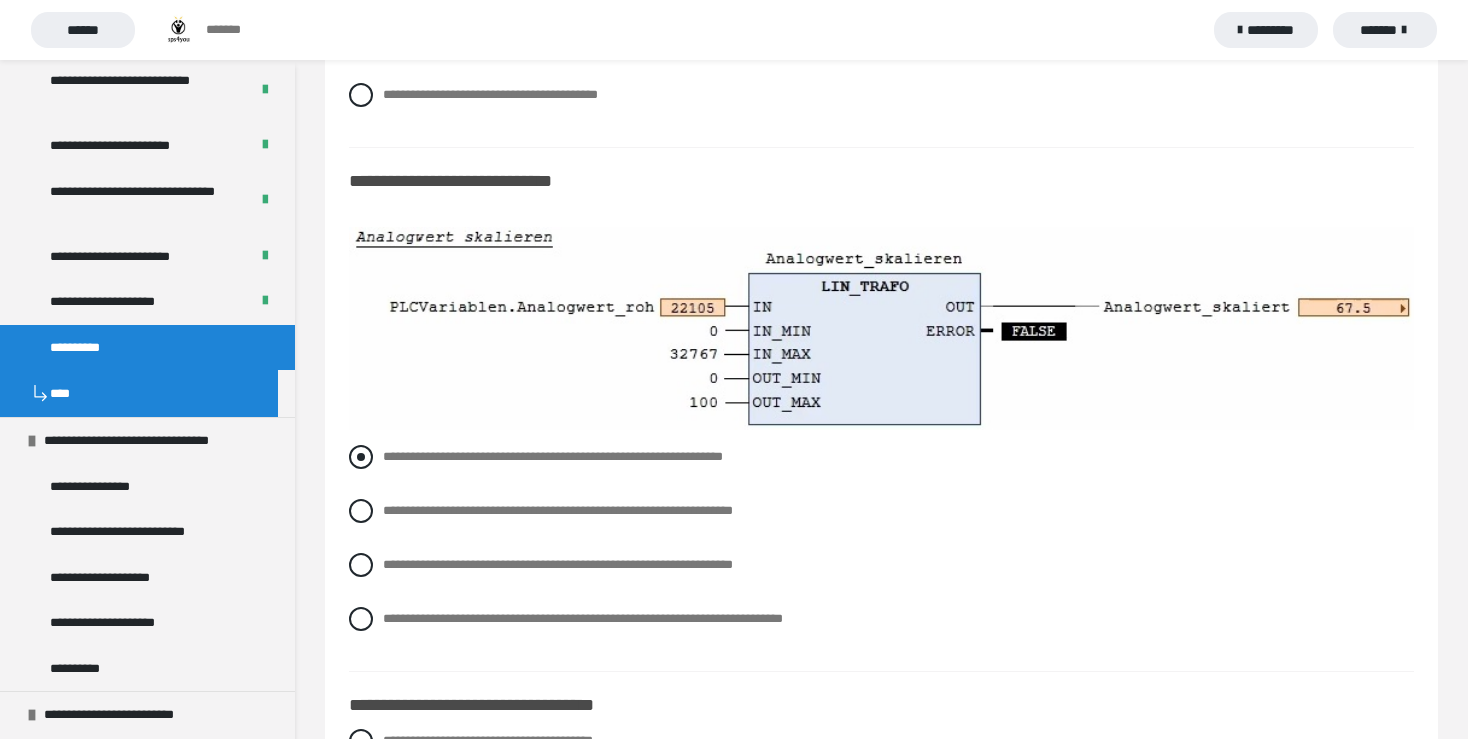 click at bounding box center [361, 457] 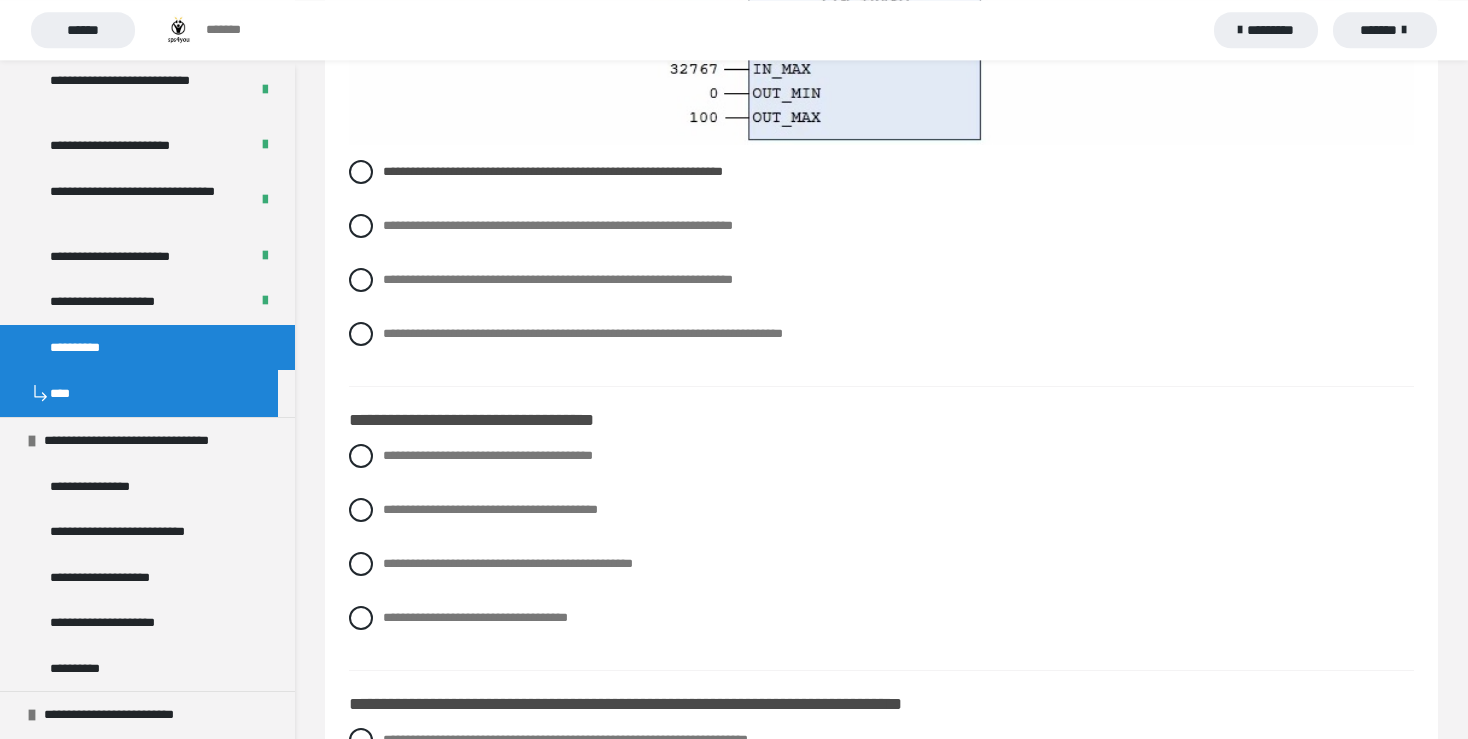 scroll, scrollTop: 2640, scrollLeft: 0, axis: vertical 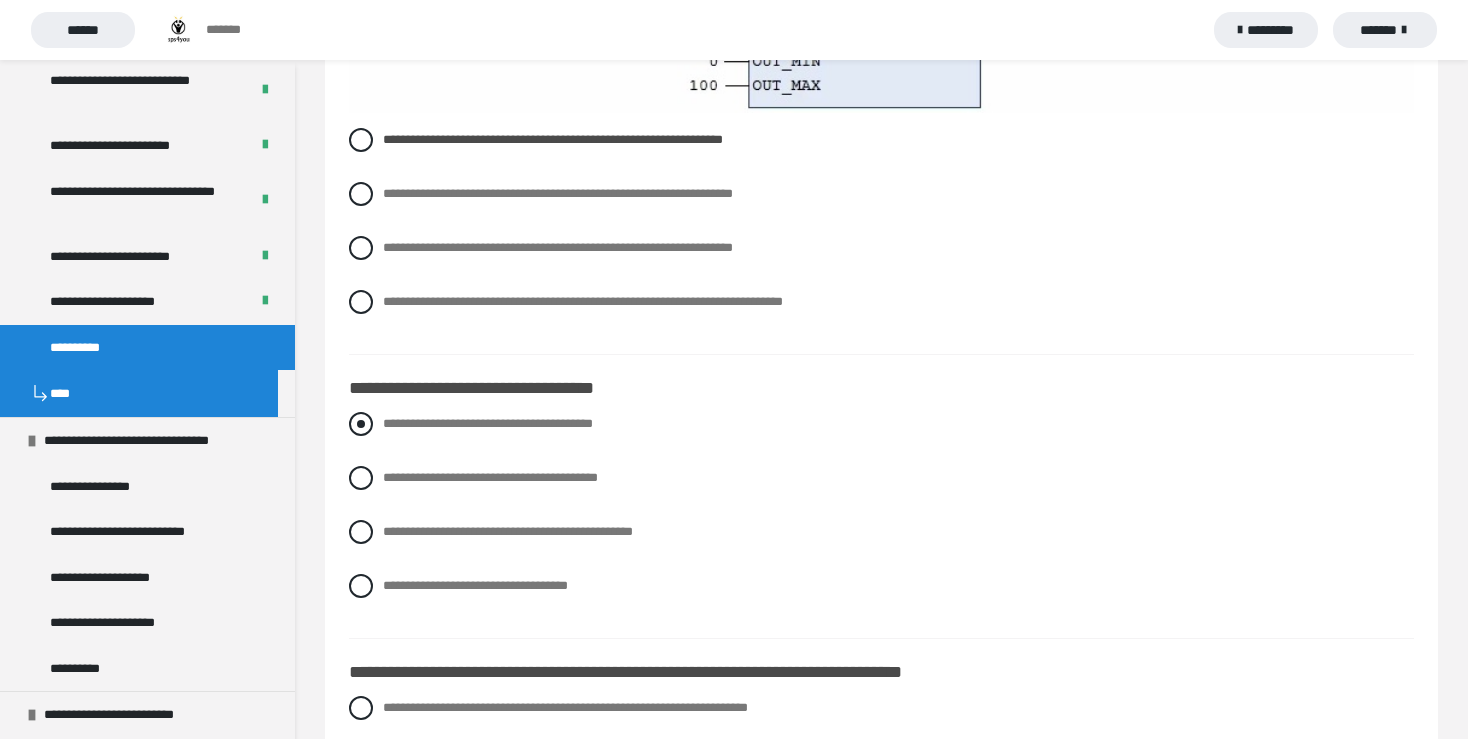 click at bounding box center (361, 424) 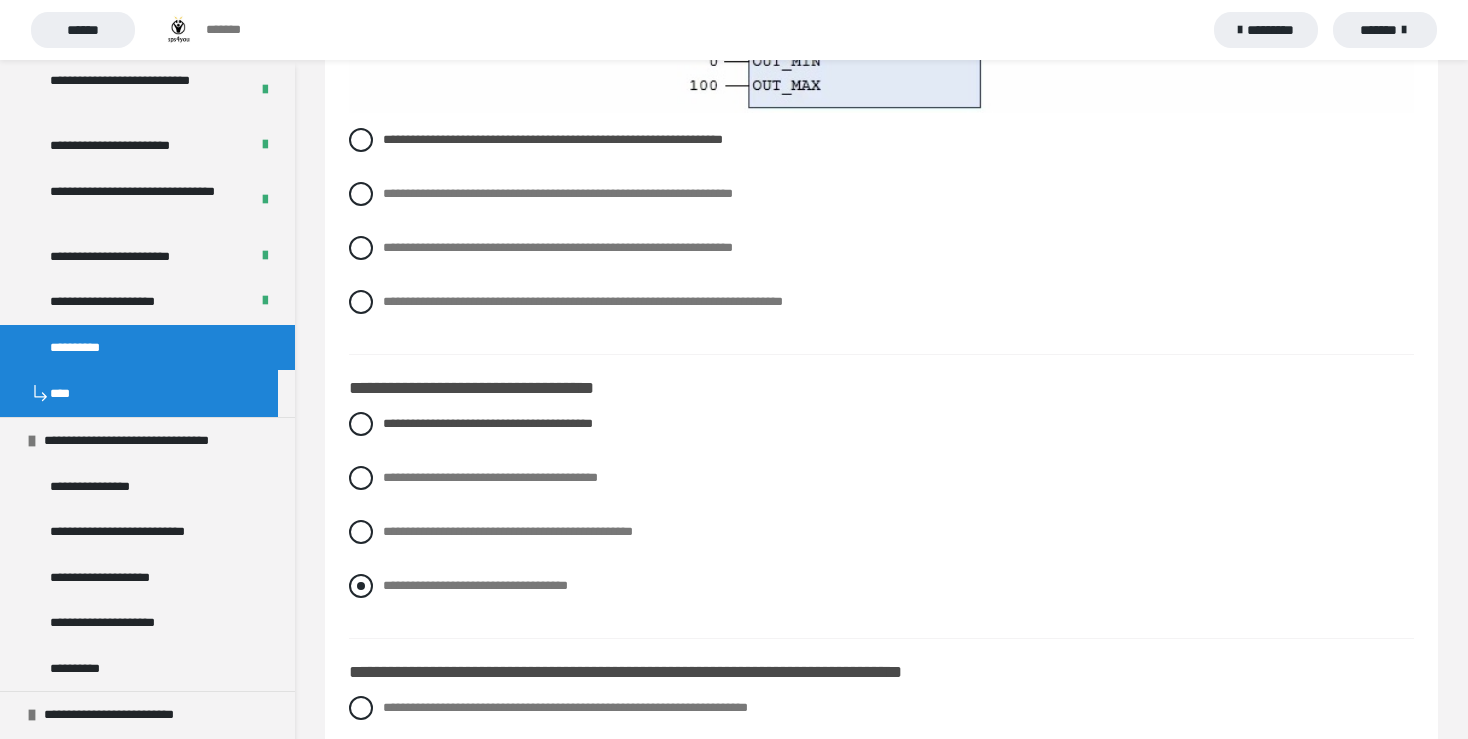 click on "**********" at bounding box center [881, 586] 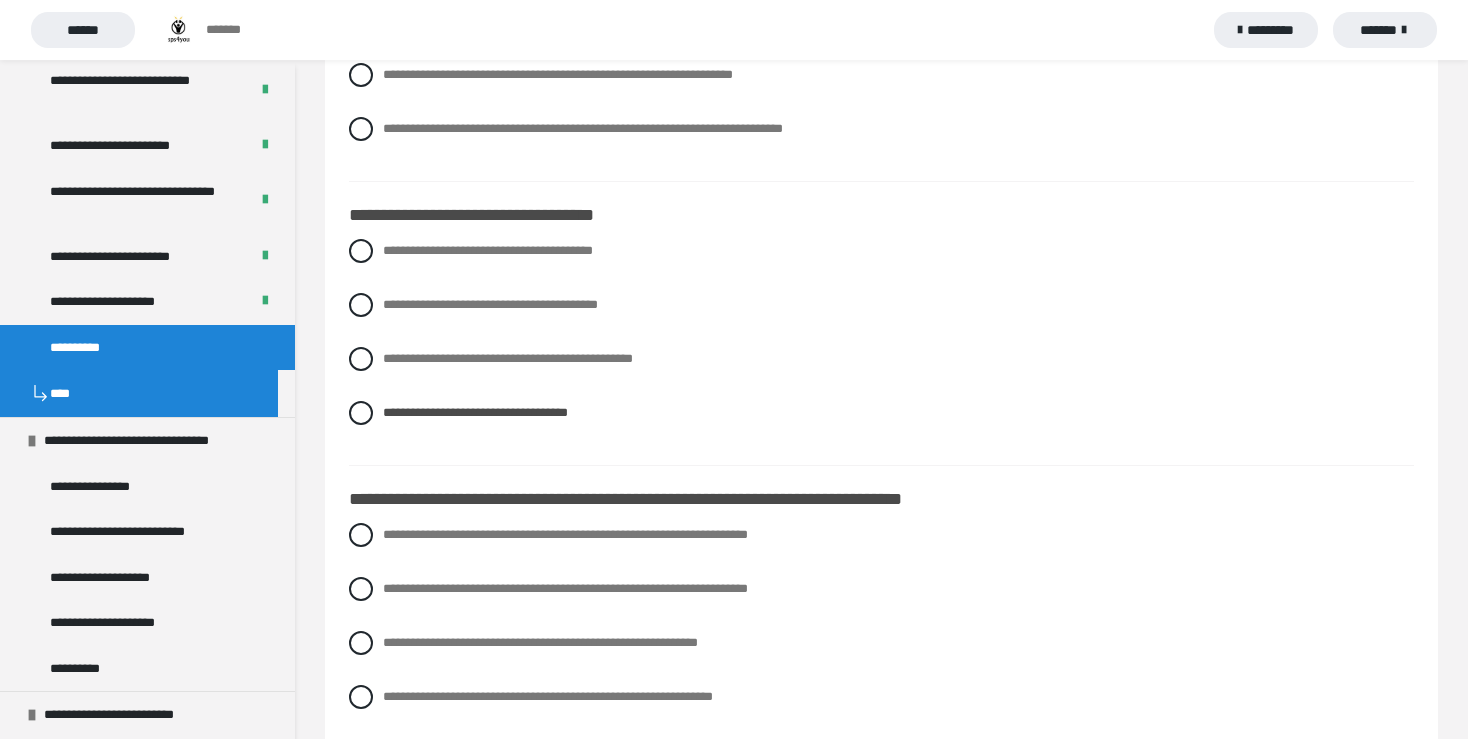 scroll, scrollTop: 2851, scrollLeft: 0, axis: vertical 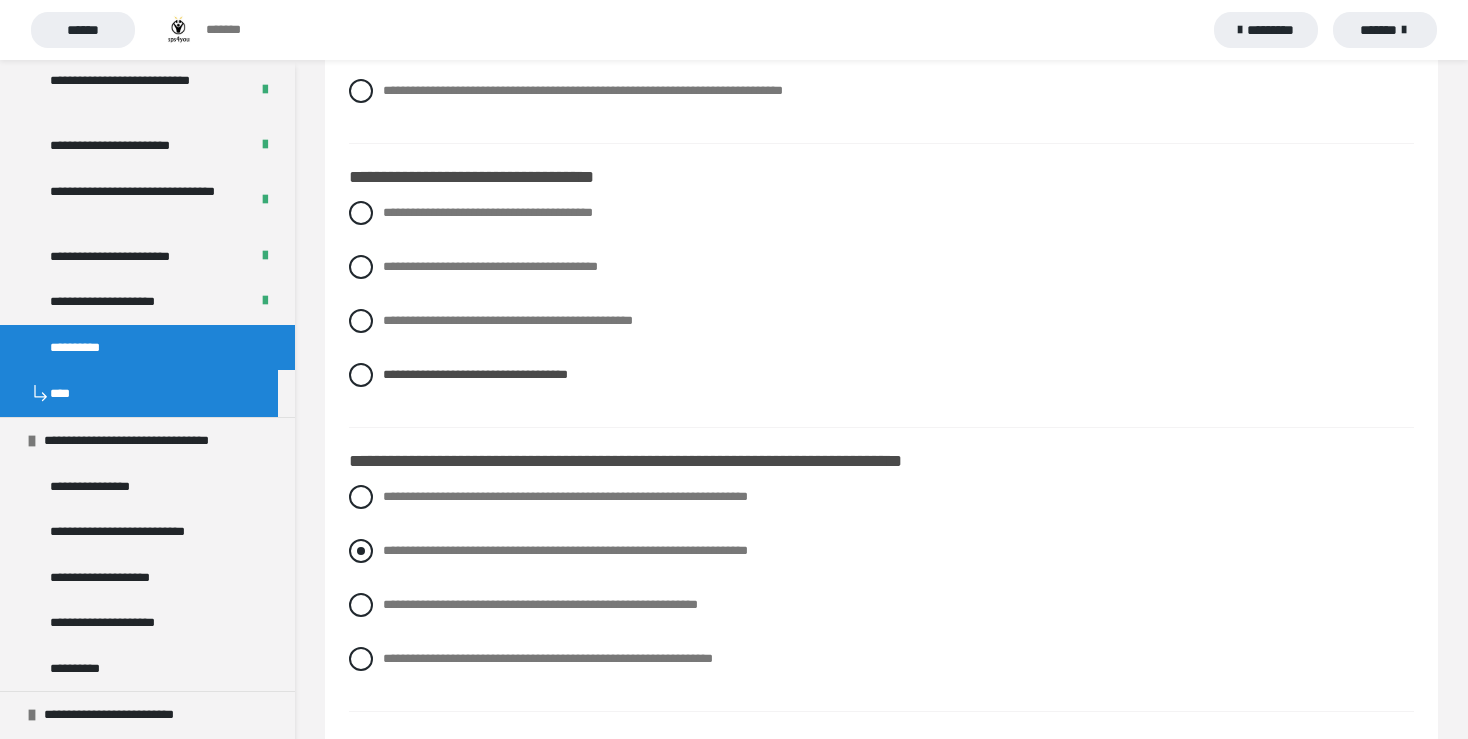click at bounding box center (361, 551) 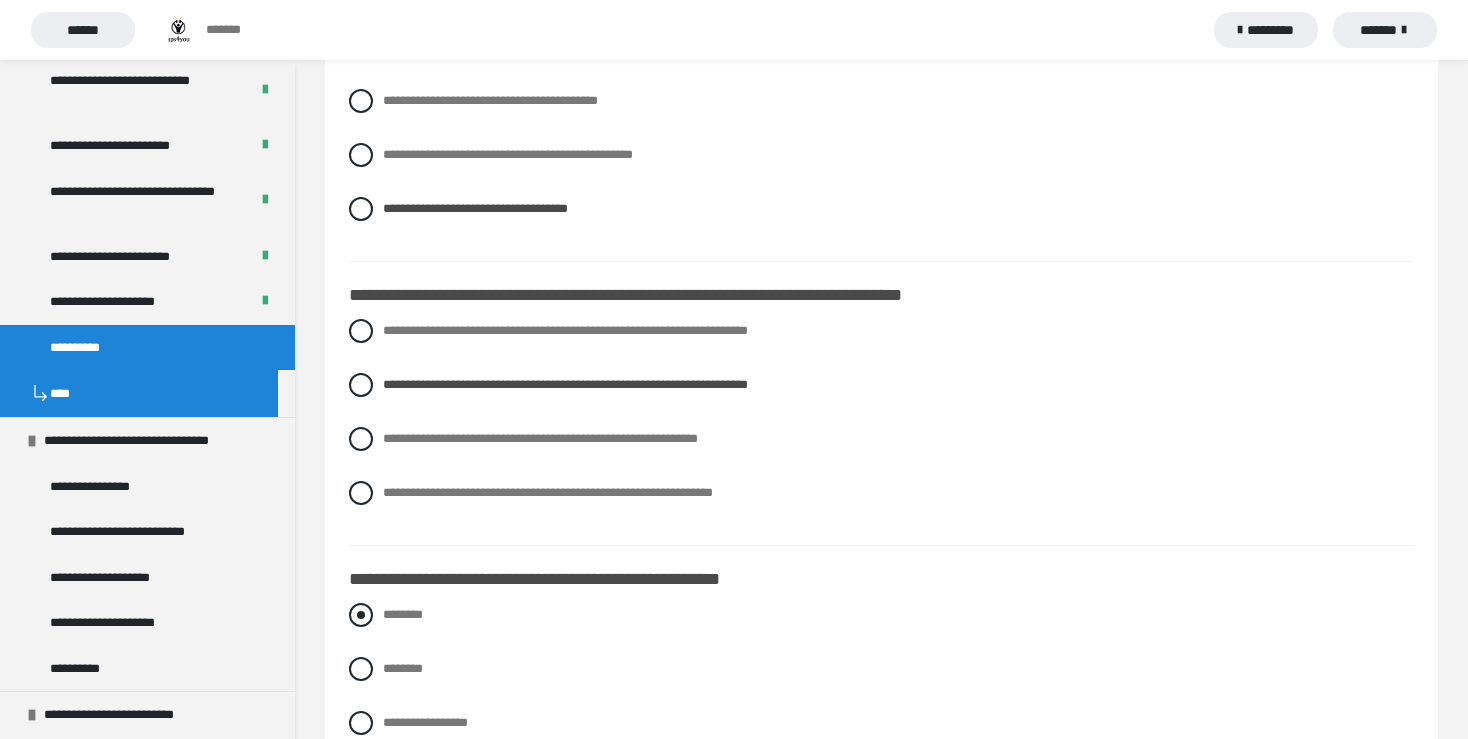 scroll, scrollTop: 3168, scrollLeft: 0, axis: vertical 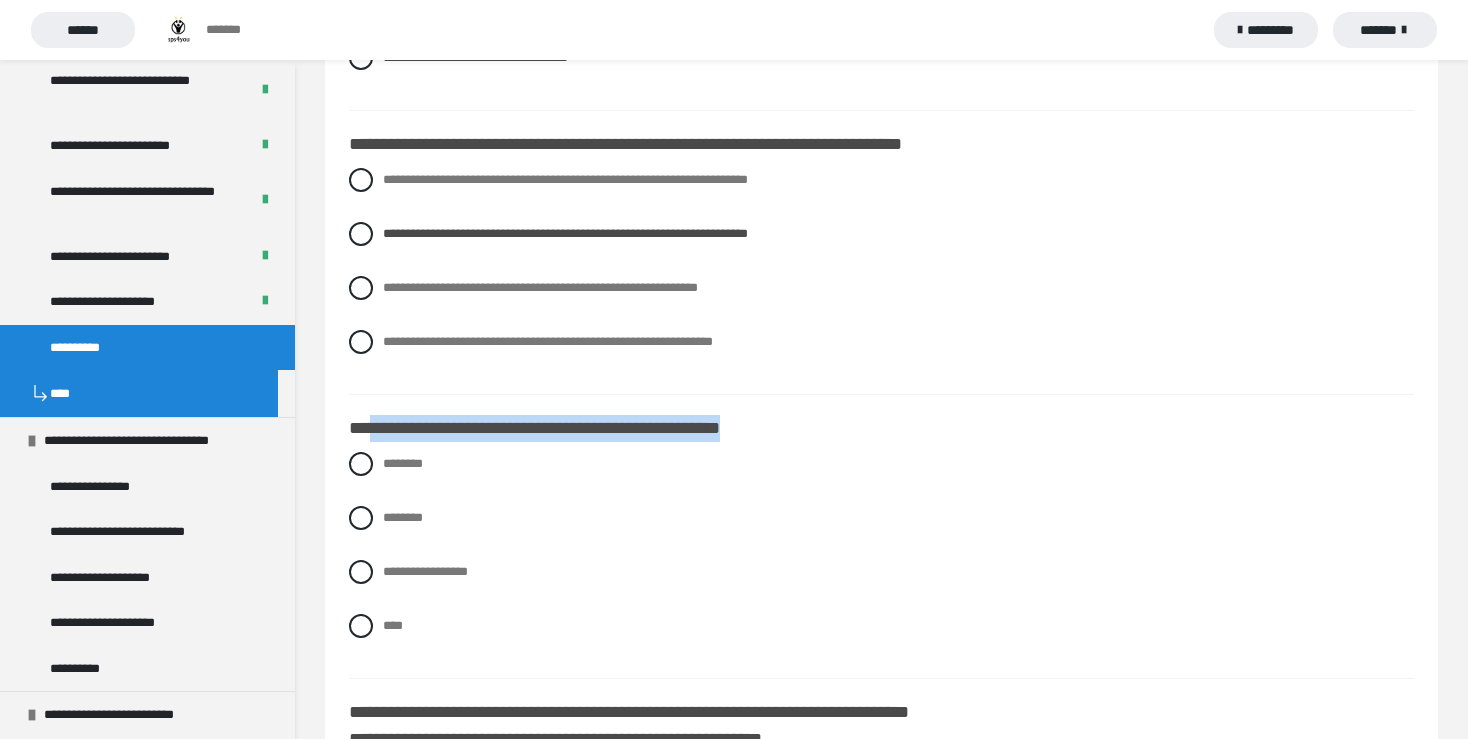 drag, startPoint x: 368, startPoint y: 427, endPoint x: 835, endPoint y: 436, distance: 467.08673 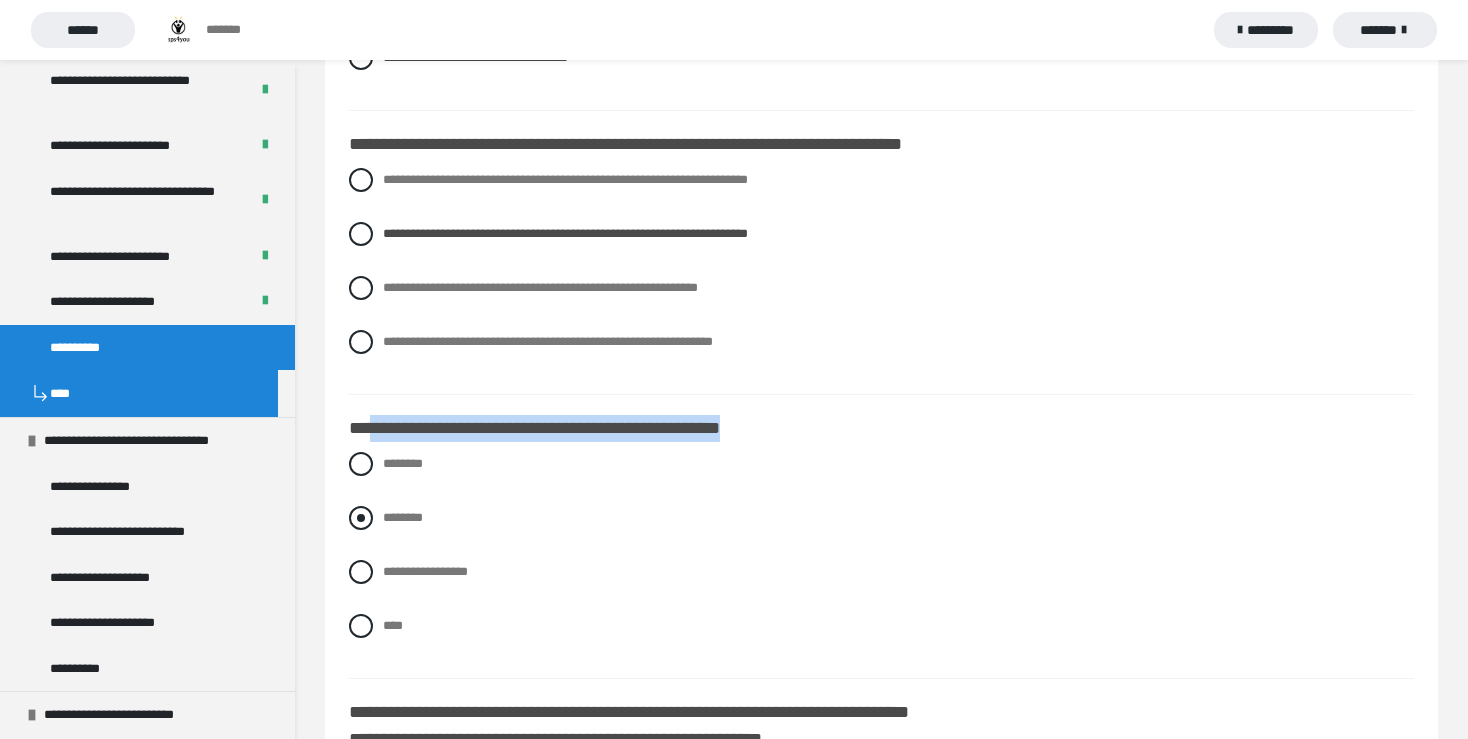 click at bounding box center [361, 518] 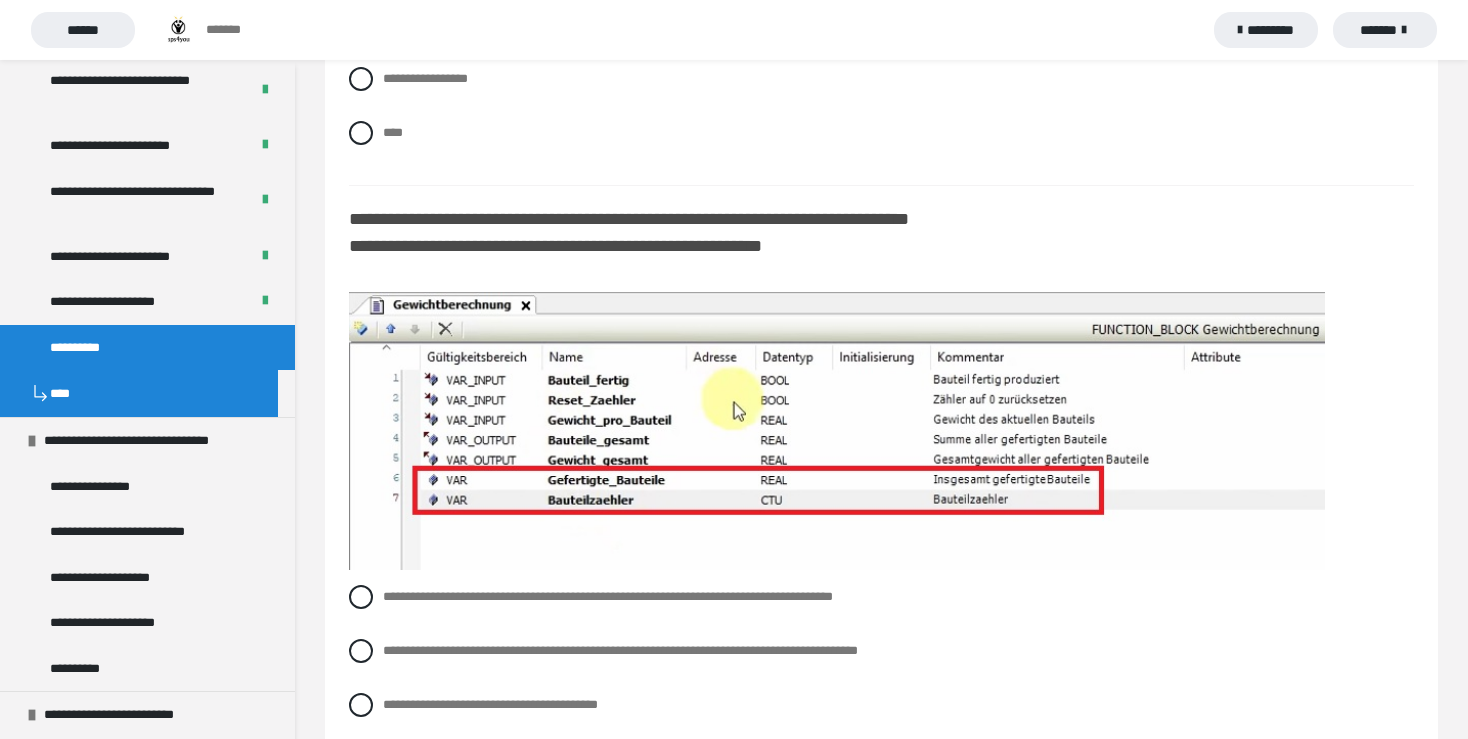 scroll, scrollTop: 3696, scrollLeft: 0, axis: vertical 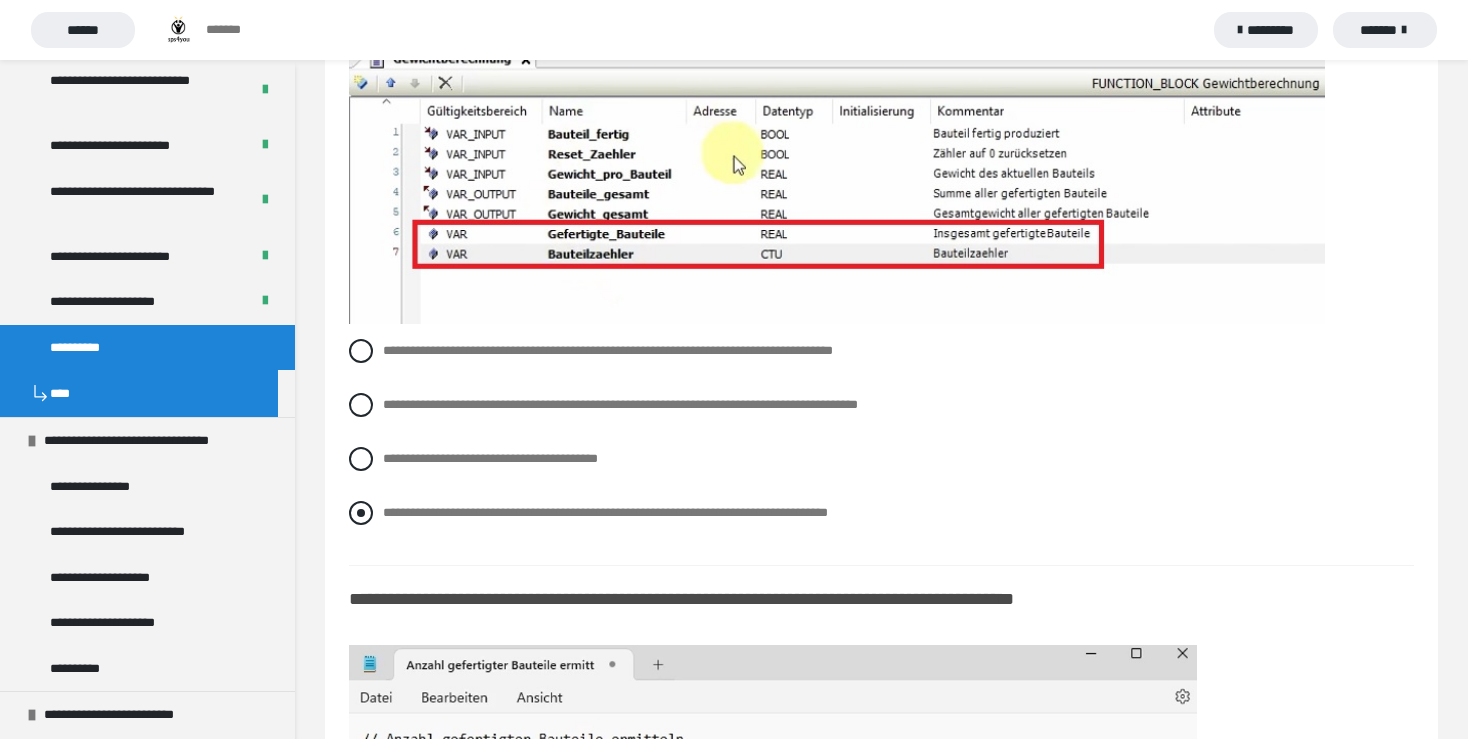 click on "**********" at bounding box center [605, 512] 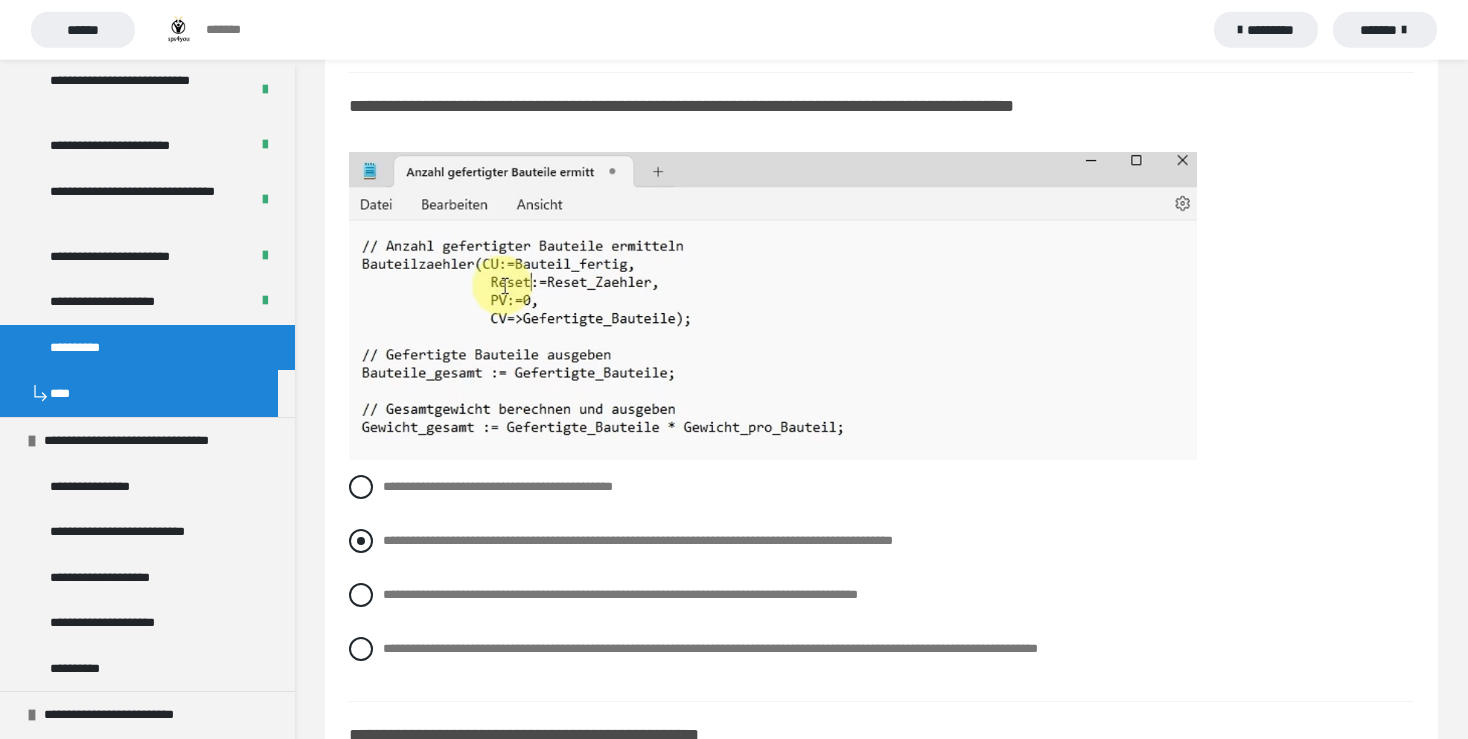 scroll, scrollTop: 4435, scrollLeft: 0, axis: vertical 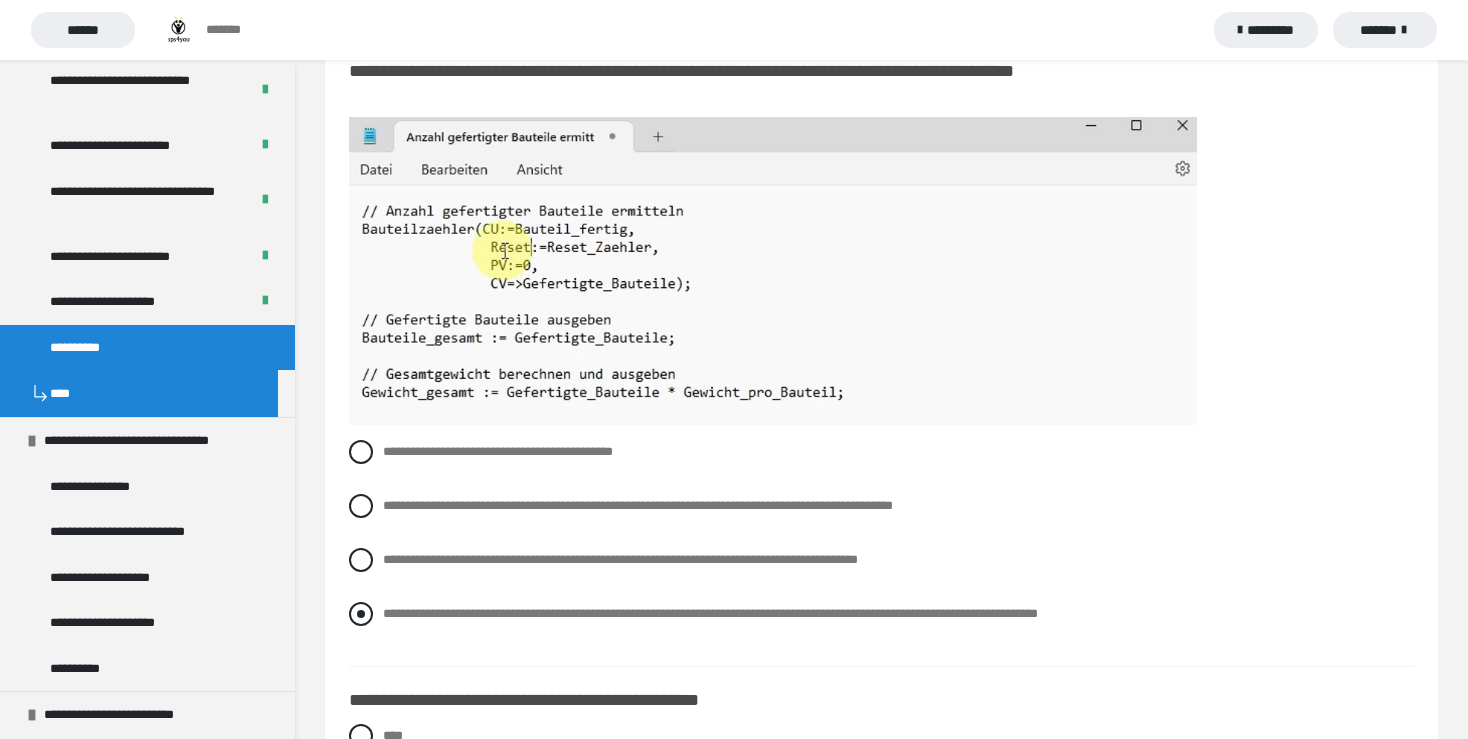 click at bounding box center (361, 614) 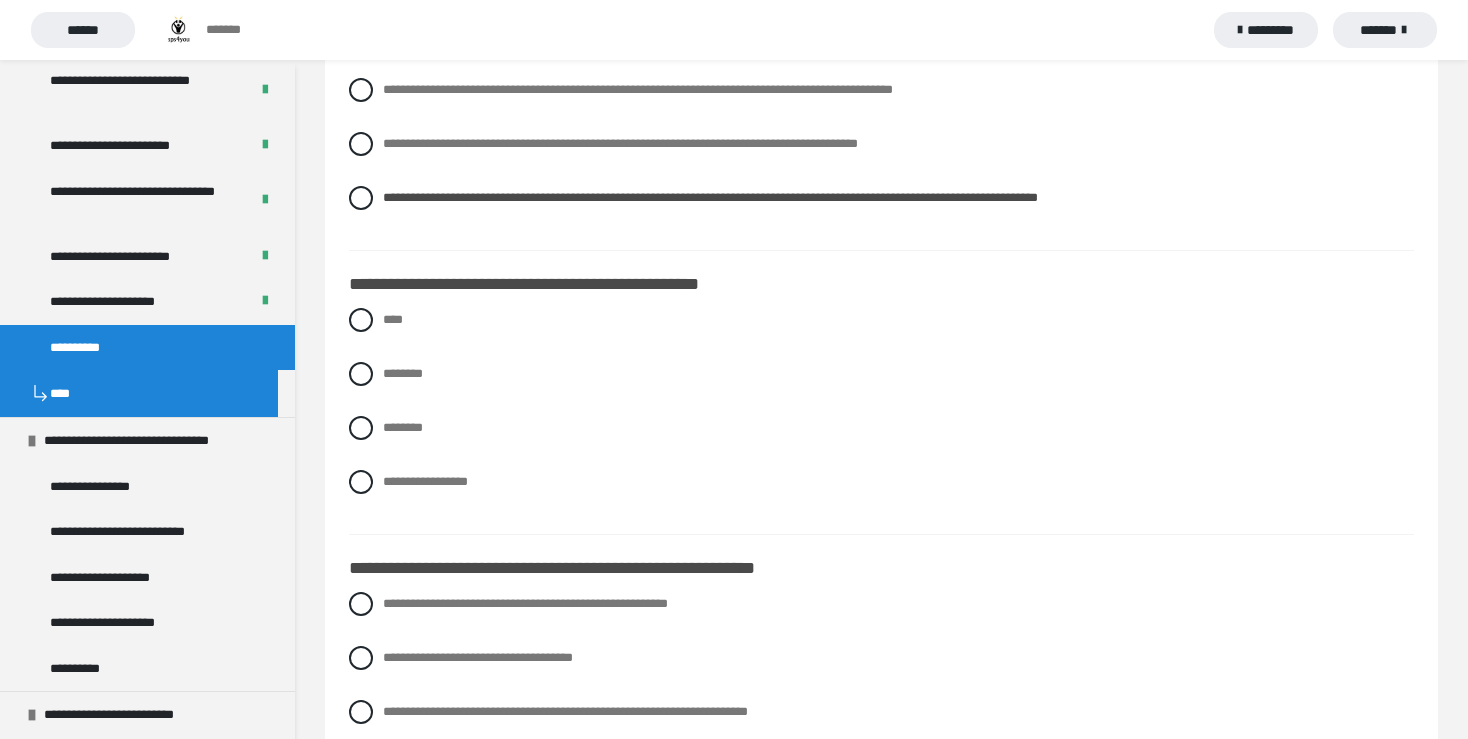 scroll, scrollTop: 4857, scrollLeft: 0, axis: vertical 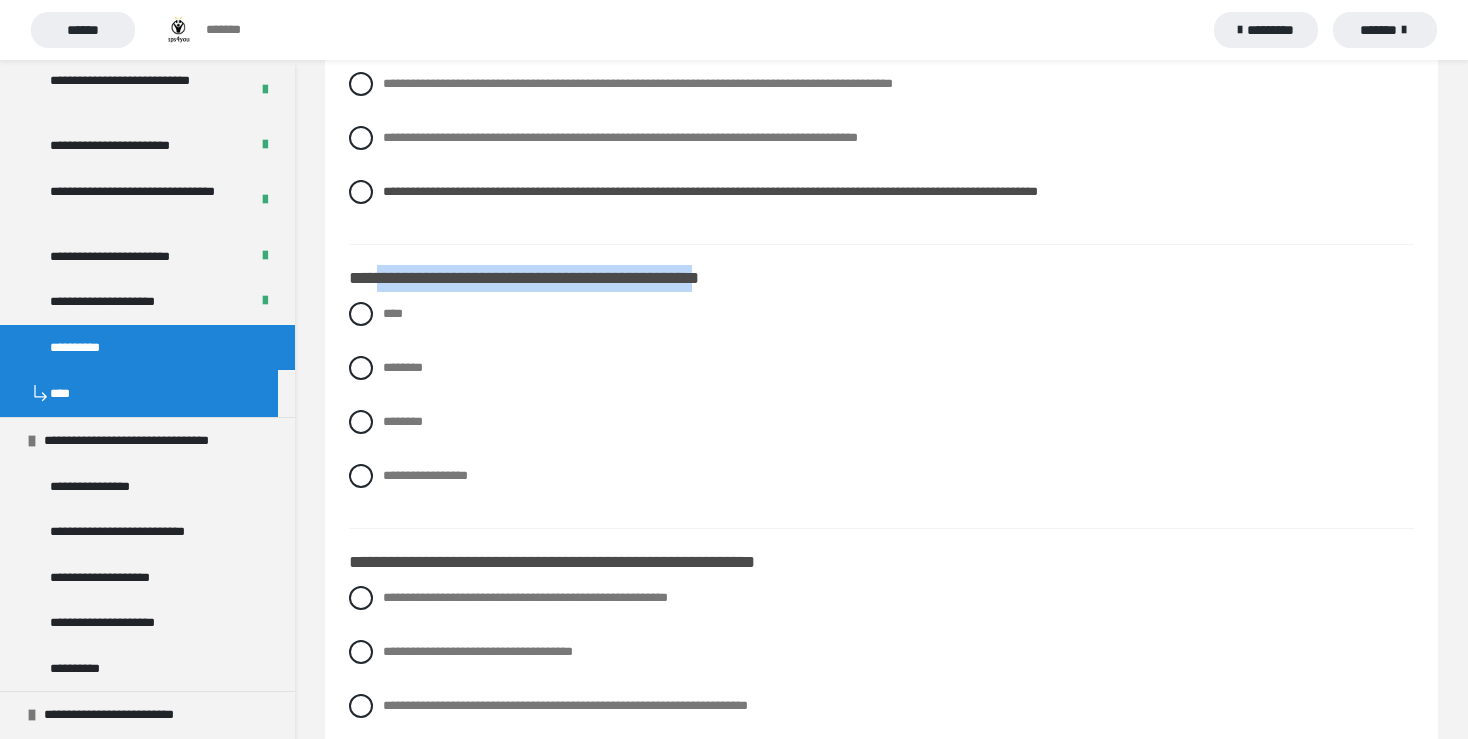 drag, startPoint x: 379, startPoint y: 283, endPoint x: 804, endPoint y: 289, distance: 425.04236 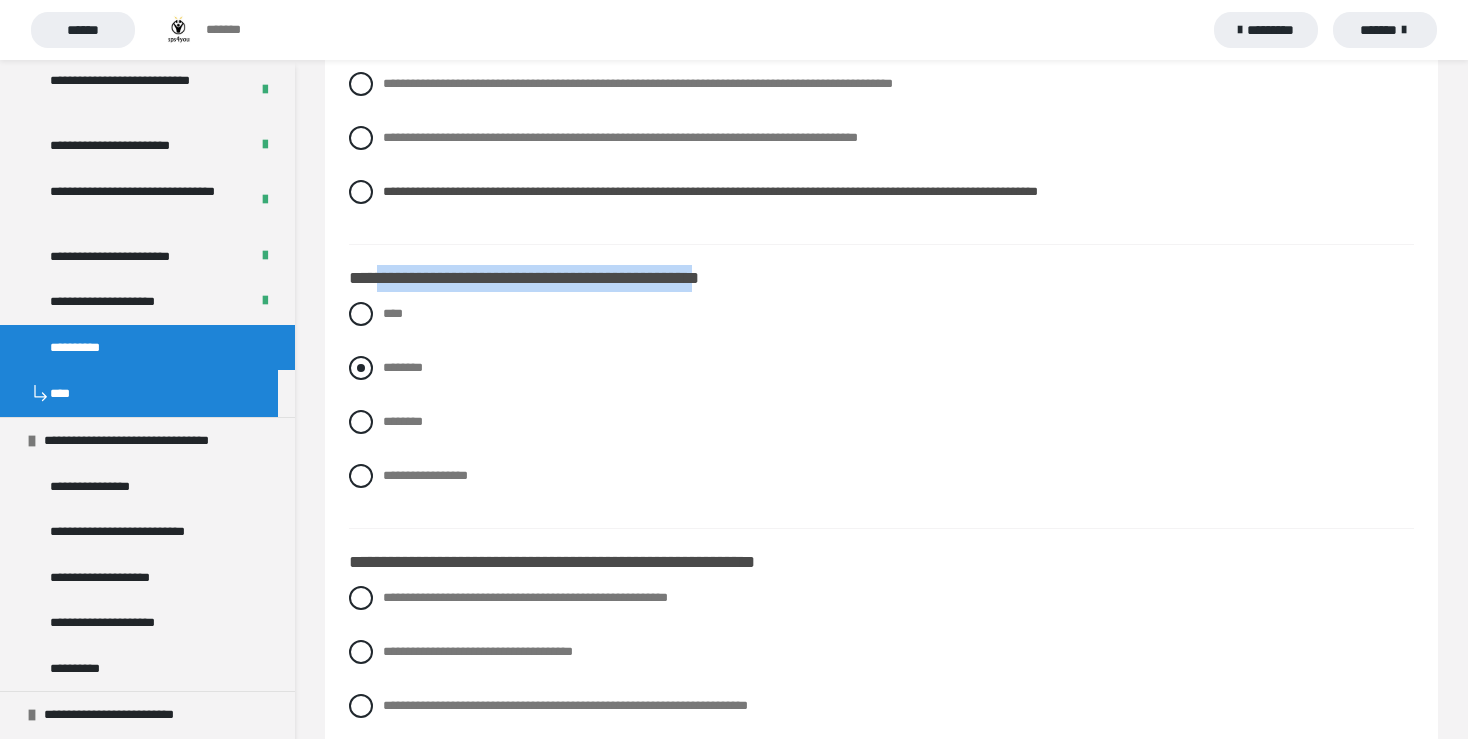click at bounding box center [361, 368] 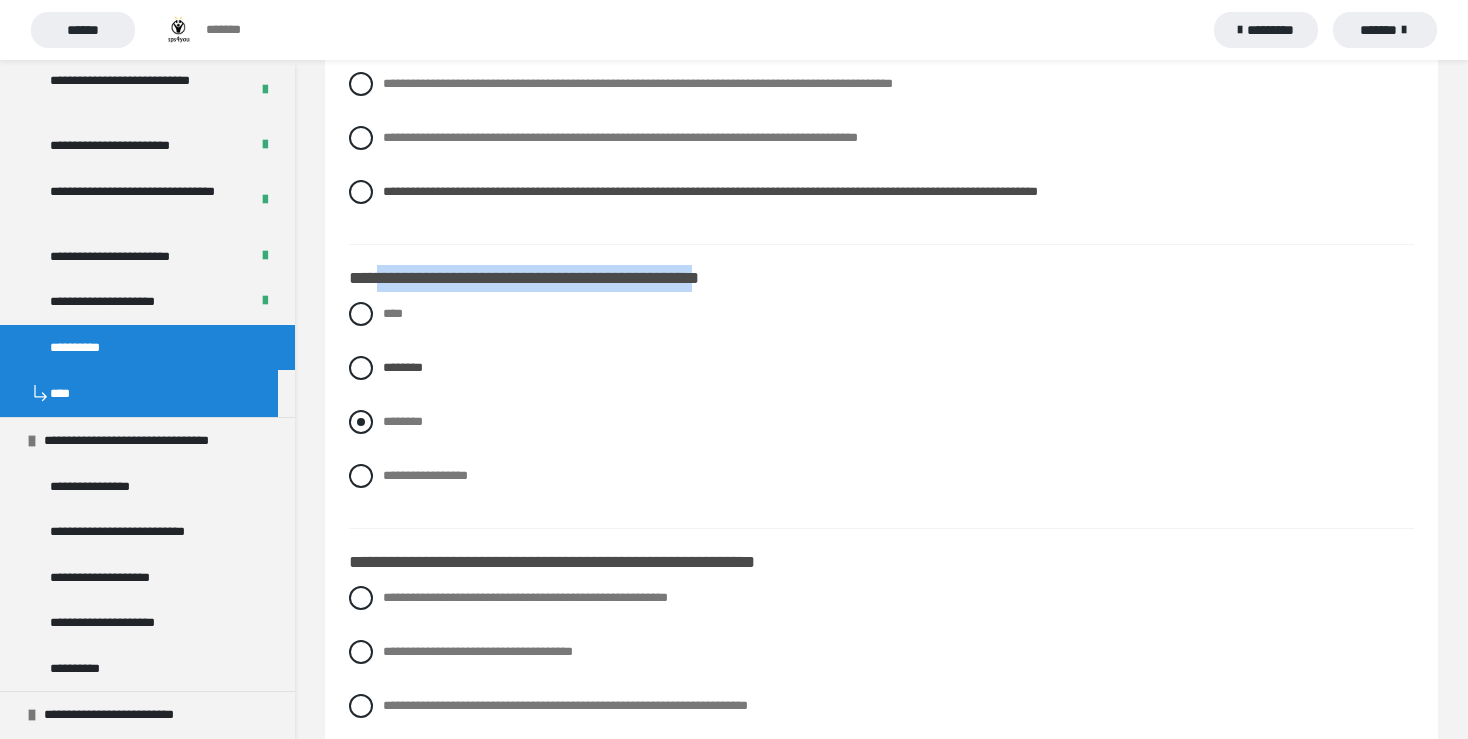 click at bounding box center (361, 422) 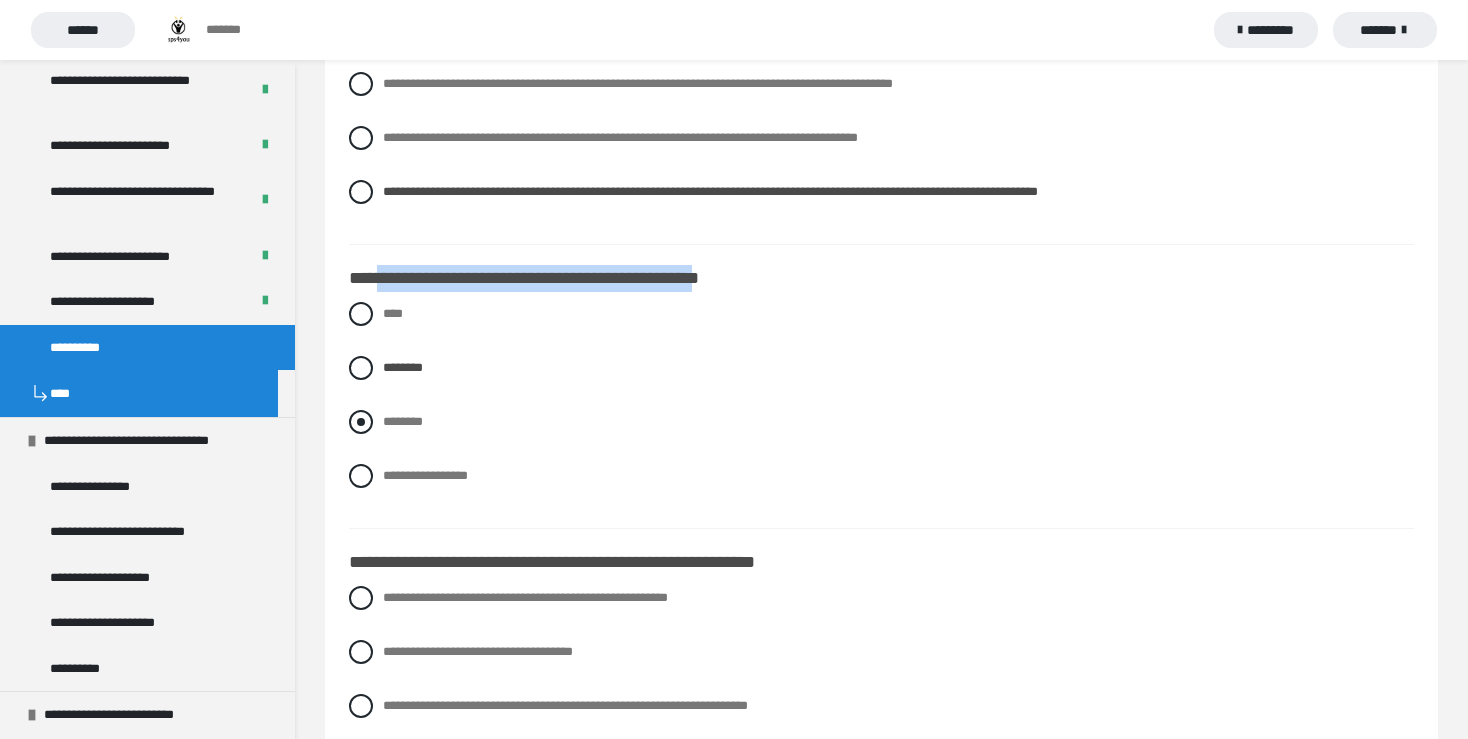 radio on "****" 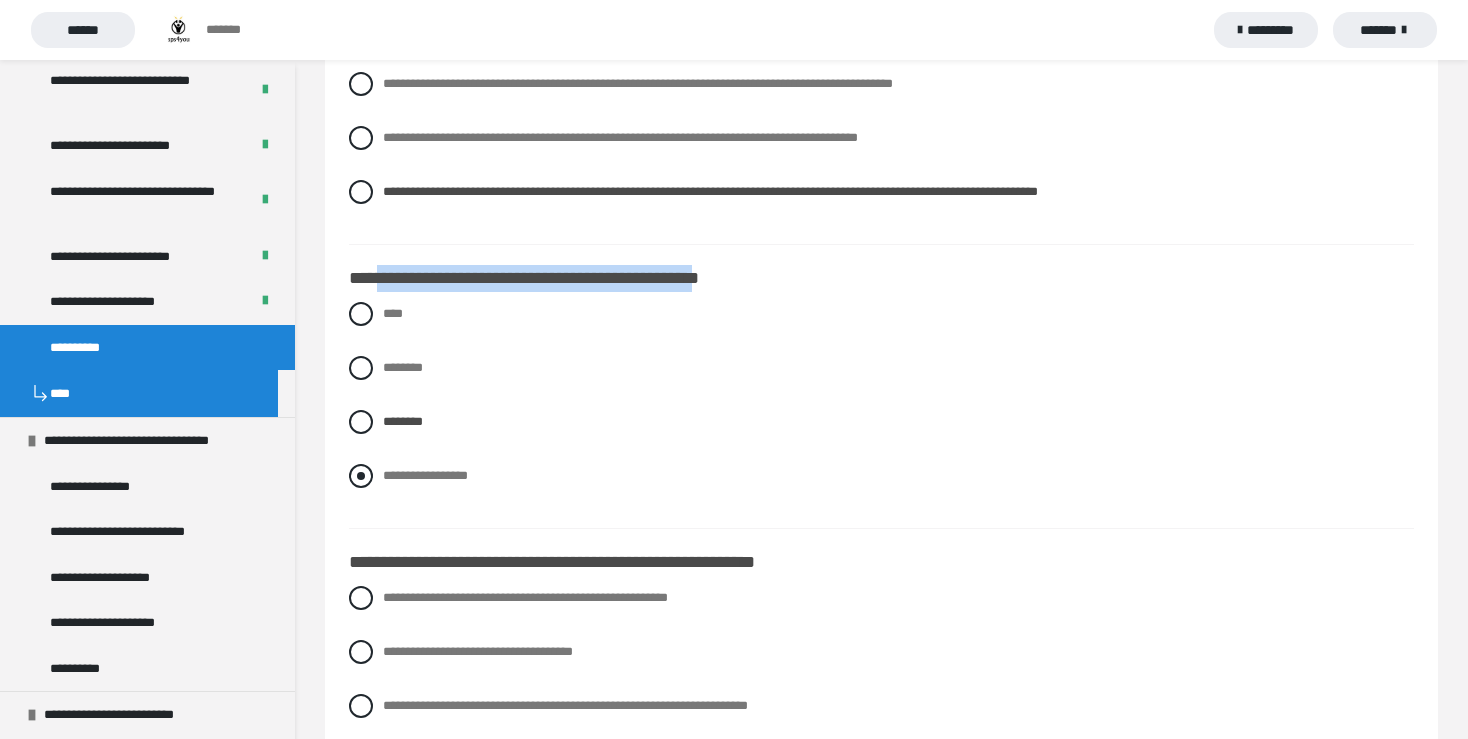 click at bounding box center [361, 476] 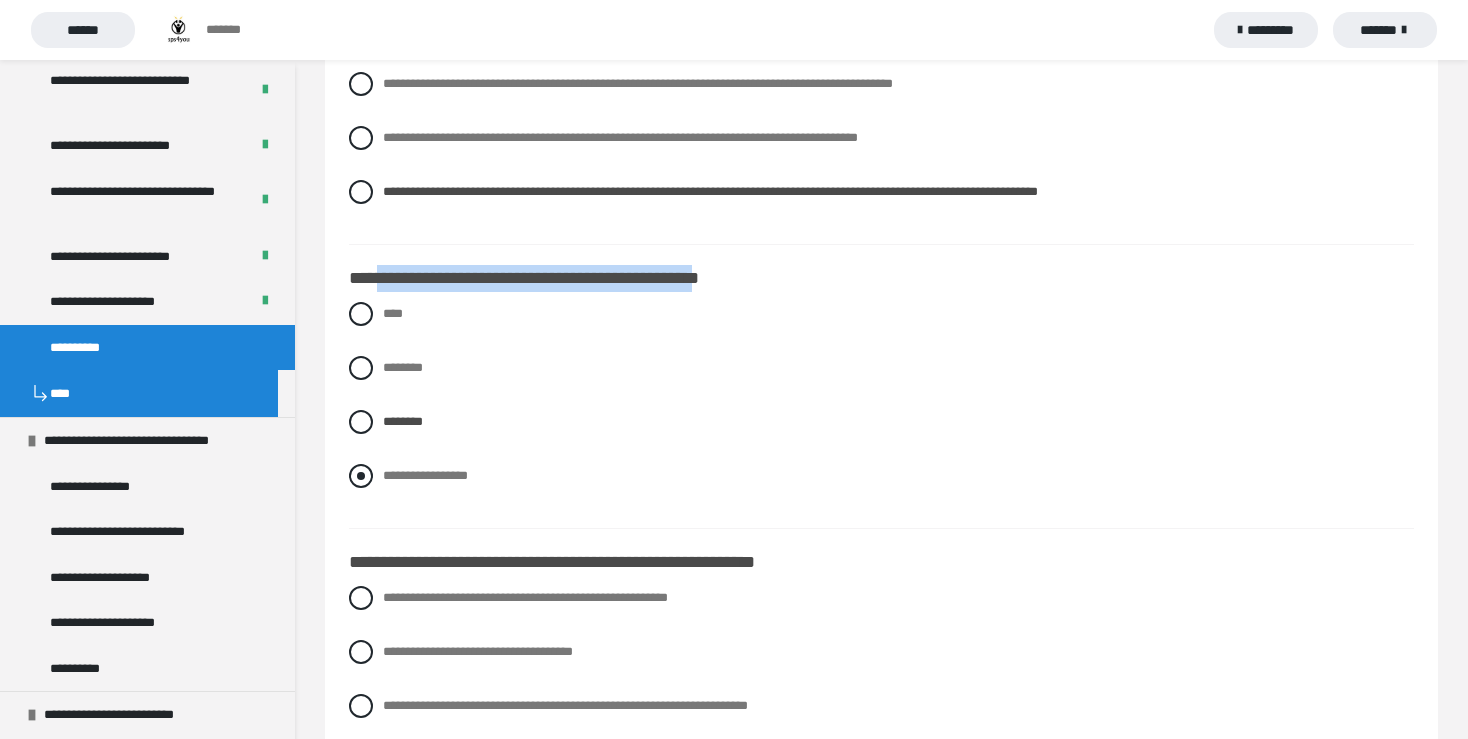 radio on "****" 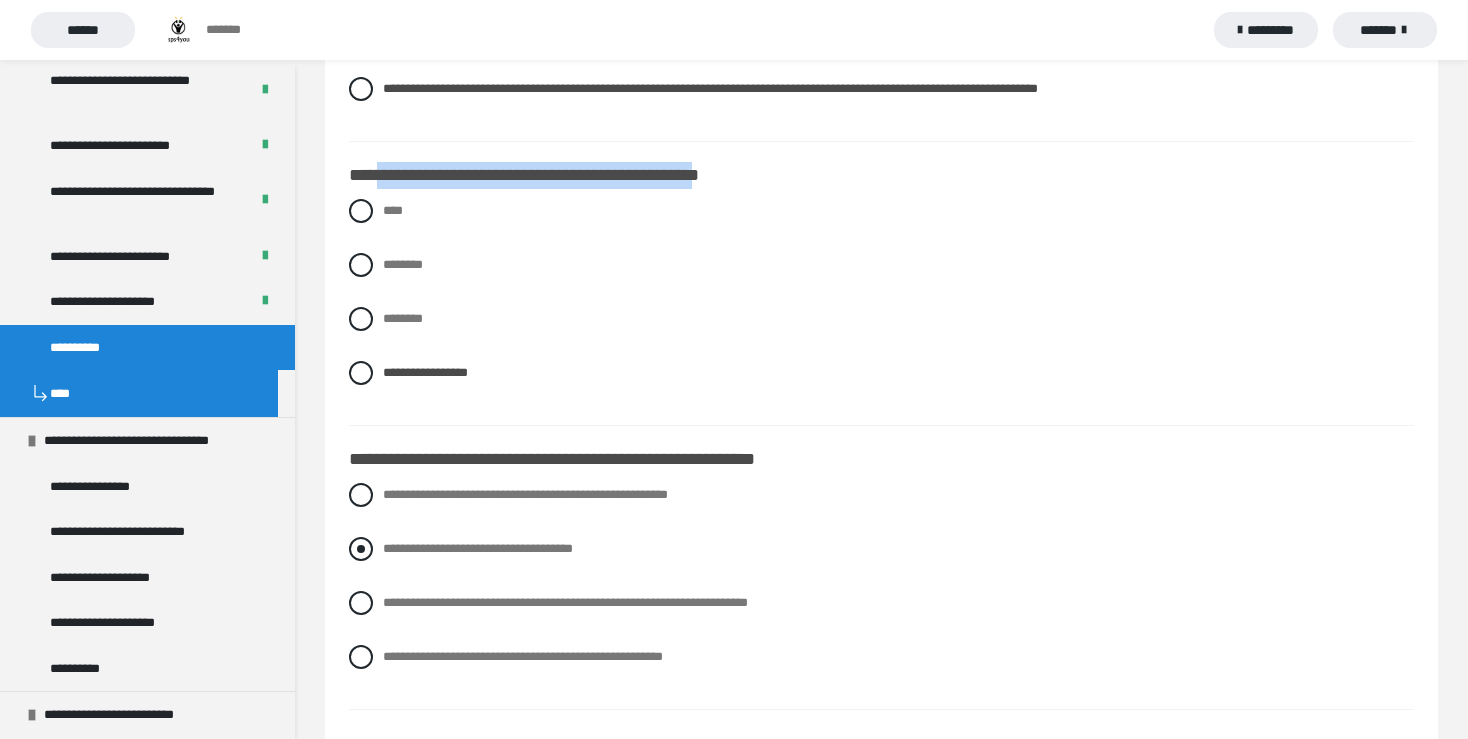 scroll, scrollTop: 5054, scrollLeft: 0, axis: vertical 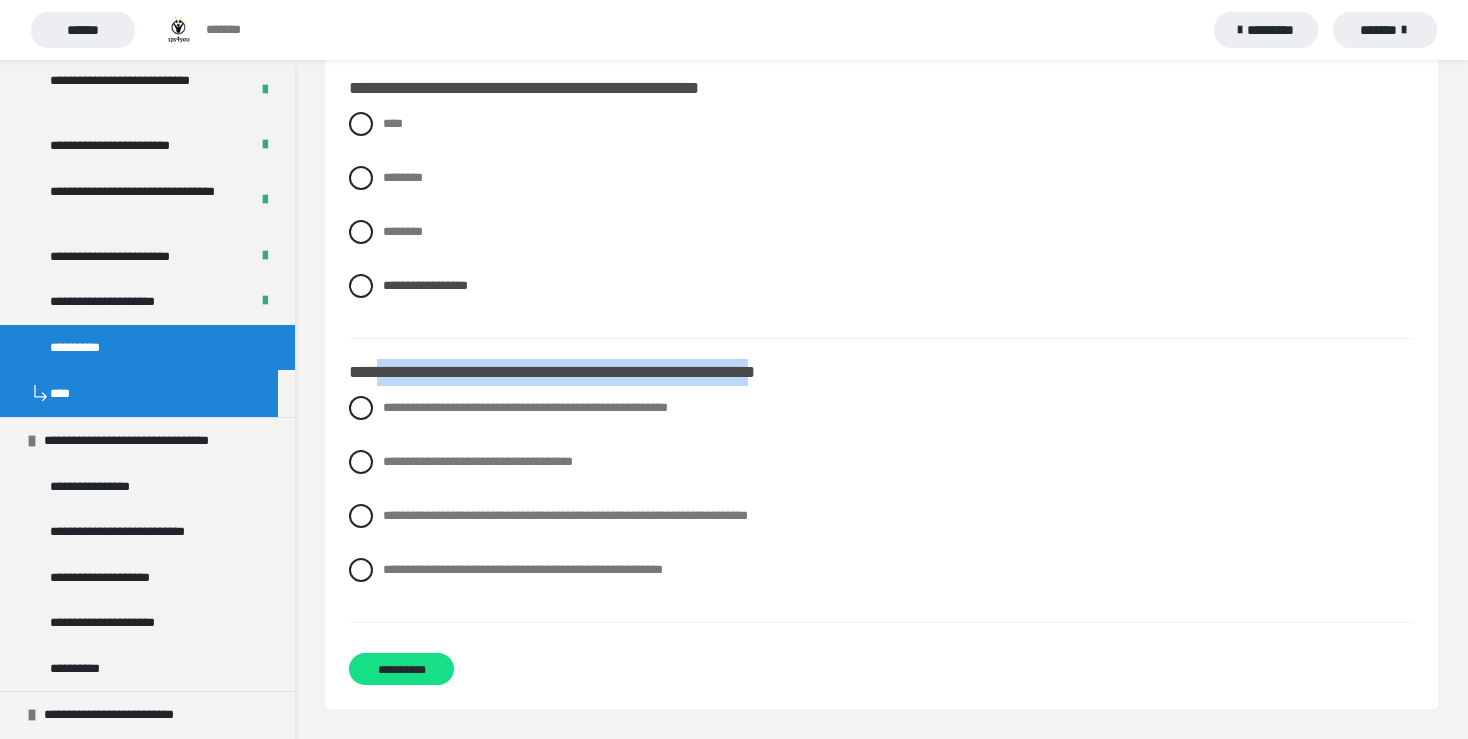 drag, startPoint x: 379, startPoint y: 375, endPoint x: 815, endPoint y: 368, distance: 436.05618 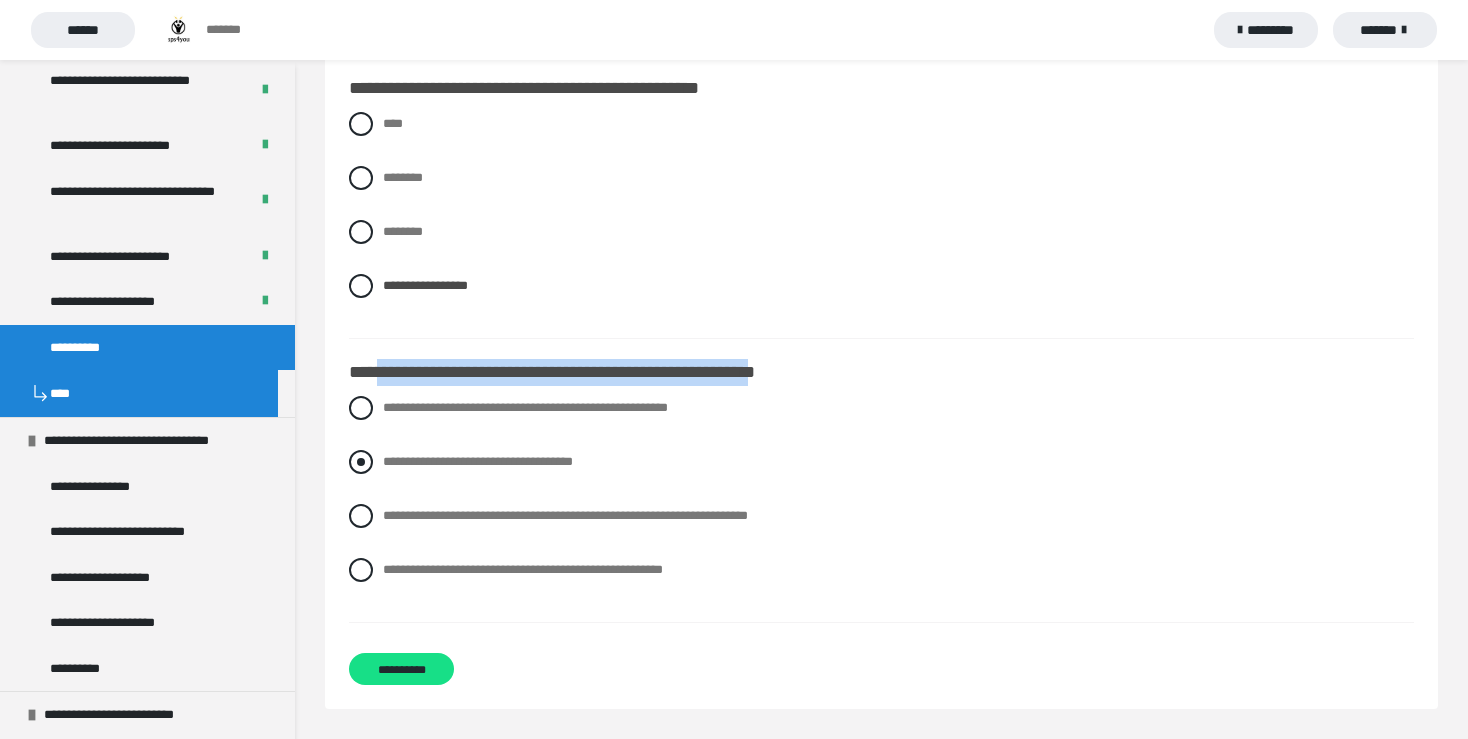 click at bounding box center [361, 462] 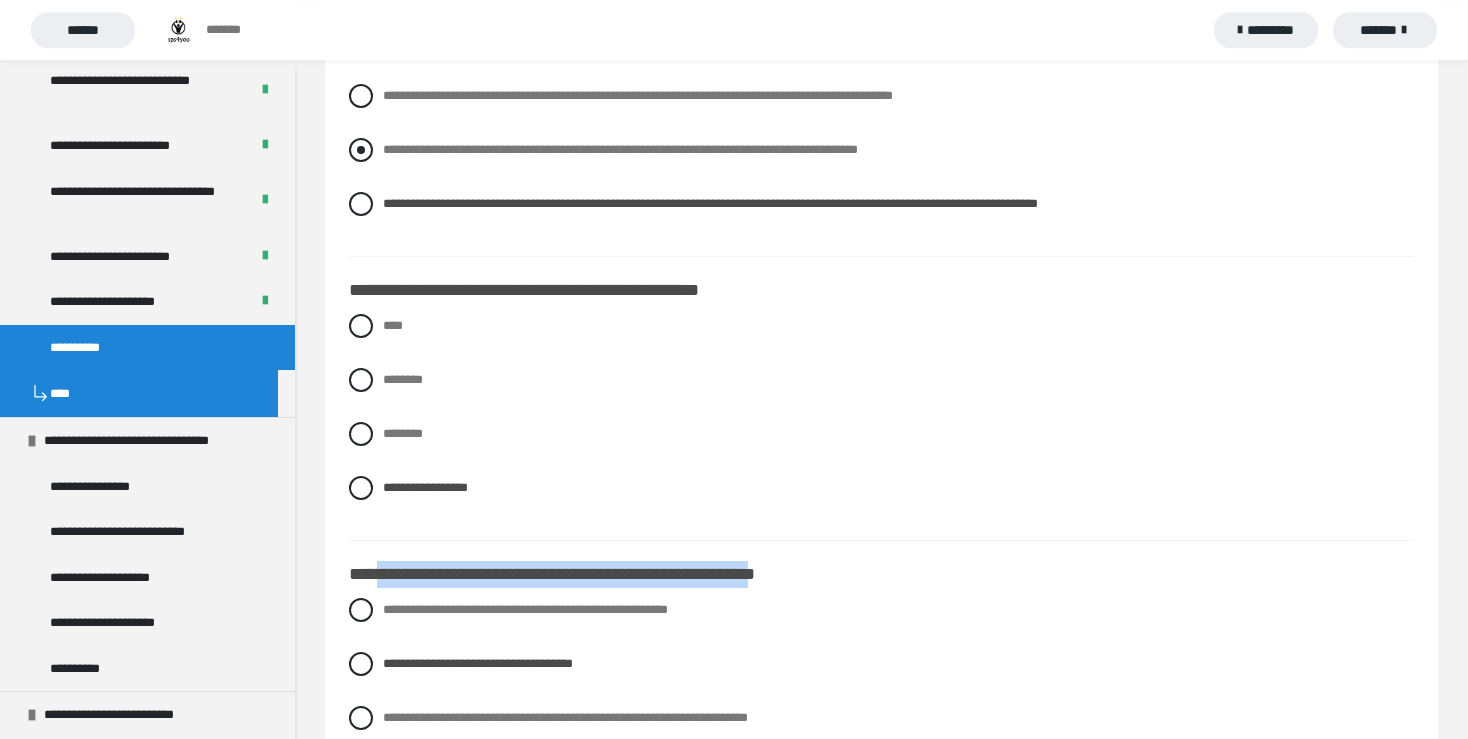 scroll, scrollTop: 4843, scrollLeft: 0, axis: vertical 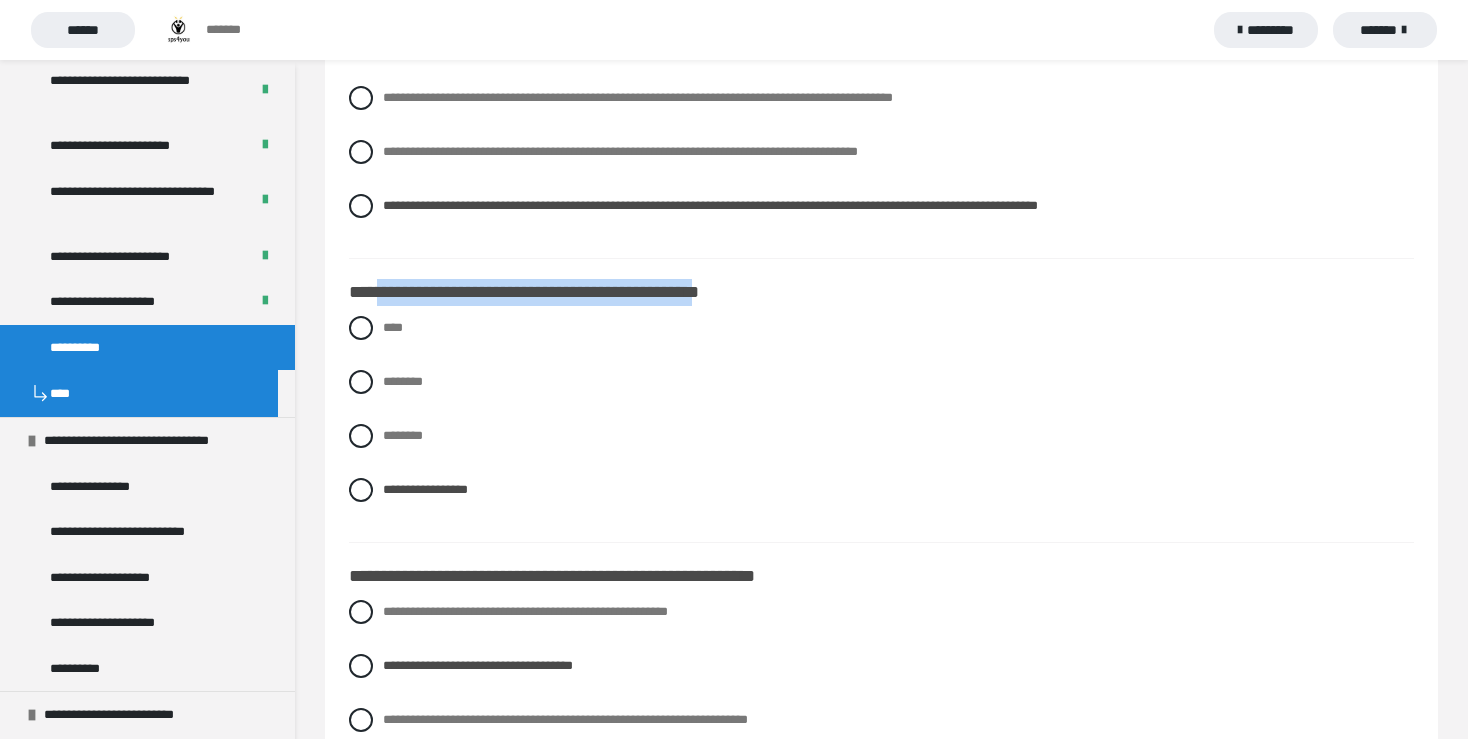 drag, startPoint x: 384, startPoint y: 300, endPoint x: 800, endPoint y: 298, distance: 416.00482 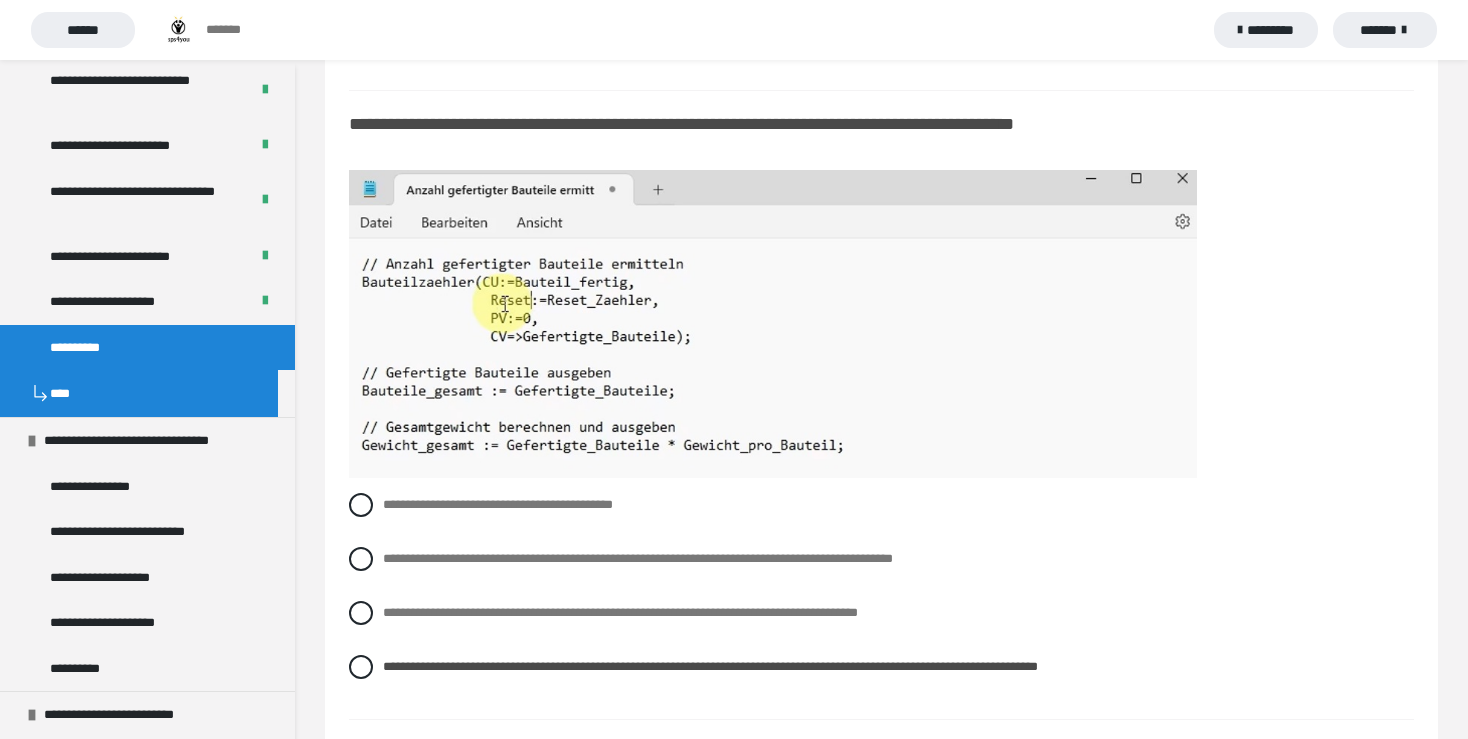 scroll, scrollTop: 4526, scrollLeft: 0, axis: vertical 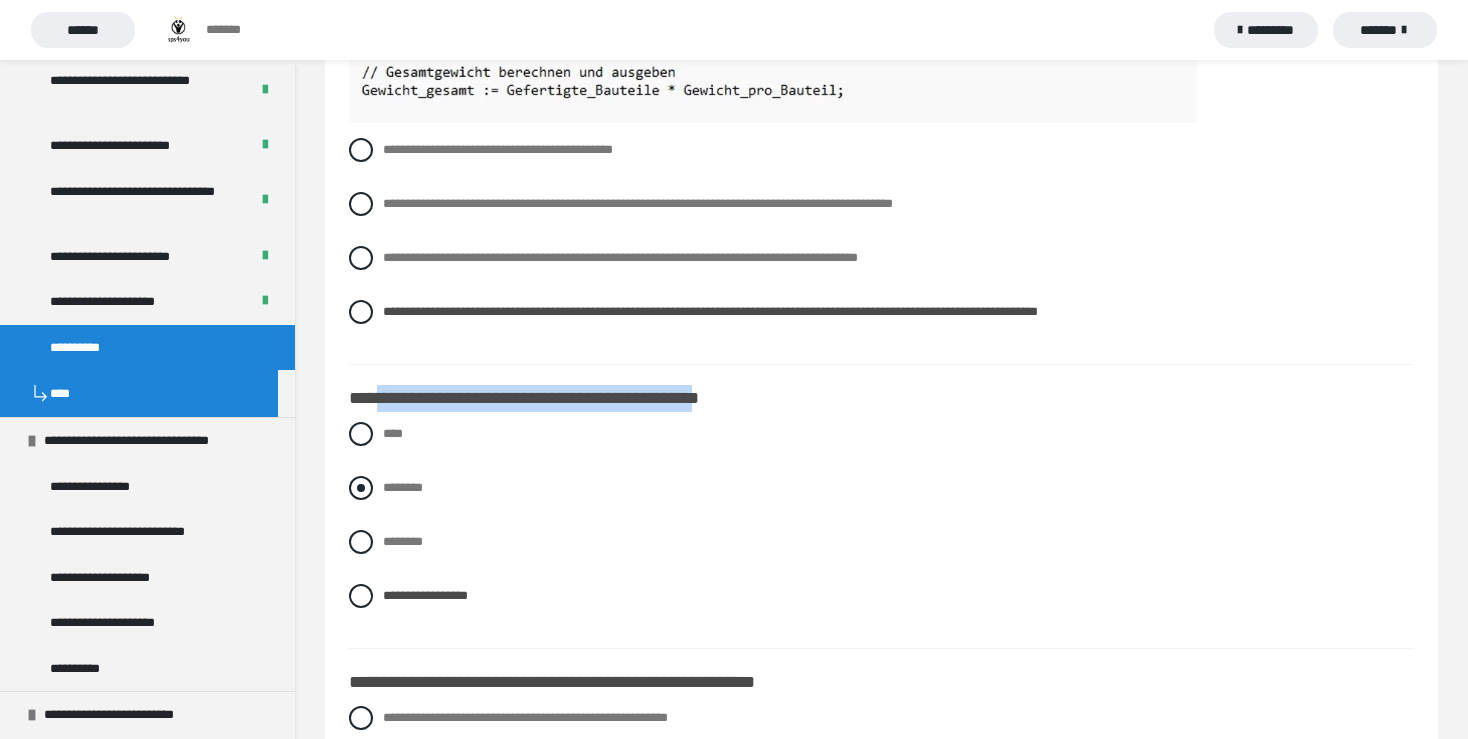 click at bounding box center (361, 488) 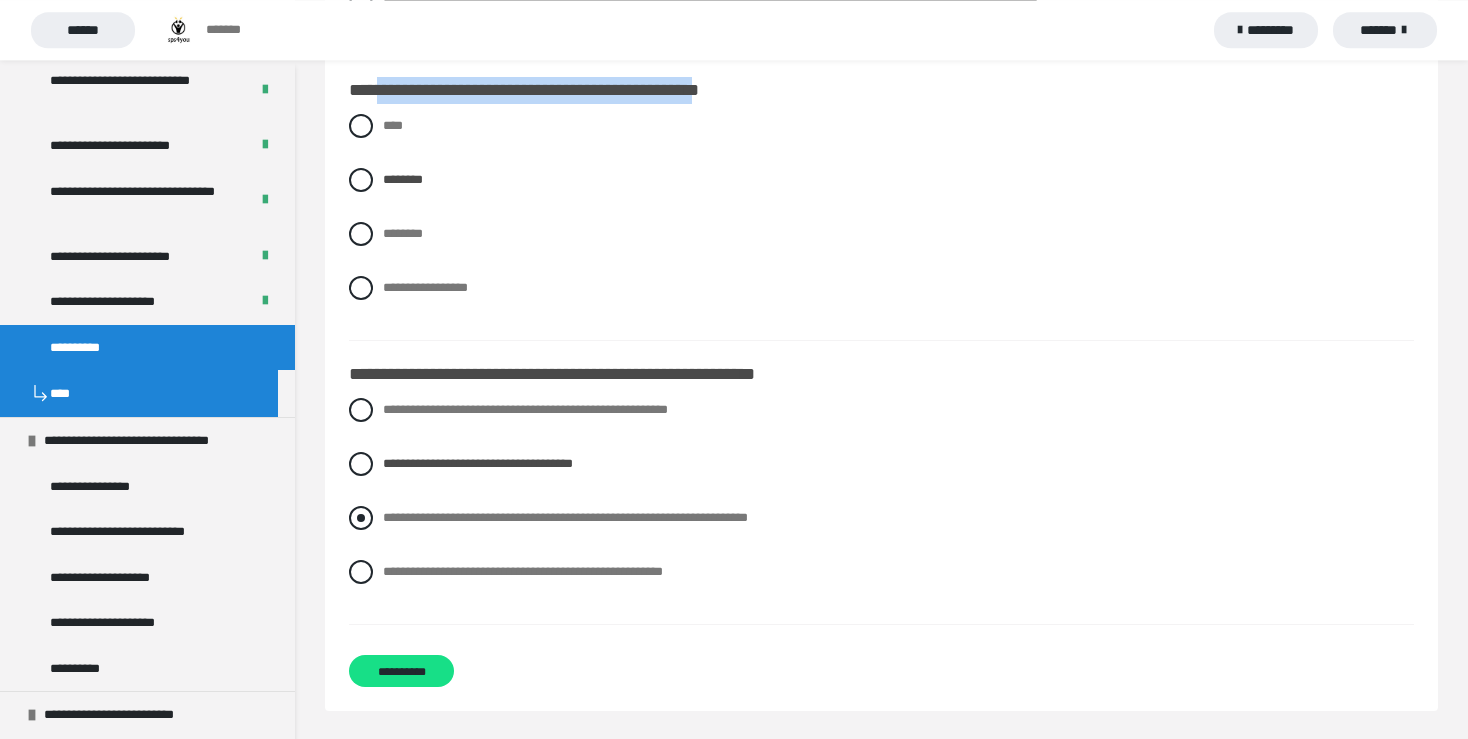 scroll, scrollTop: 5054, scrollLeft: 0, axis: vertical 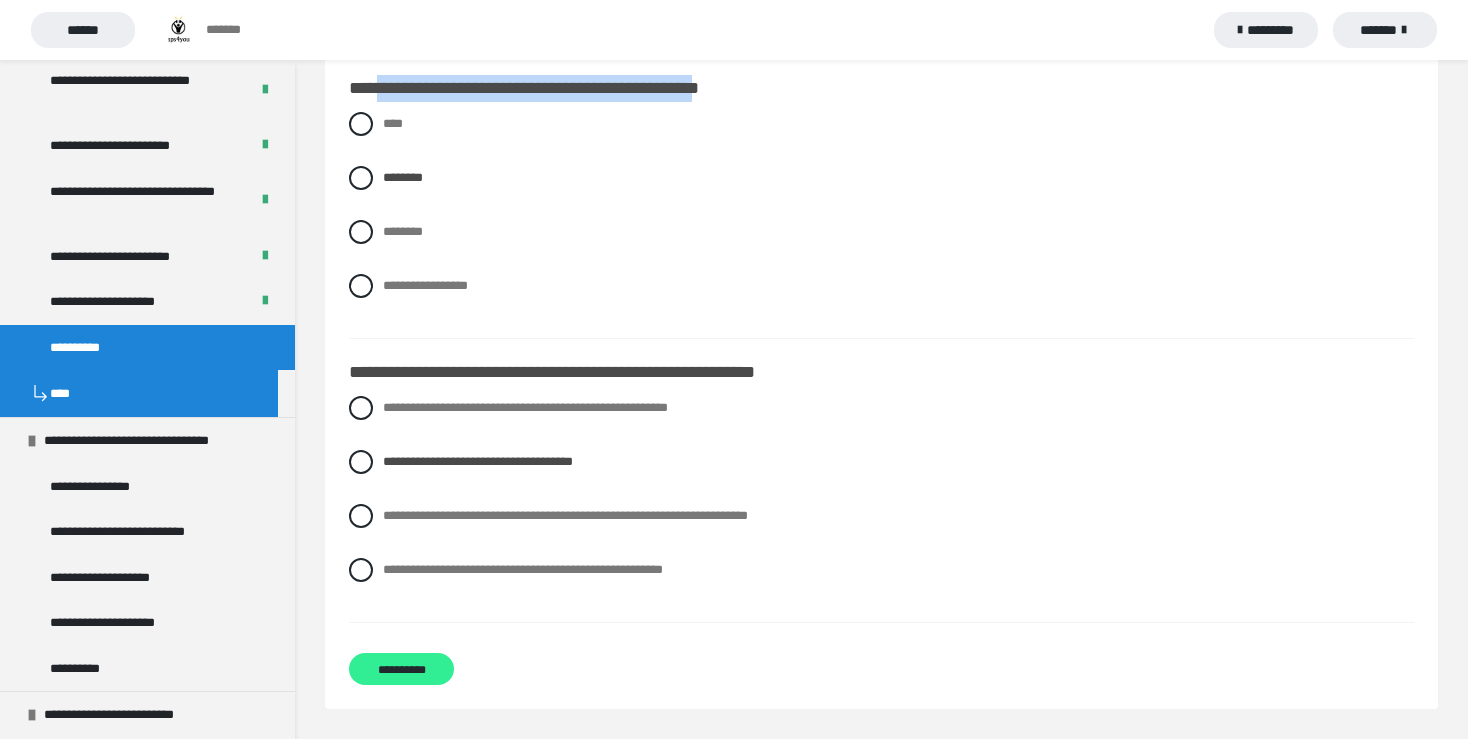 click on "**********" at bounding box center [401, 669] 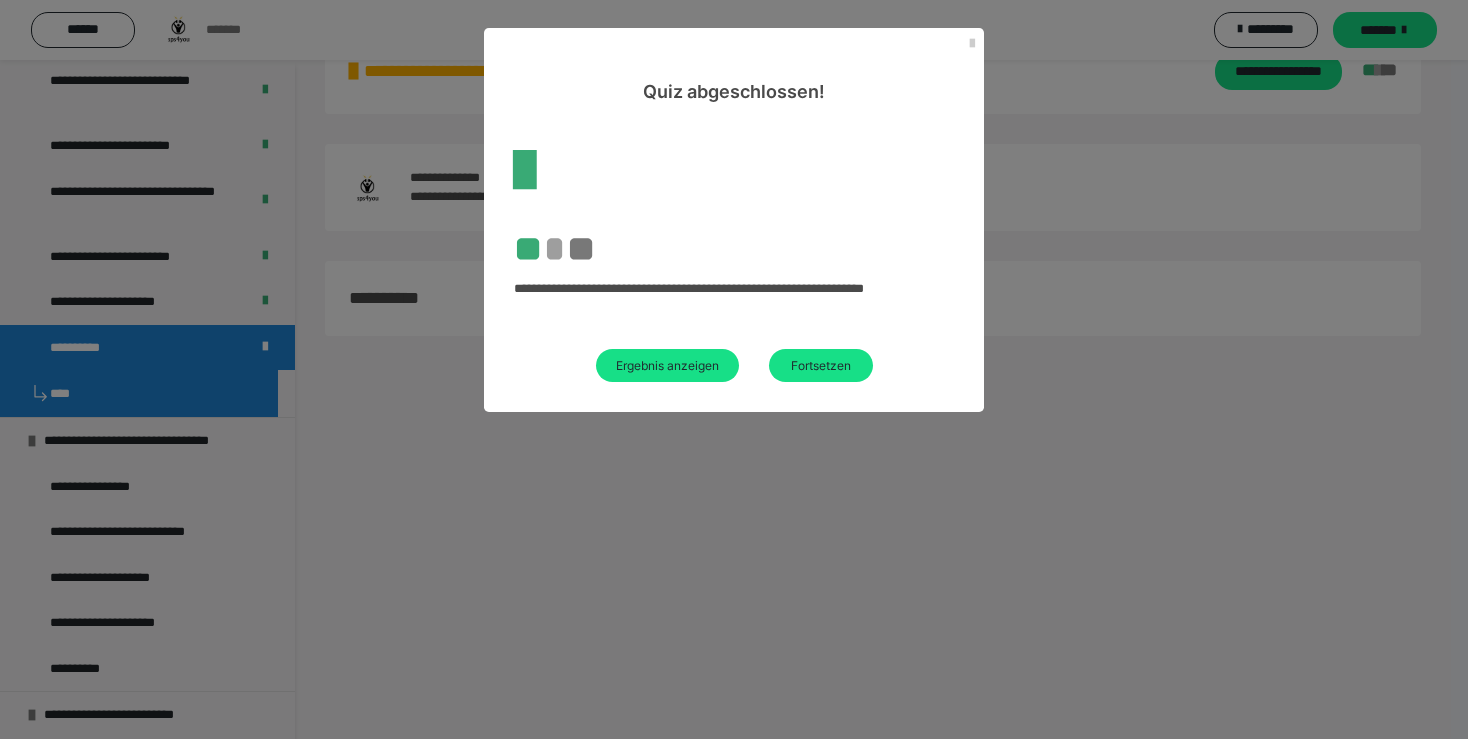 scroll, scrollTop: 60, scrollLeft: 0, axis: vertical 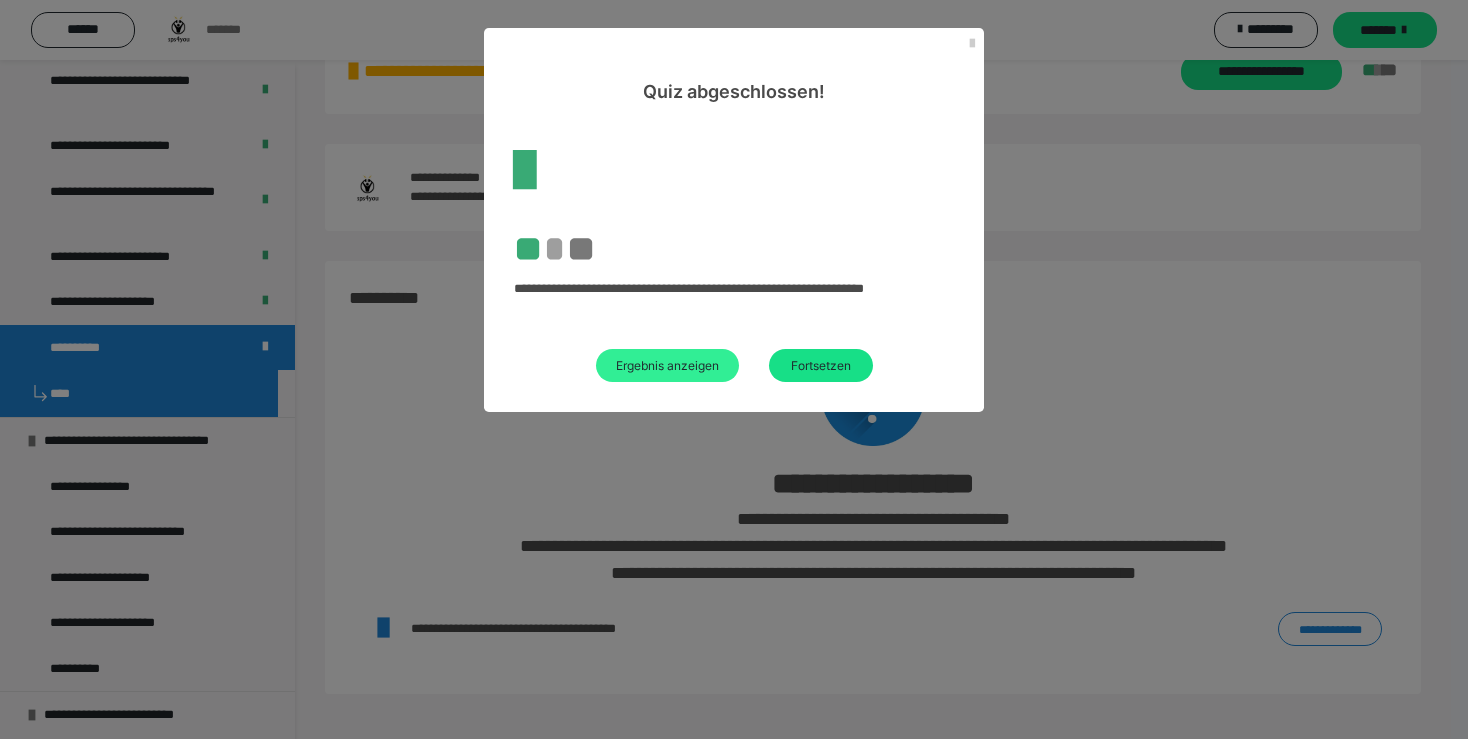 click on "Ergebnis anzeigen" at bounding box center [667, 365] 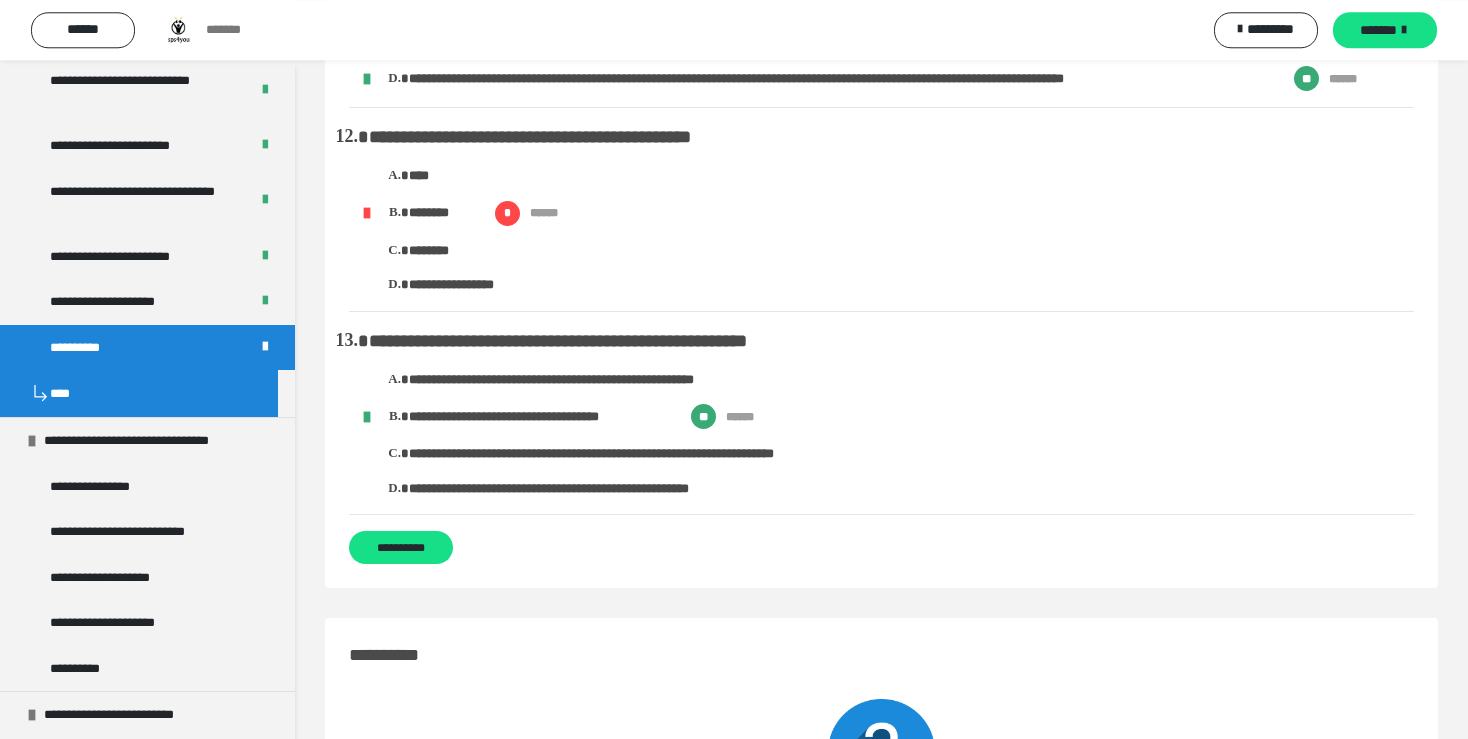 scroll, scrollTop: 4444, scrollLeft: 0, axis: vertical 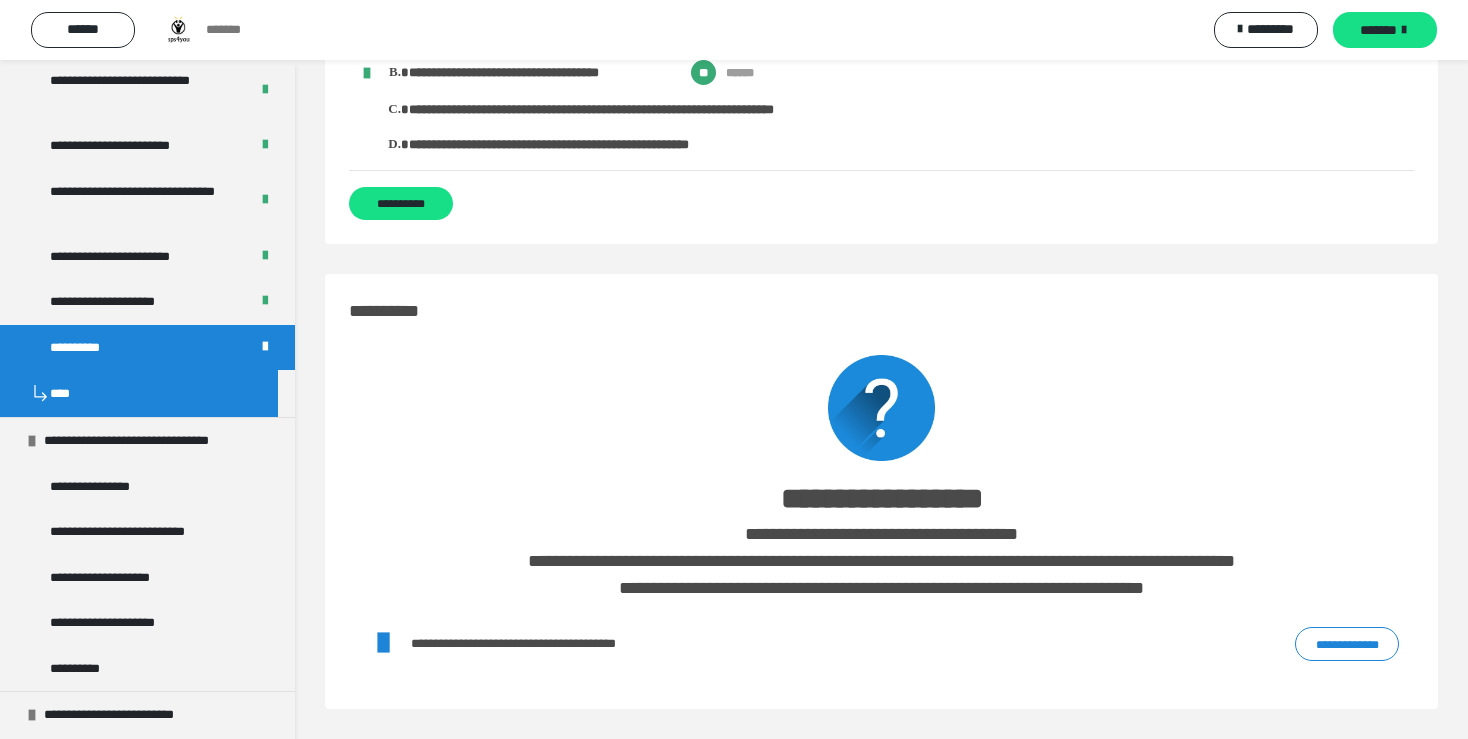 click on "**********" at bounding box center (1347, 644) 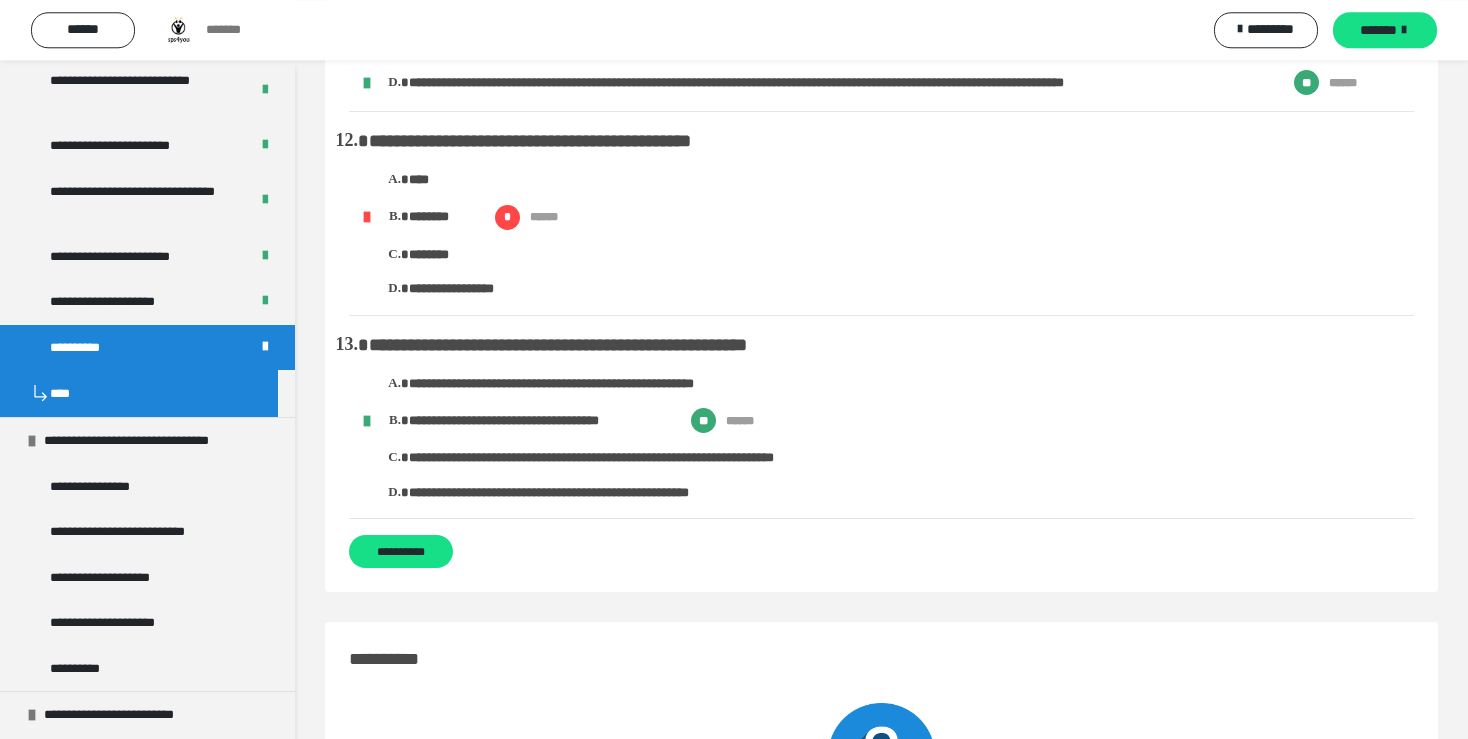 scroll, scrollTop: 4021, scrollLeft: 0, axis: vertical 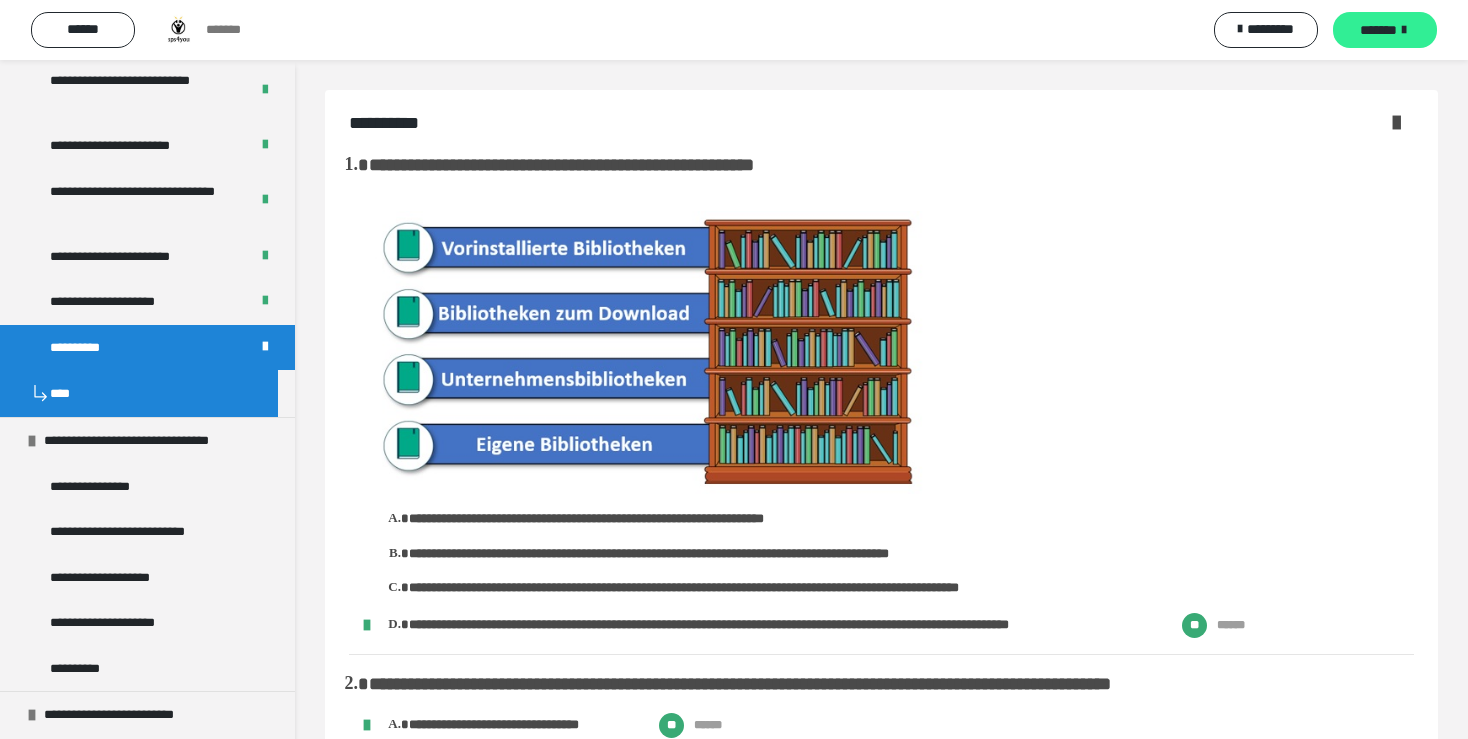 click on "*******" at bounding box center [1385, 30] 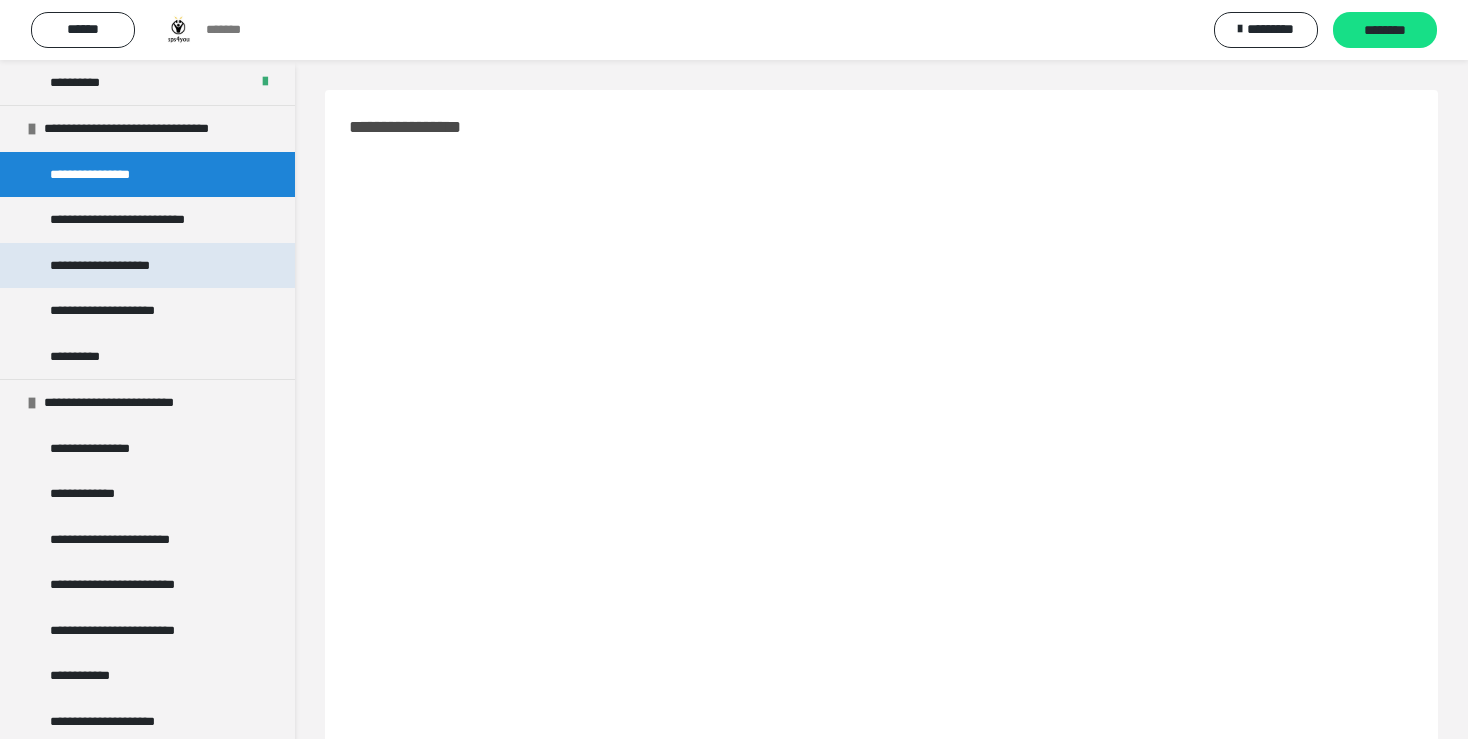 scroll, scrollTop: 2046, scrollLeft: 0, axis: vertical 